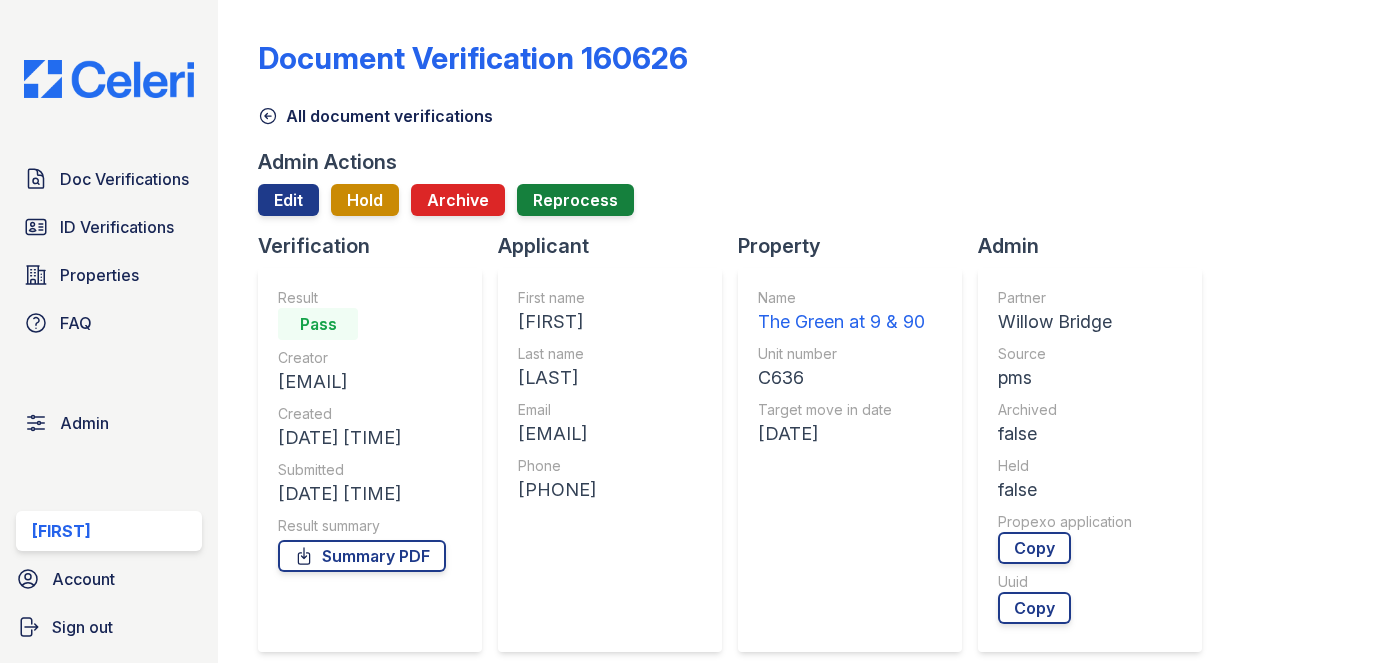 scroll, scrollTop: 0, scrollLeft: 0, axis: both 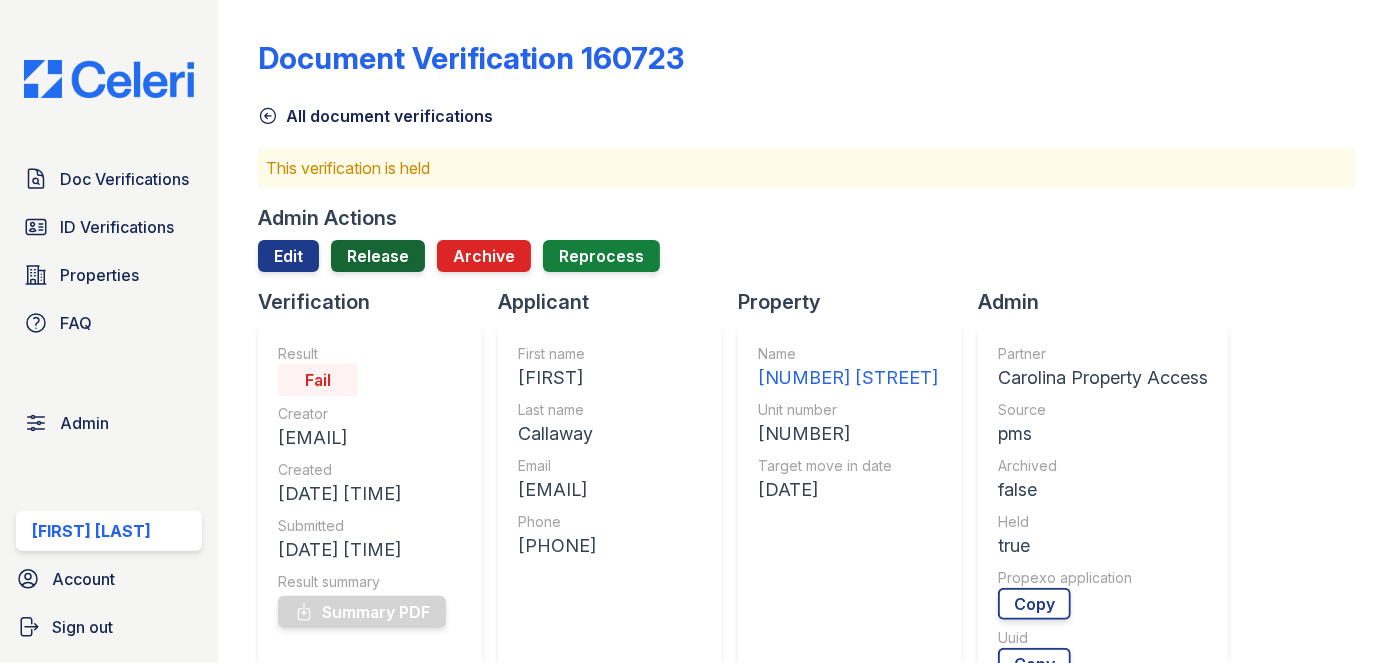 click on "Release" at bounding box center [378, 256] 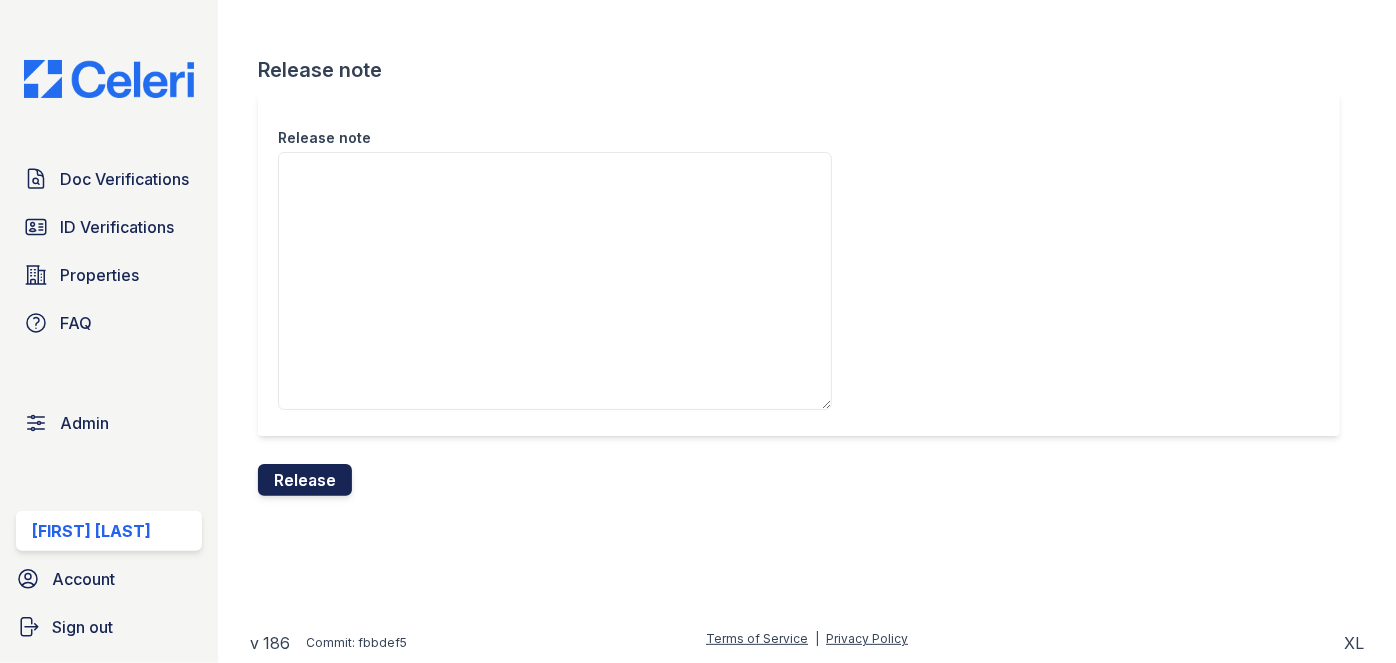 click on "Release" at bounding box center [305, 480] 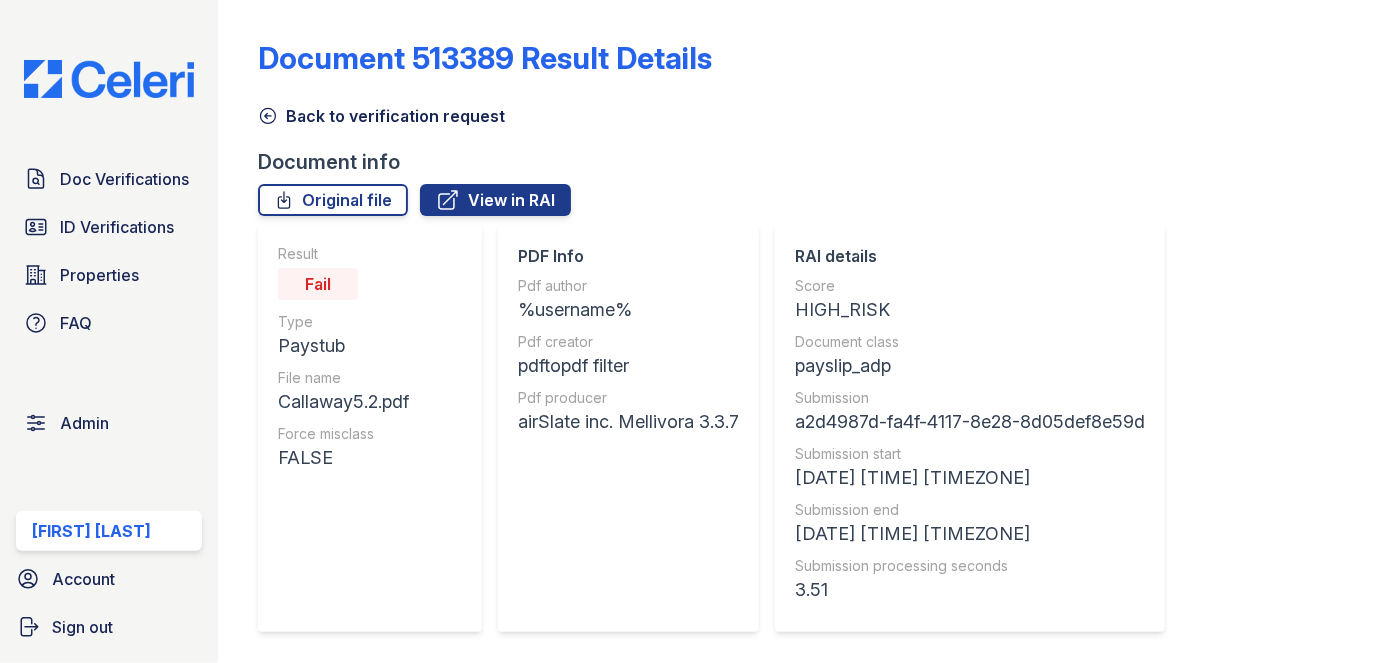 scroll, scrollTop: 0, scrollLeft: 0, axis: both 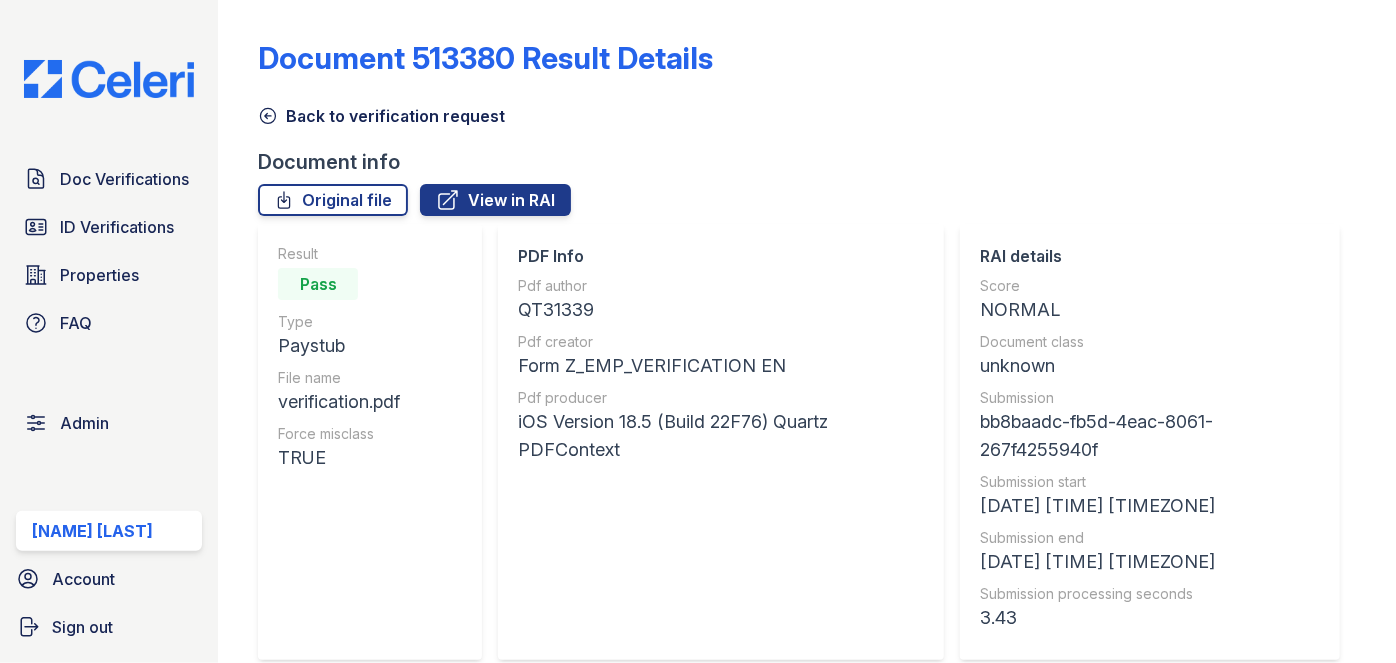 click 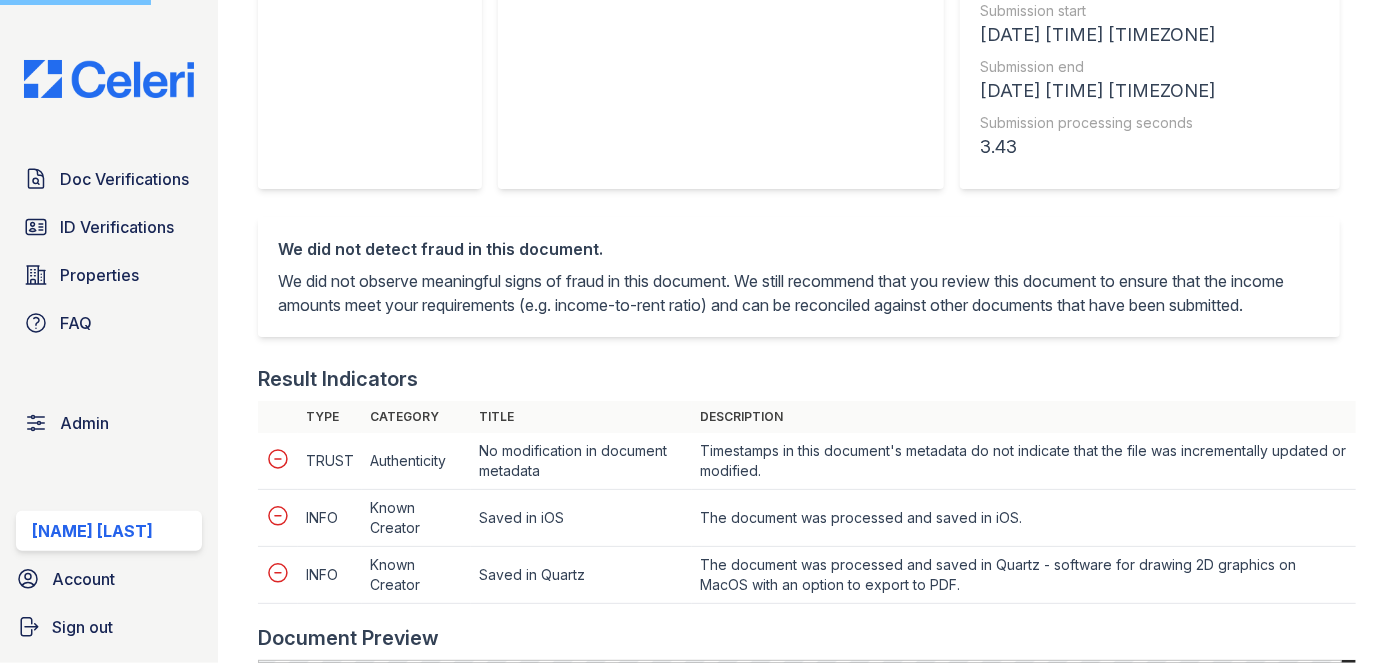 scroll, scrollTop: 727, scrollLeft: 0, axis: vertical 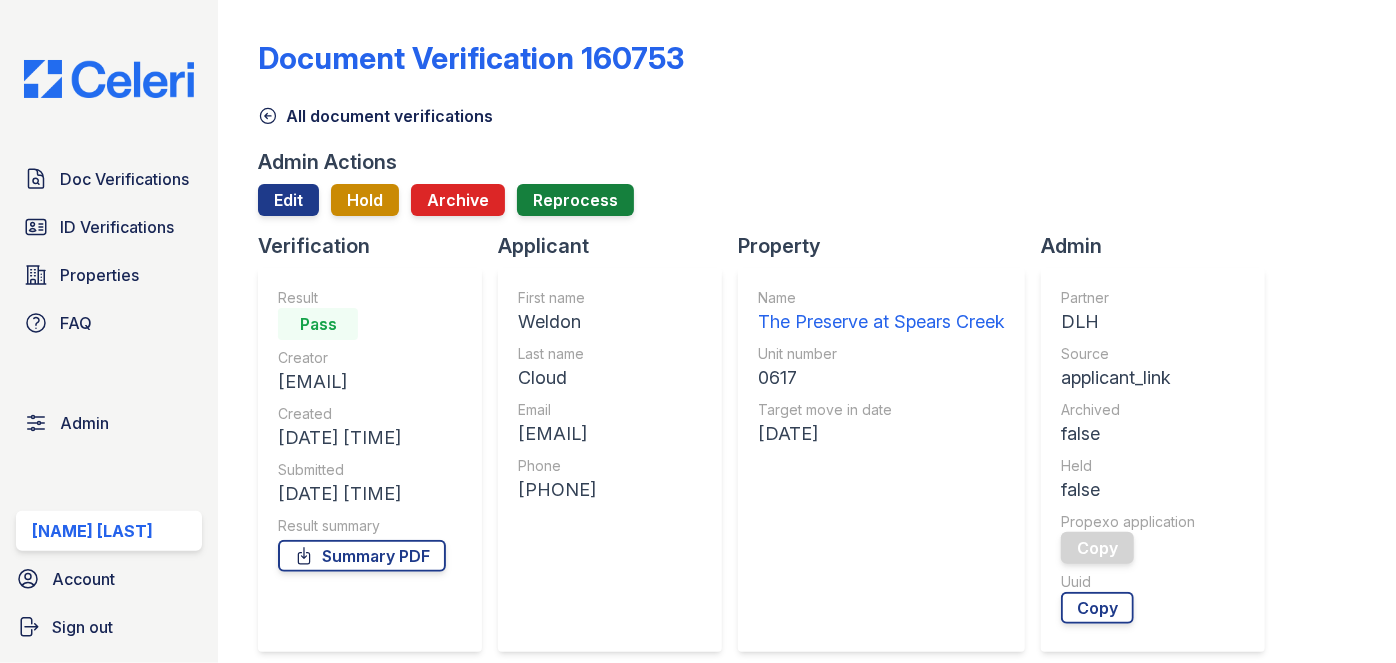 click on "Admin Actions" at bounding box center (327, 162) 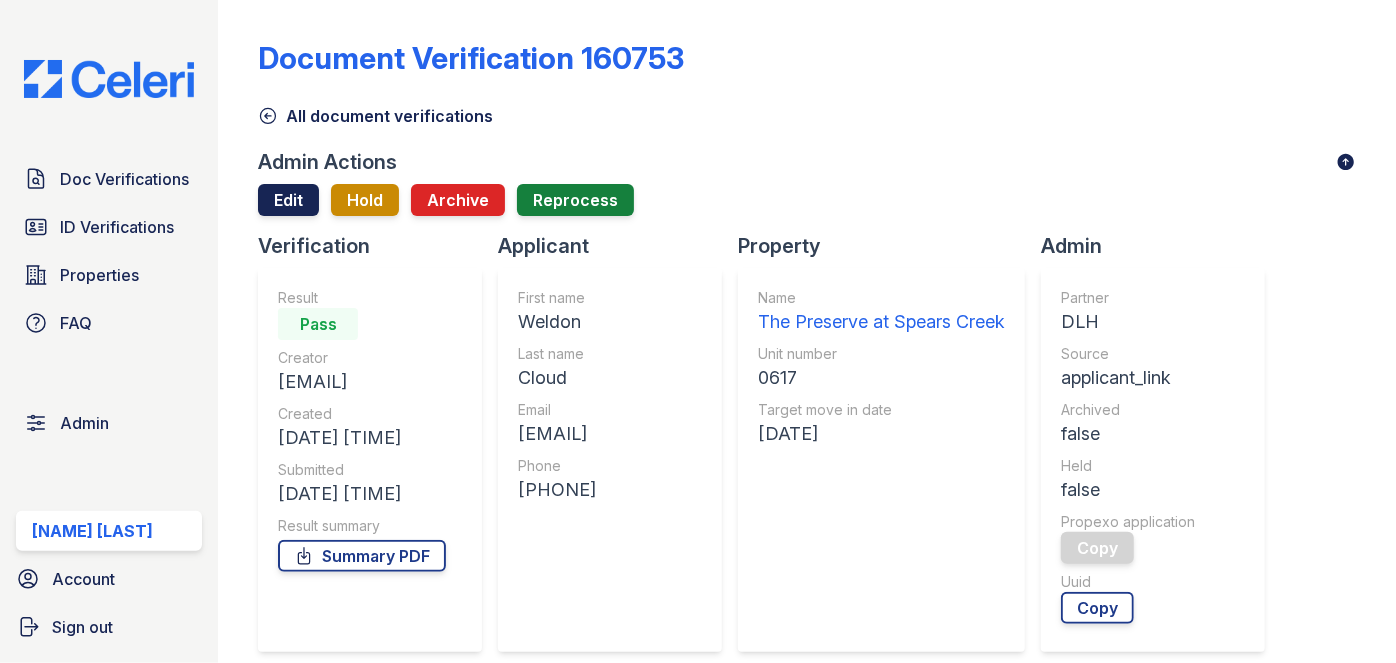 click on "Edit" at bounding box center [288, 200] 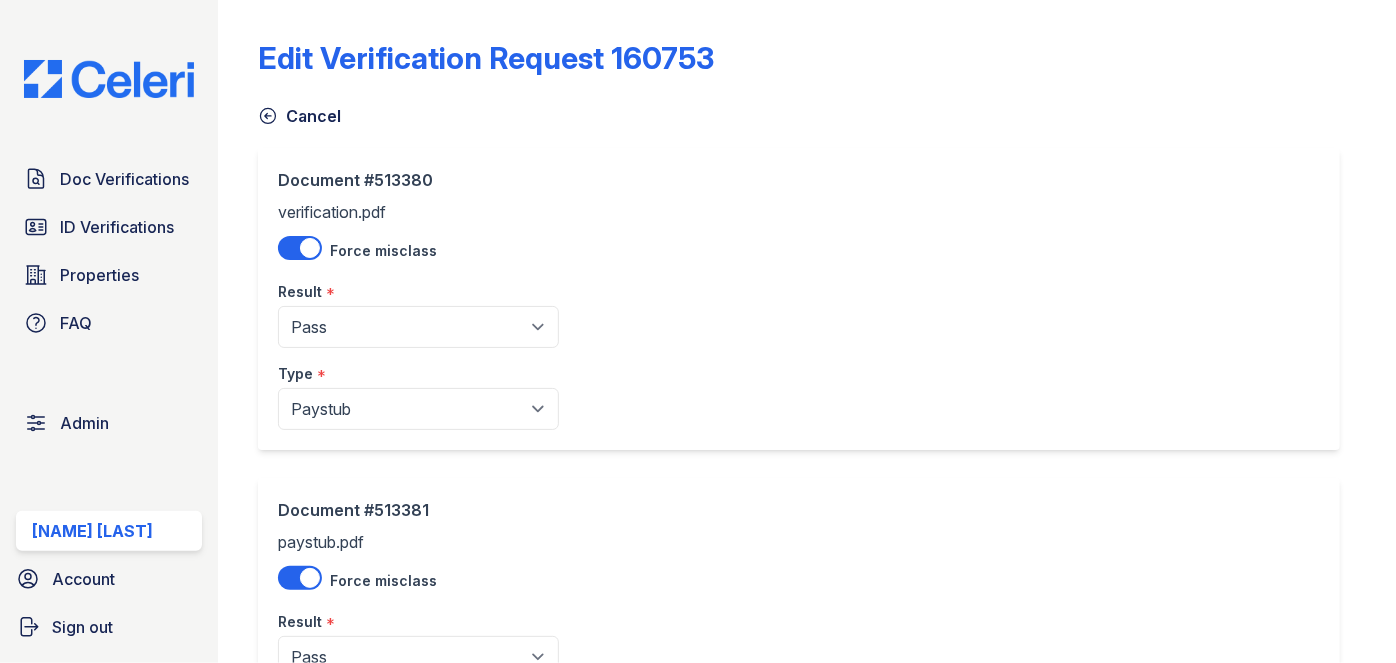 scroll, scrollTop: 90, scrollLeft: 0, axis: vertical 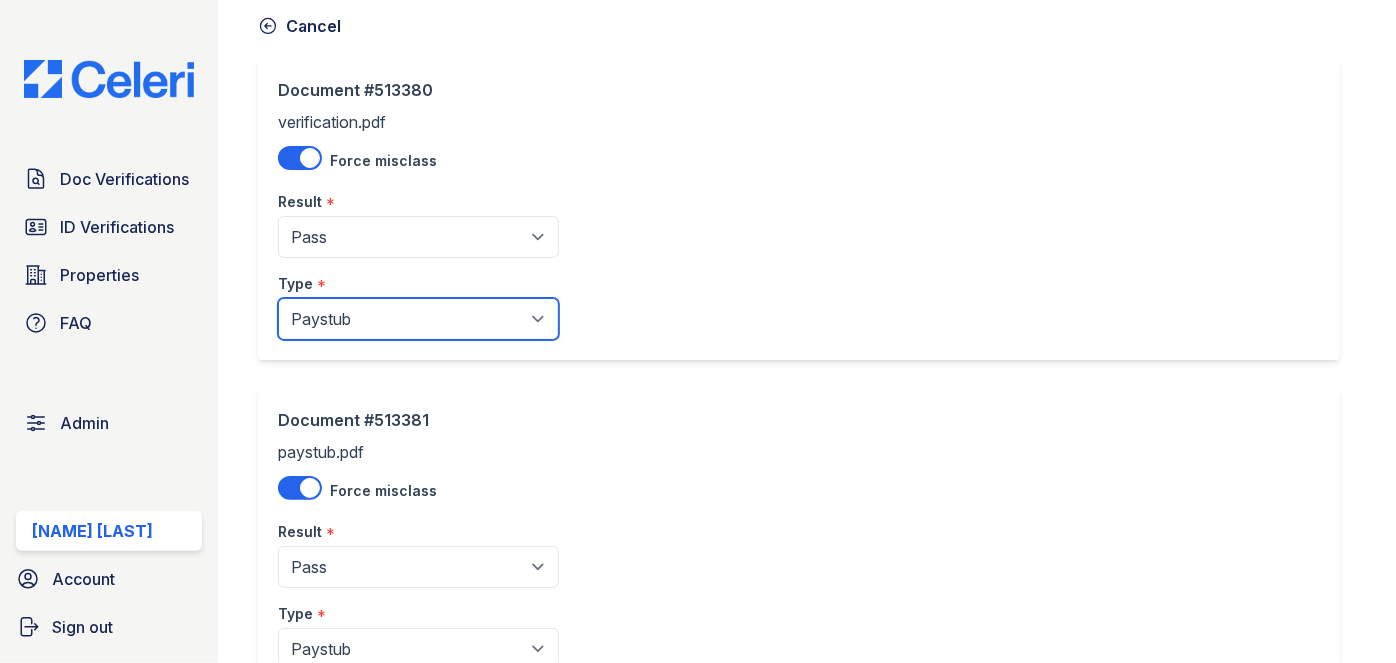click on "Paystub
Bank Statement
Offer Letter
Tax Documents
Benefit Award Letter
Investment Account Statement
Other" at bounding box center [418, 319] 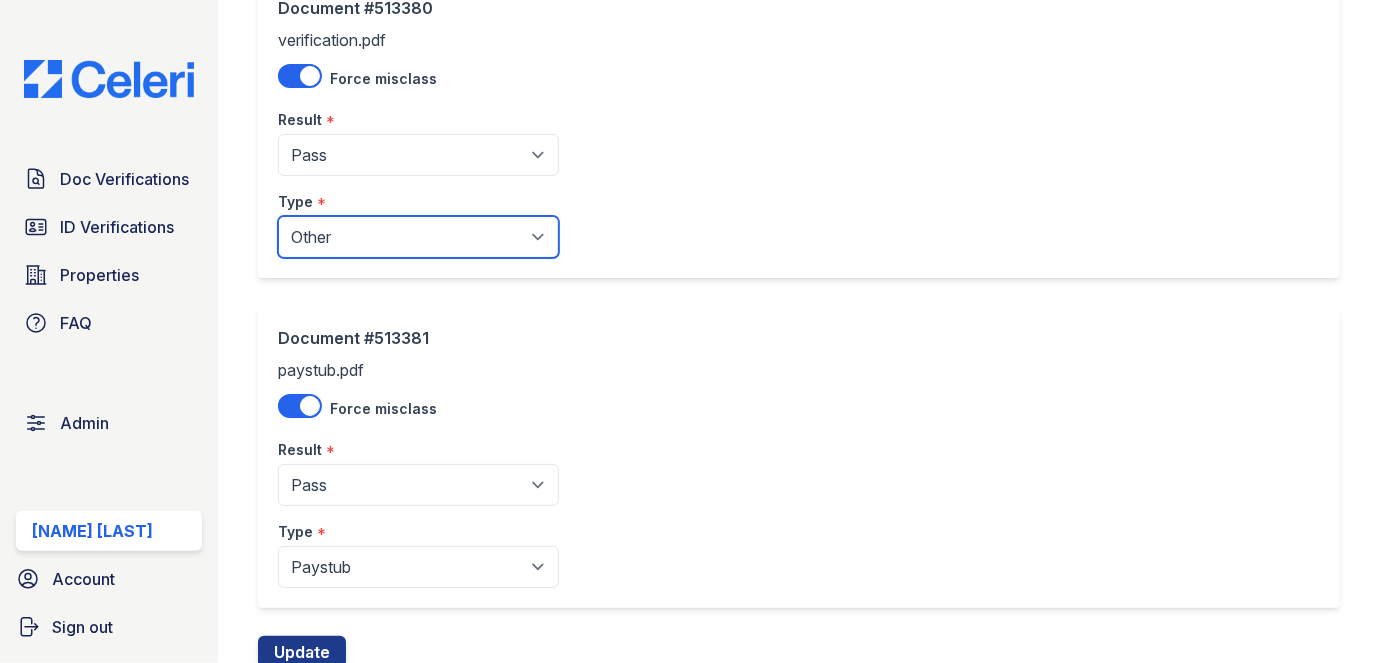 scroll, scrollTop: 243, scrollLeft: 0, axis: vertical 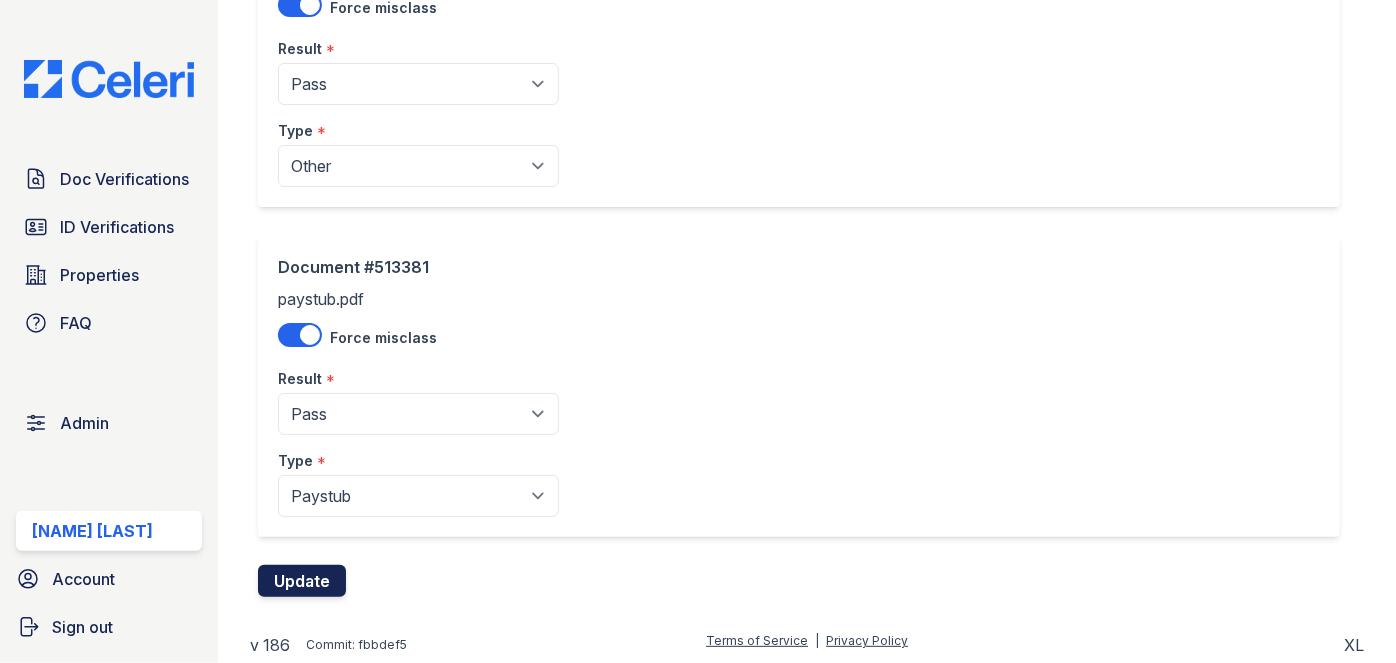 click on "Update" at bounding box center (302, 581) 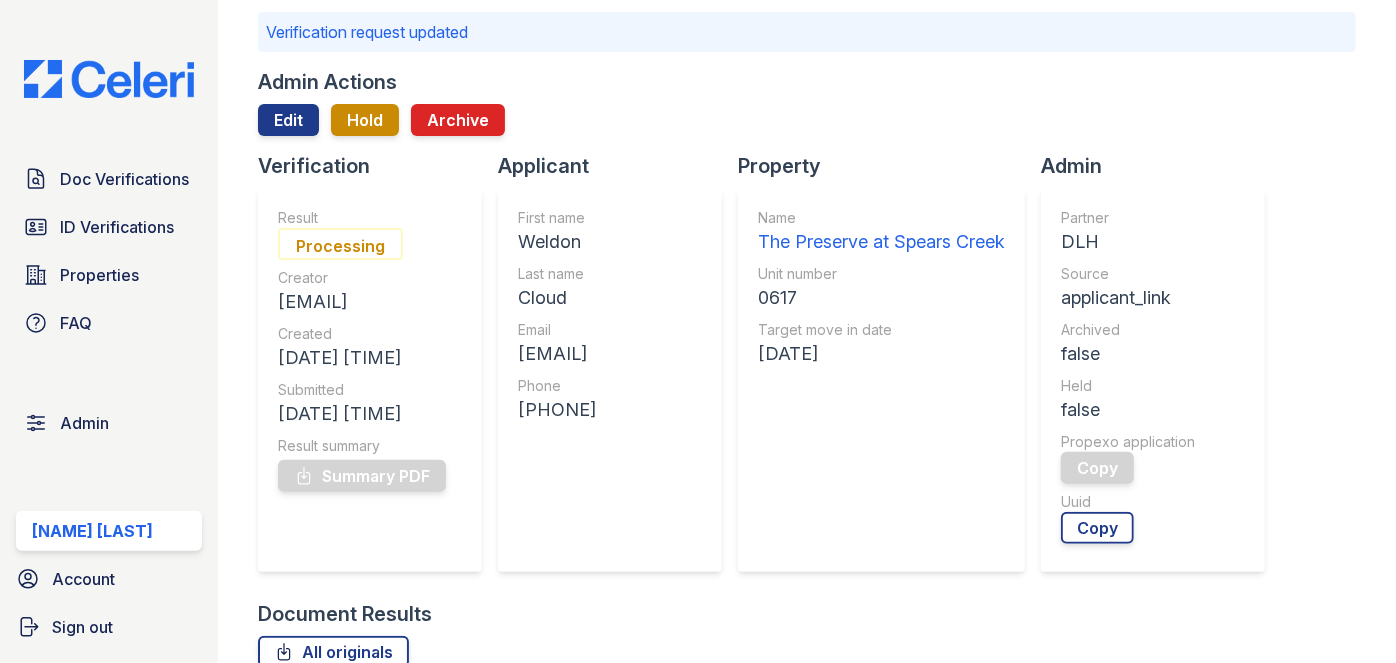 scroll, scrollTop: 0, scrollLeft: 0, axis: both 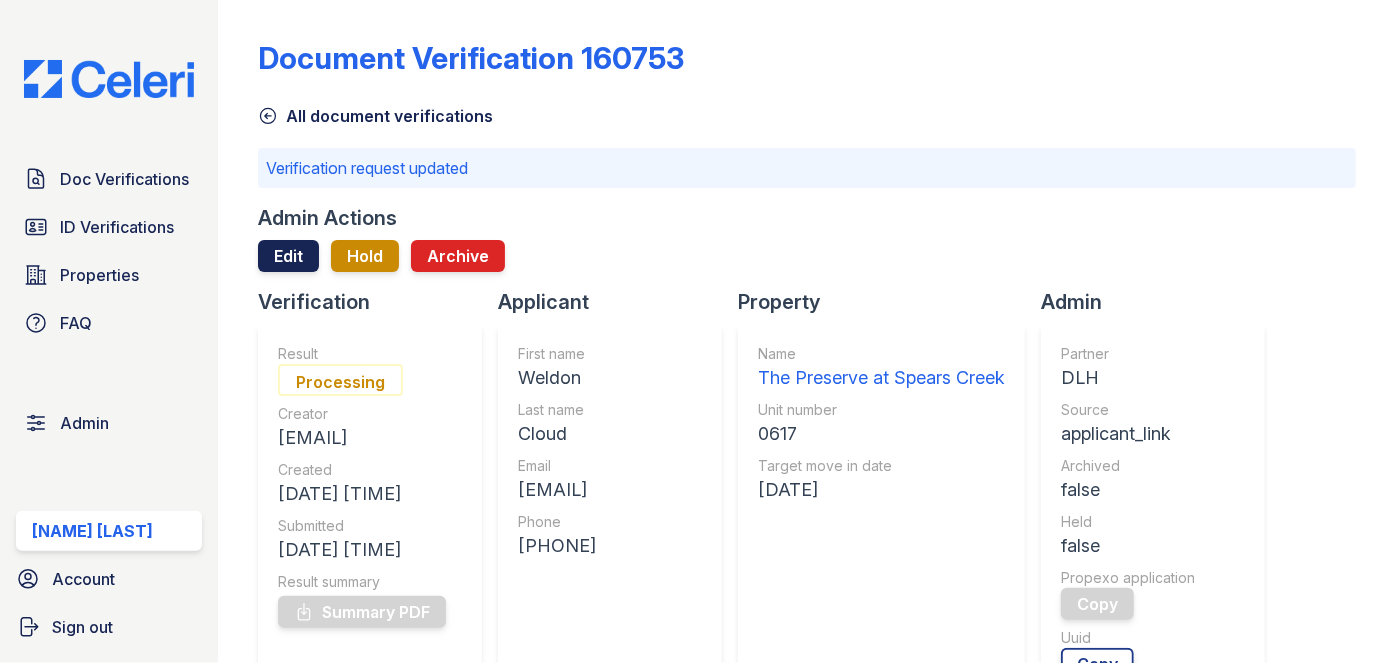 click on "Edit" at bounding box center (288, 256) 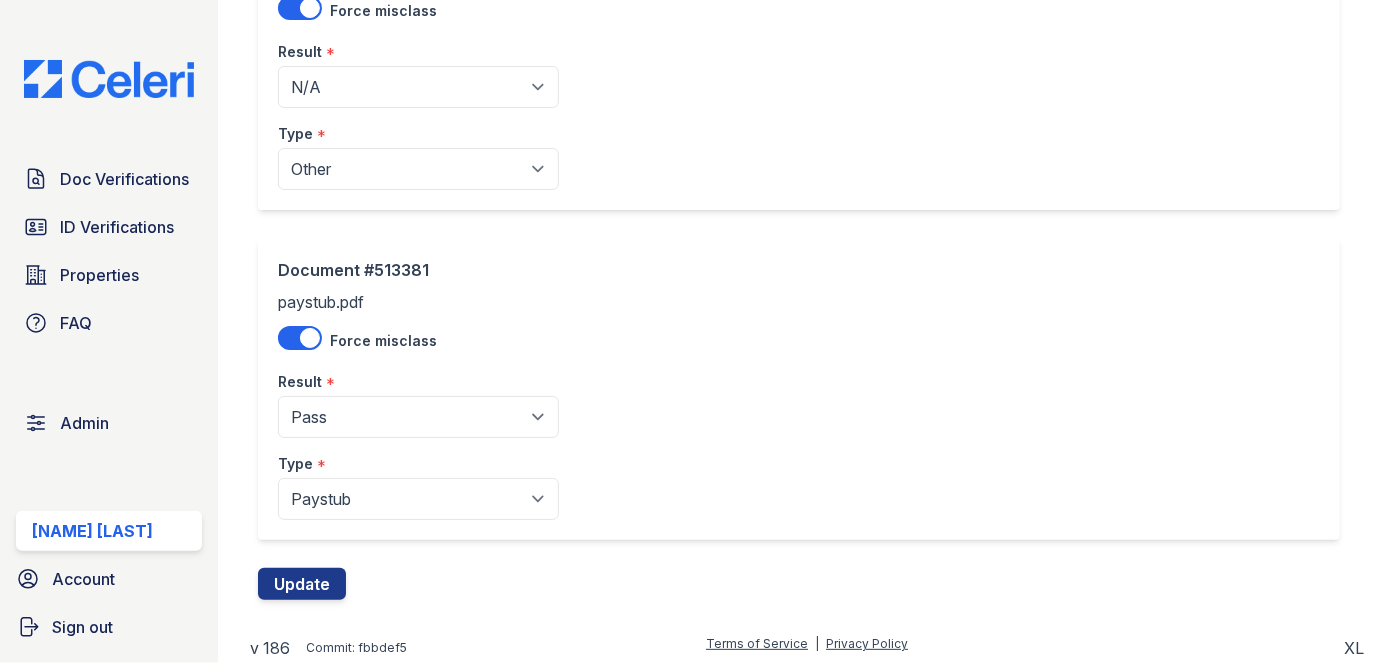 scroll, scrollTop: 243, scrollLeft: 0, axis: vertical 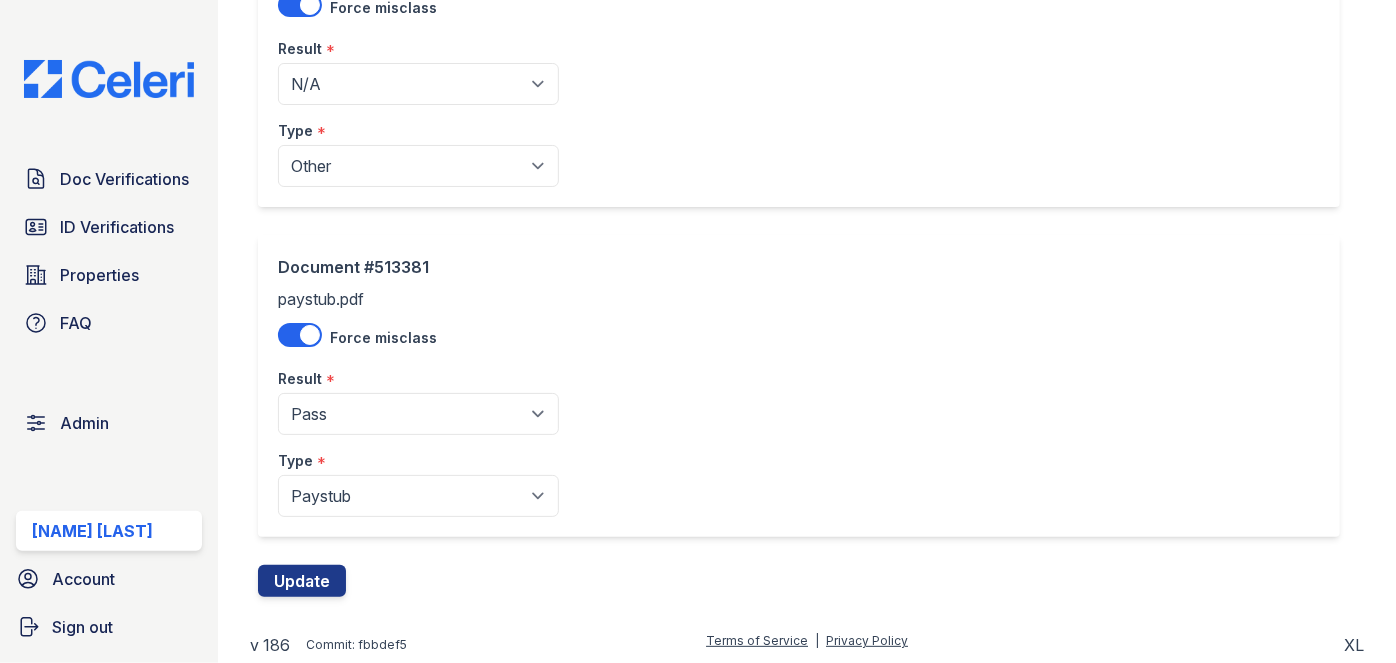 drag, startPoint x: 337, startPoint y: 449, endPoint x: 333, endPoint y: 432, distance: 17.464249 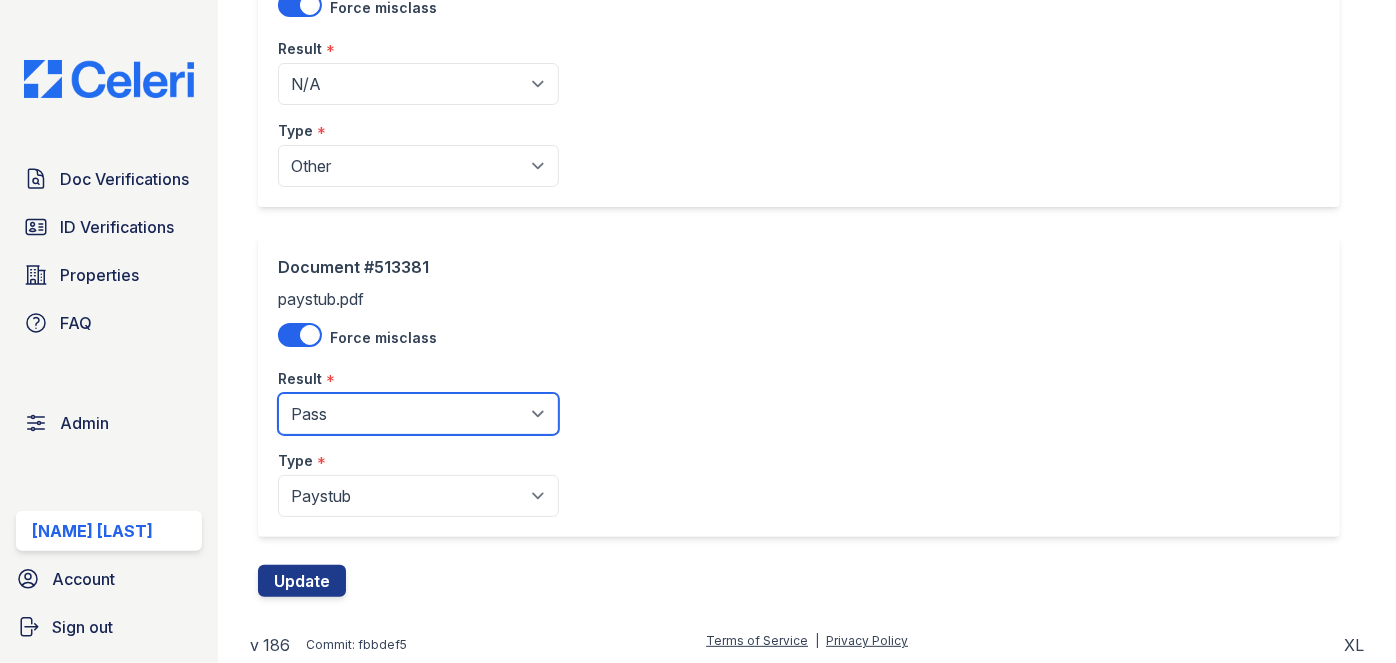 click on "Pending
Sent
Started
Processing
Pass
Fail
Caution
Error
N/A" at bounding box center (418, 414) 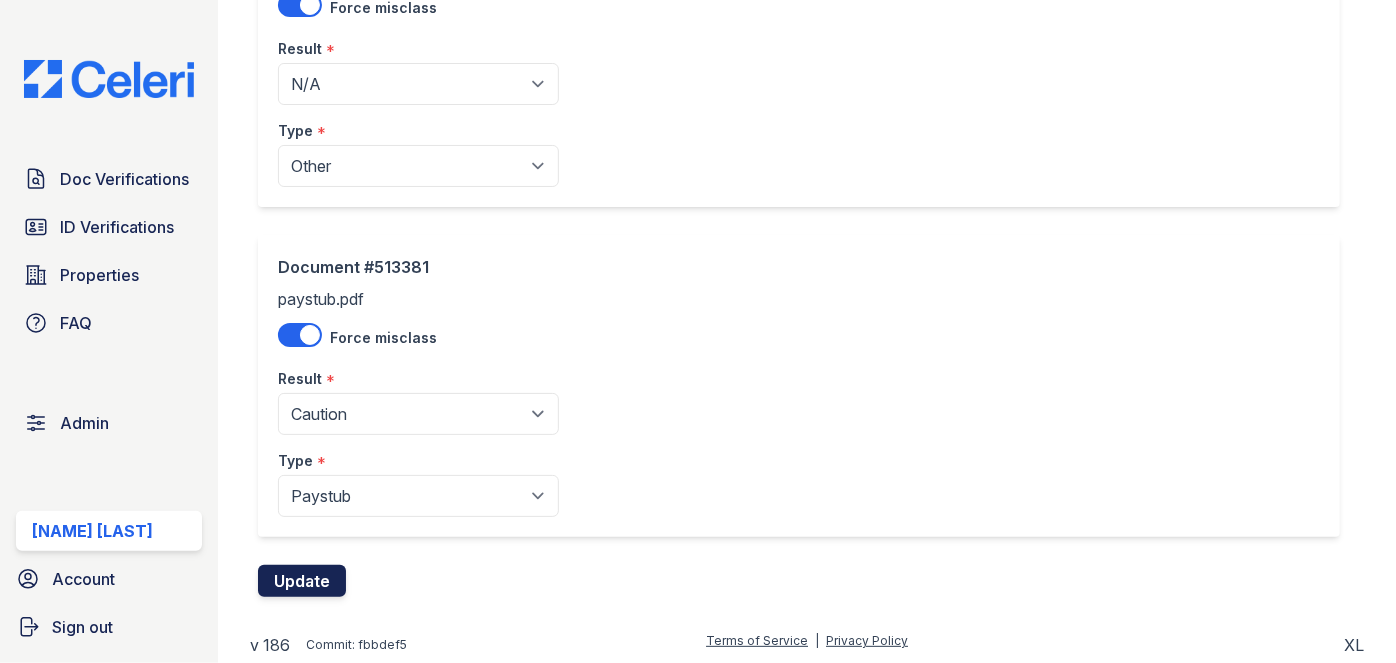 click on "Update" at bounding box center (302, 581) 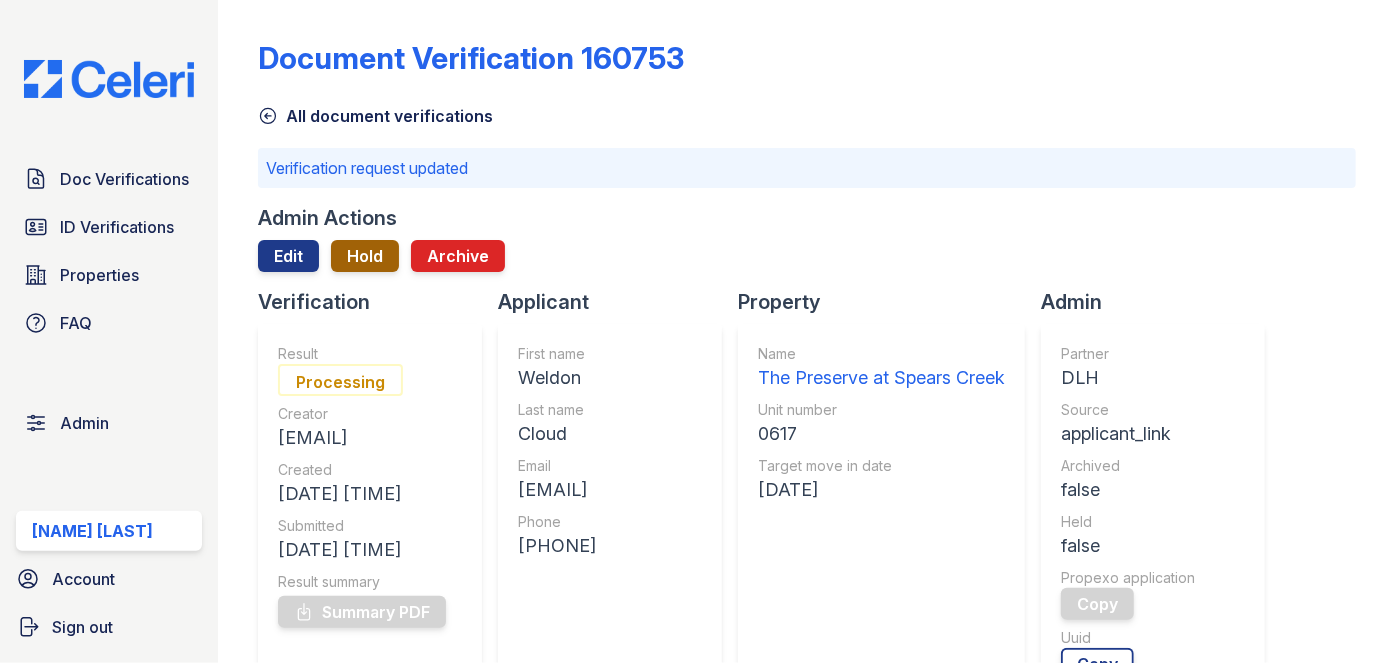 click on "Hold" at bounding box center (365, 256) 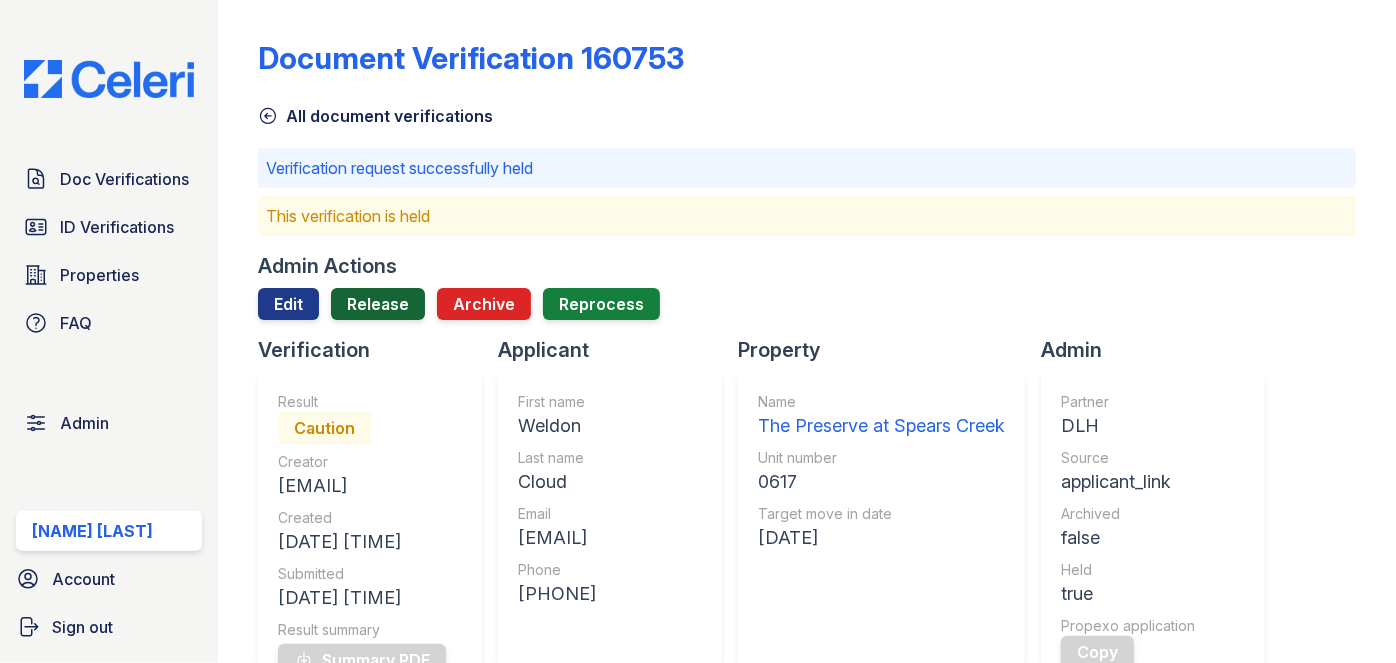 click on "Release" at bounding box center (378, 304) 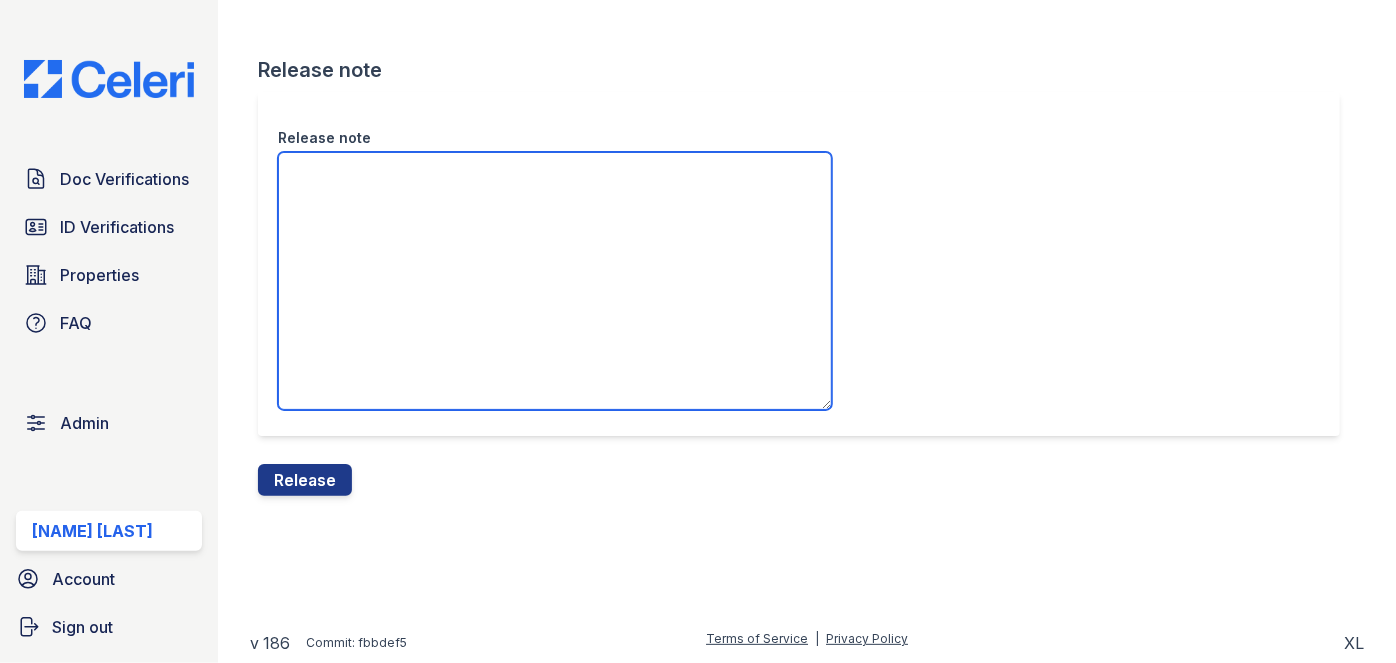 click on "Release note" at bounding box center [555, 281] 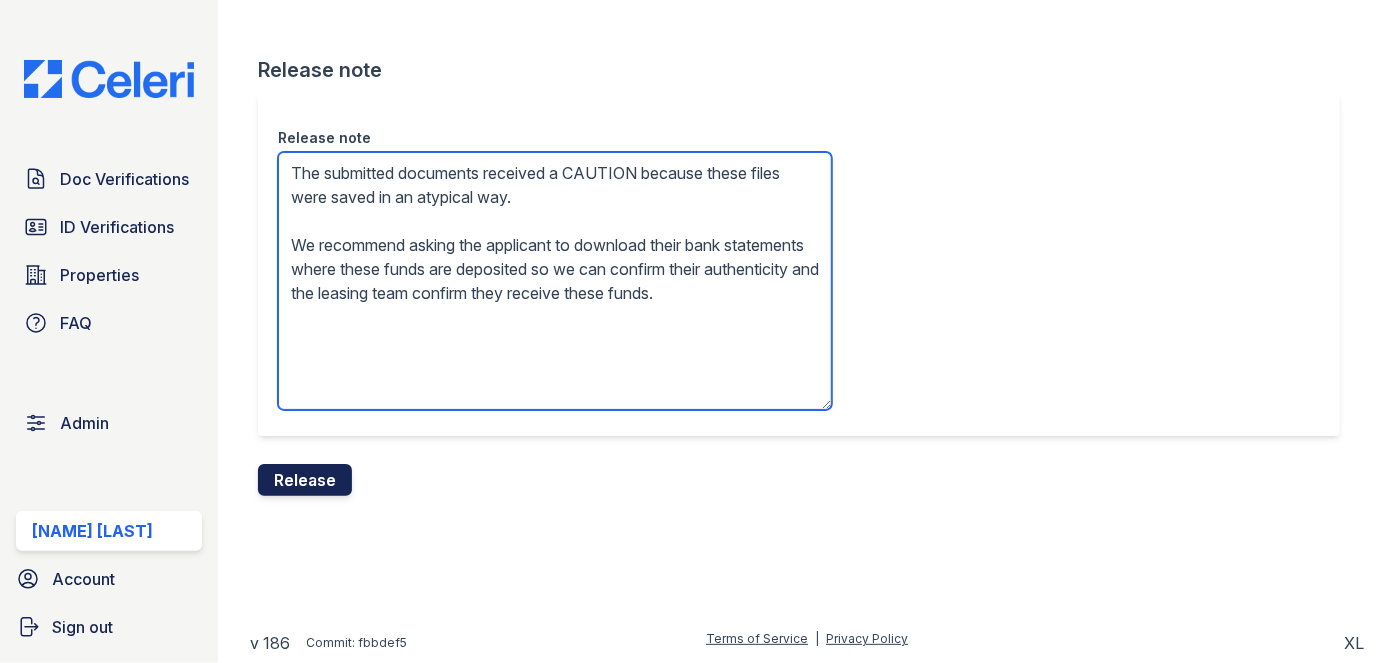 type on "The submitted documents received a CAUTION because these files were saved in an atypical way.
We recommend asking the applicant to download their bank statements where these funds are deposited so we can confirm their authenticity and the leasing team confirm they receive these funds." 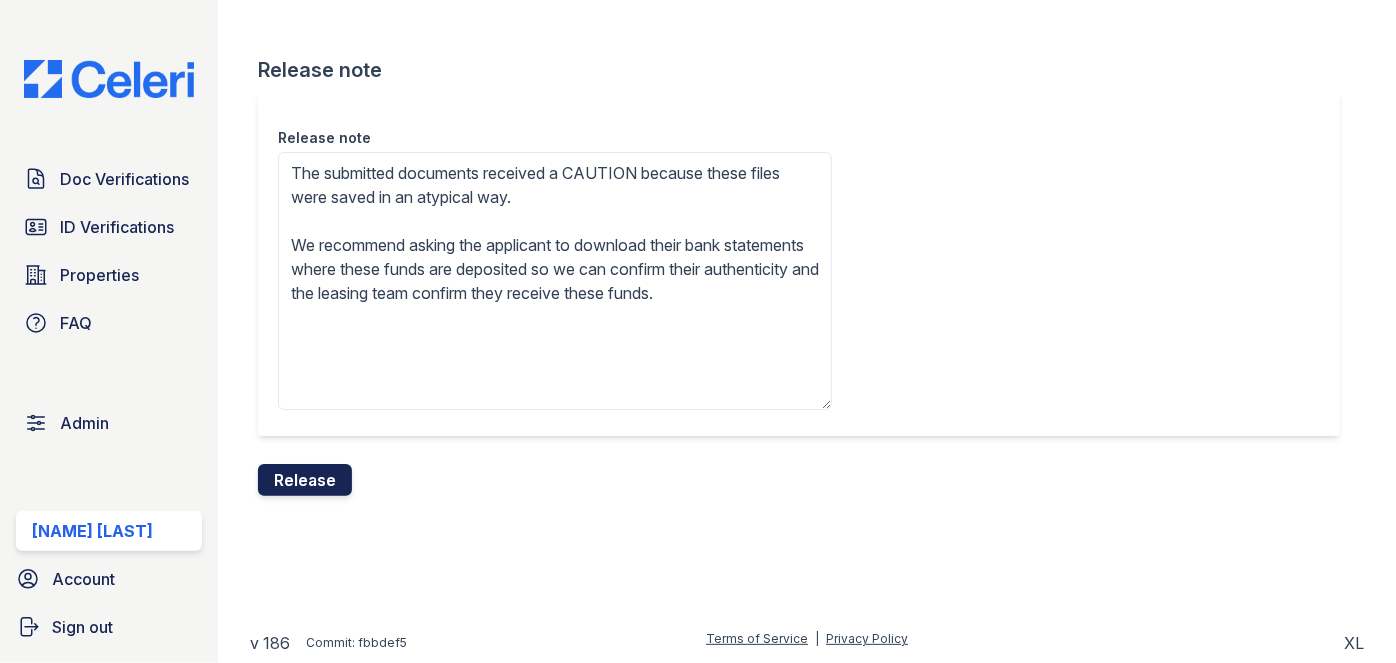 click on "Release" at bounding box center (305, 480) 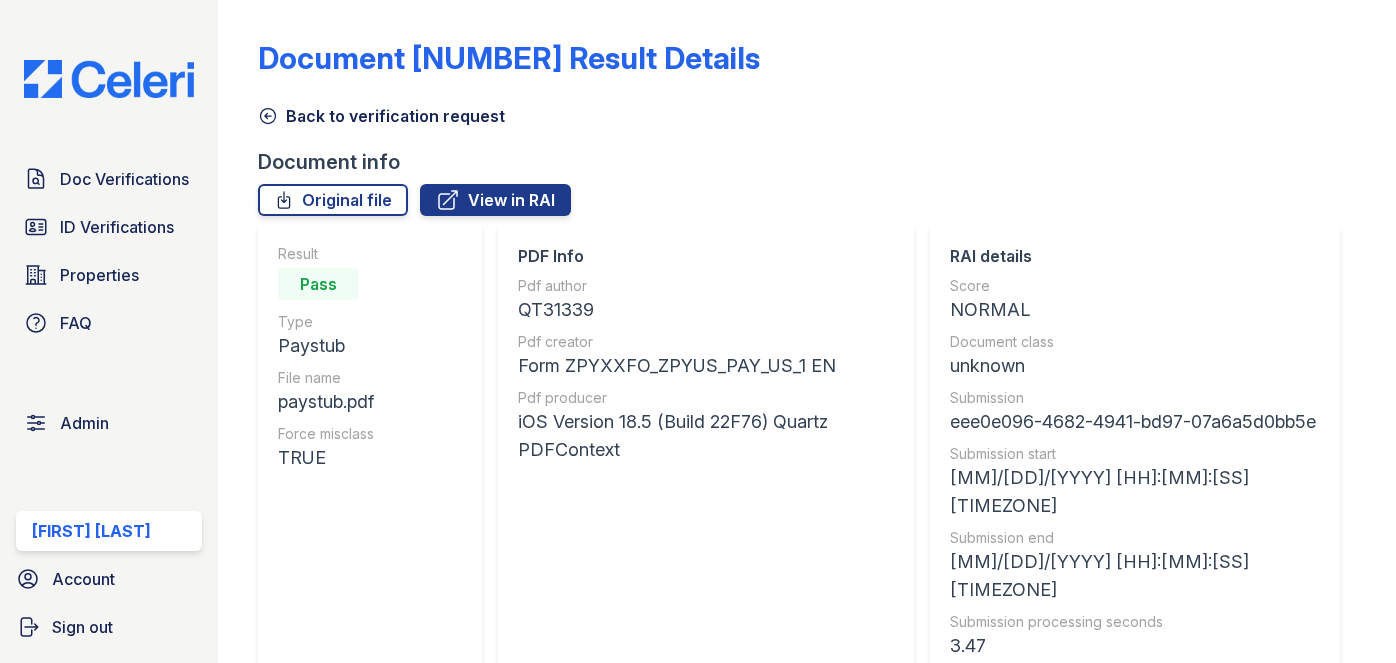 scroll, scrollTop: 0, scrollLeft: 0, axis: both 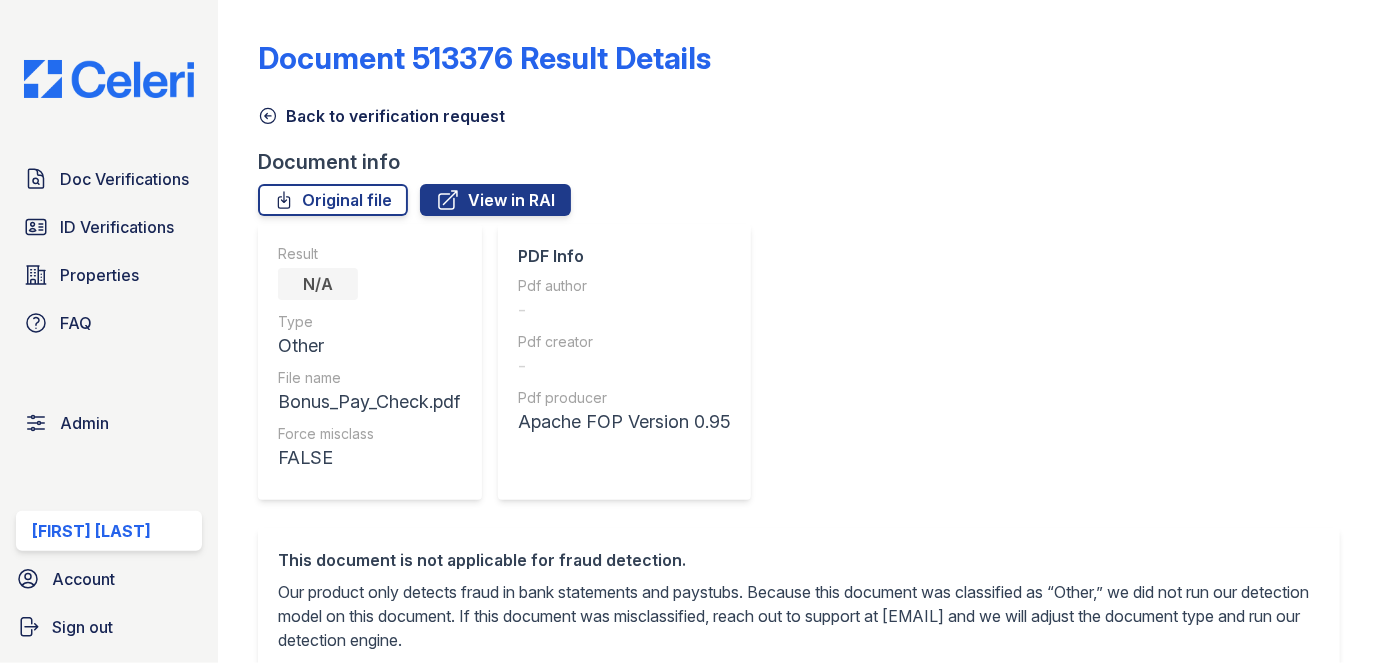 click 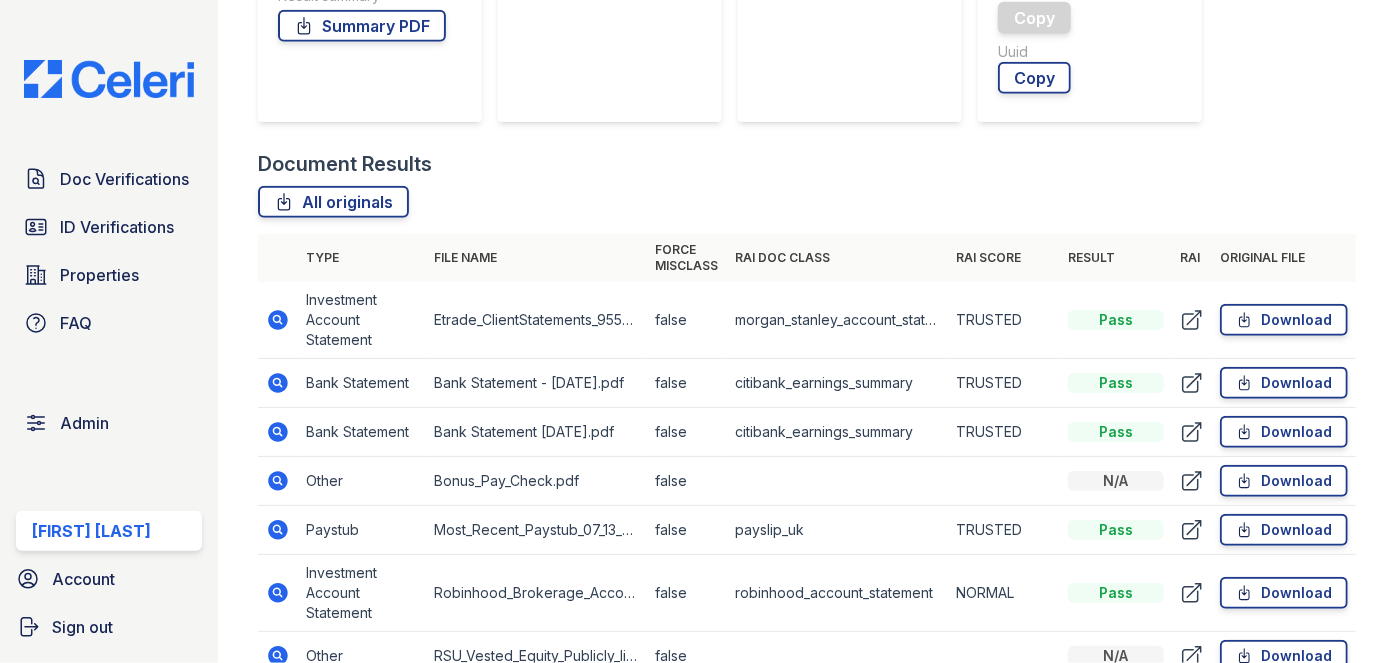 scroll, scrollTop: 727, scrollLeft: 0, axis: vertical 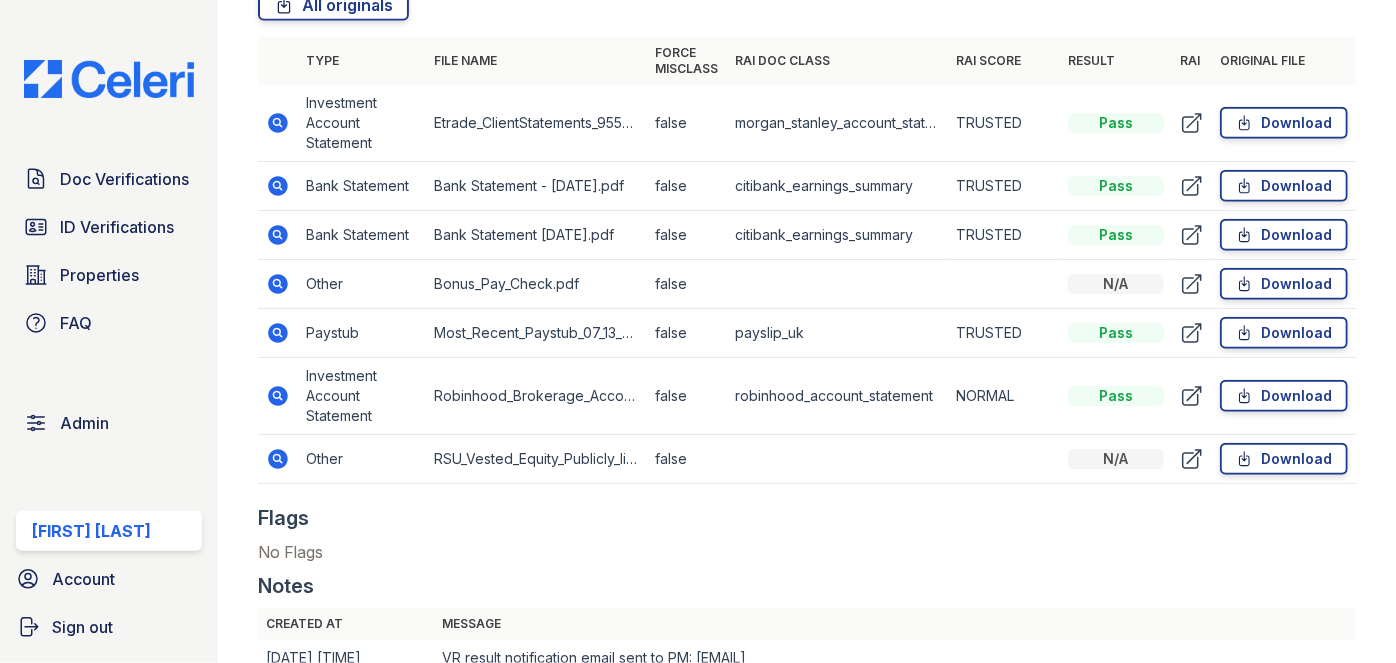 drag, startPoint x: 279, startPoint y: 286, endPoint x: 468, endPoint y: 185, distance: 214.29419 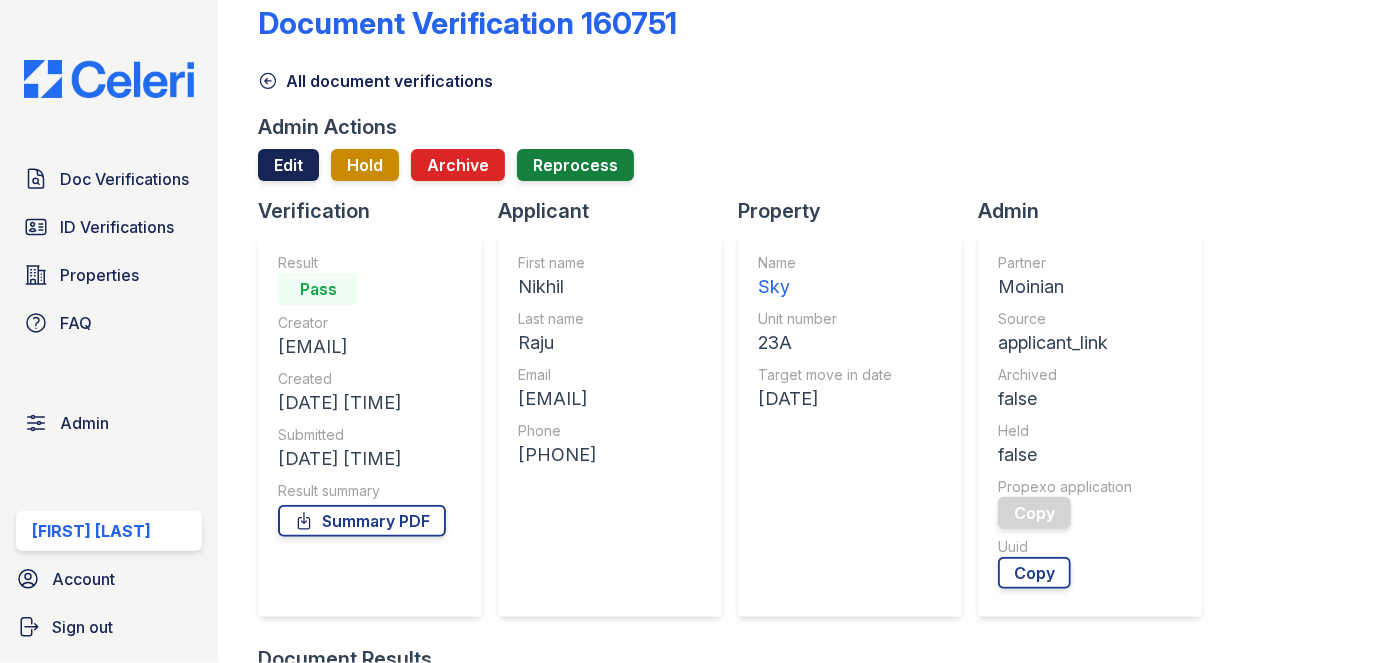 scroll, scrollTop: 0, scrollLeft: 0, axis: both 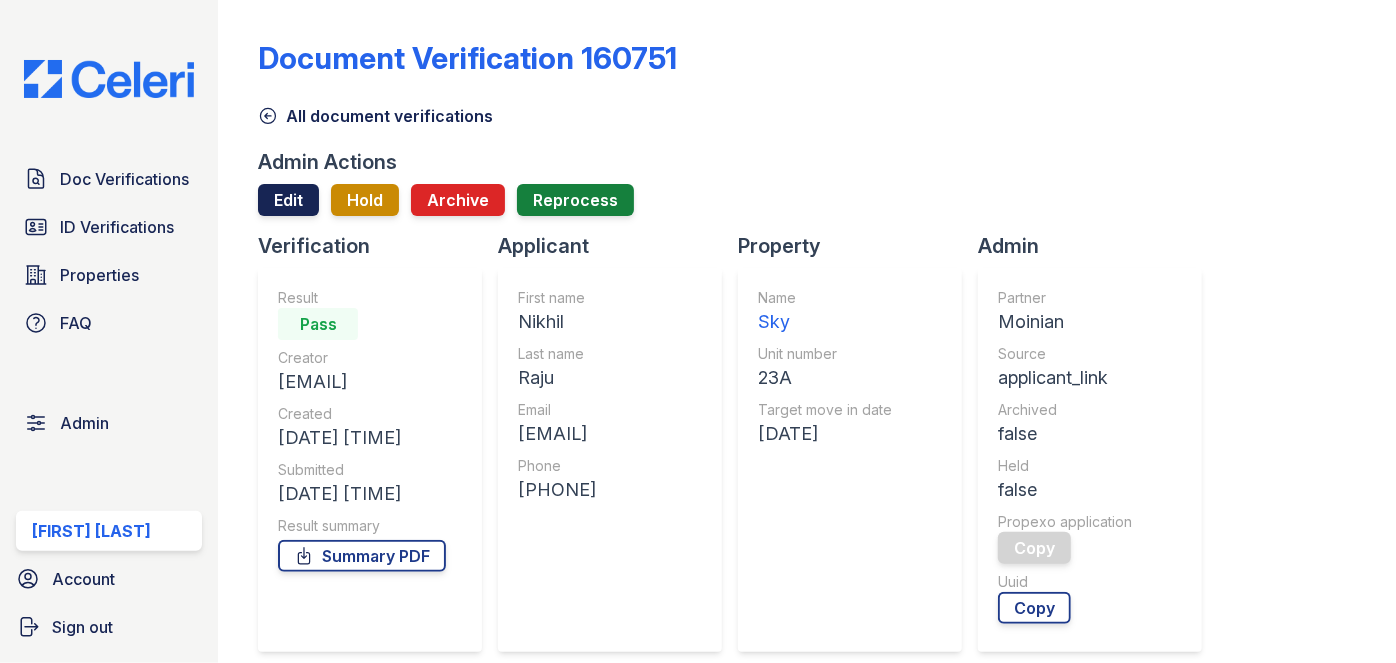 click on "Edit" at bounding box center [288, 200] 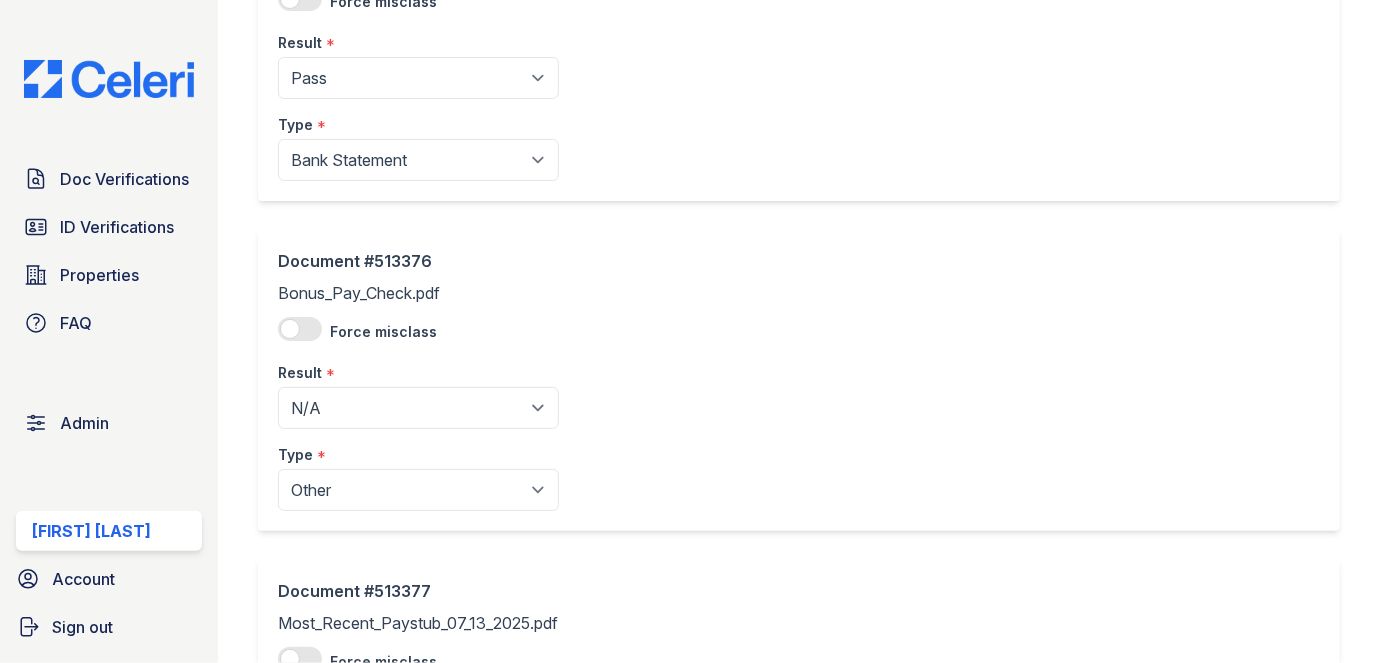 scroll, scrollTop: 1090, scrollLeft: 0, axis: vertical 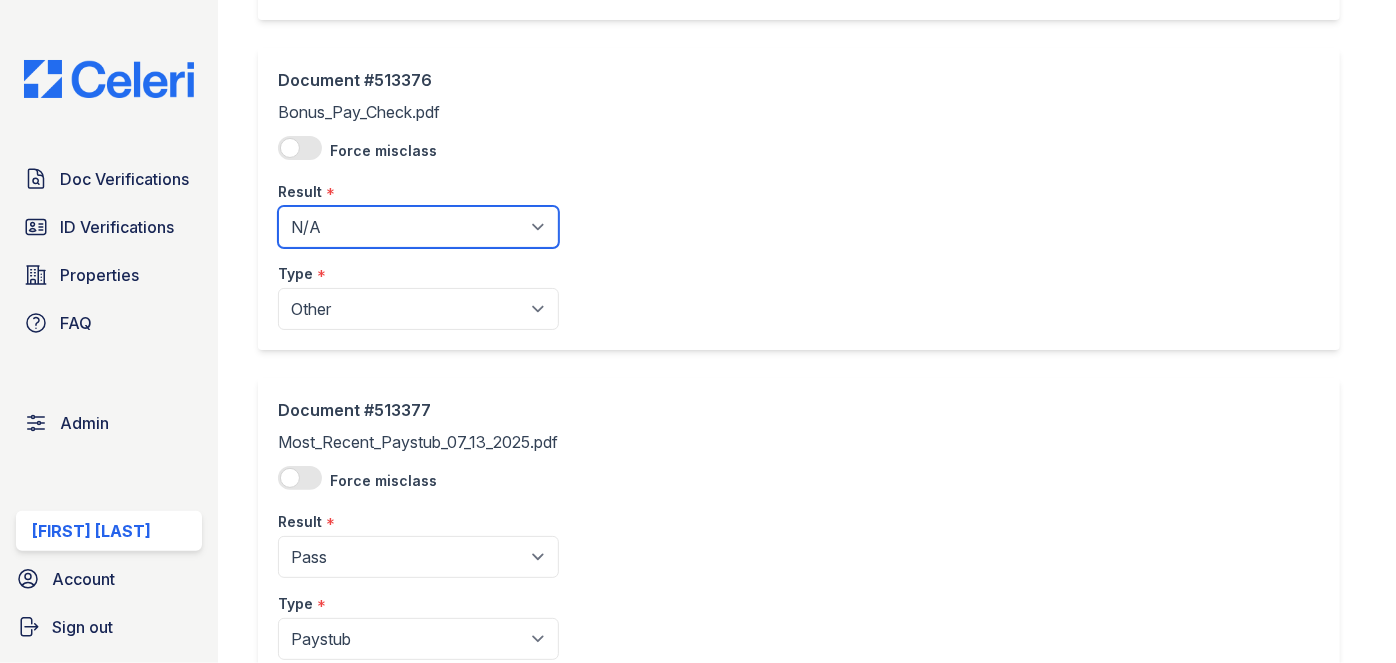 click on "Pending
Sent
Started
Processing
Pass
Fail
Caution
Error
N/A" at bounding box center [418, 227] 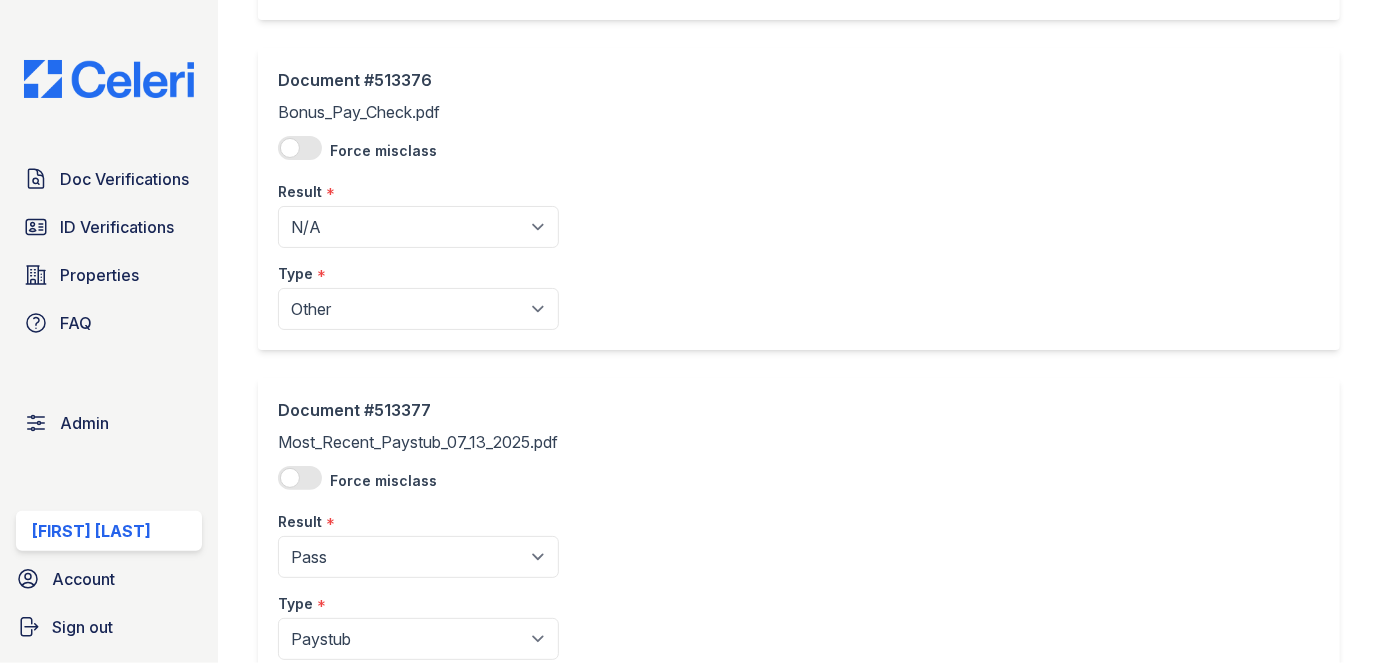 click on "Document #513376
Bonus_Pay_Check.pdf
Force misclass
Result
*
Pending
Sent
Started
Processing
Pass
Fail
Caution
Error
N/A
Type
*
Paystub
Bank Statement
Offer Letter
Tax Documents
Benefit Award Letter
Investment Account Statement
Other" at bounding box center (799, -791) 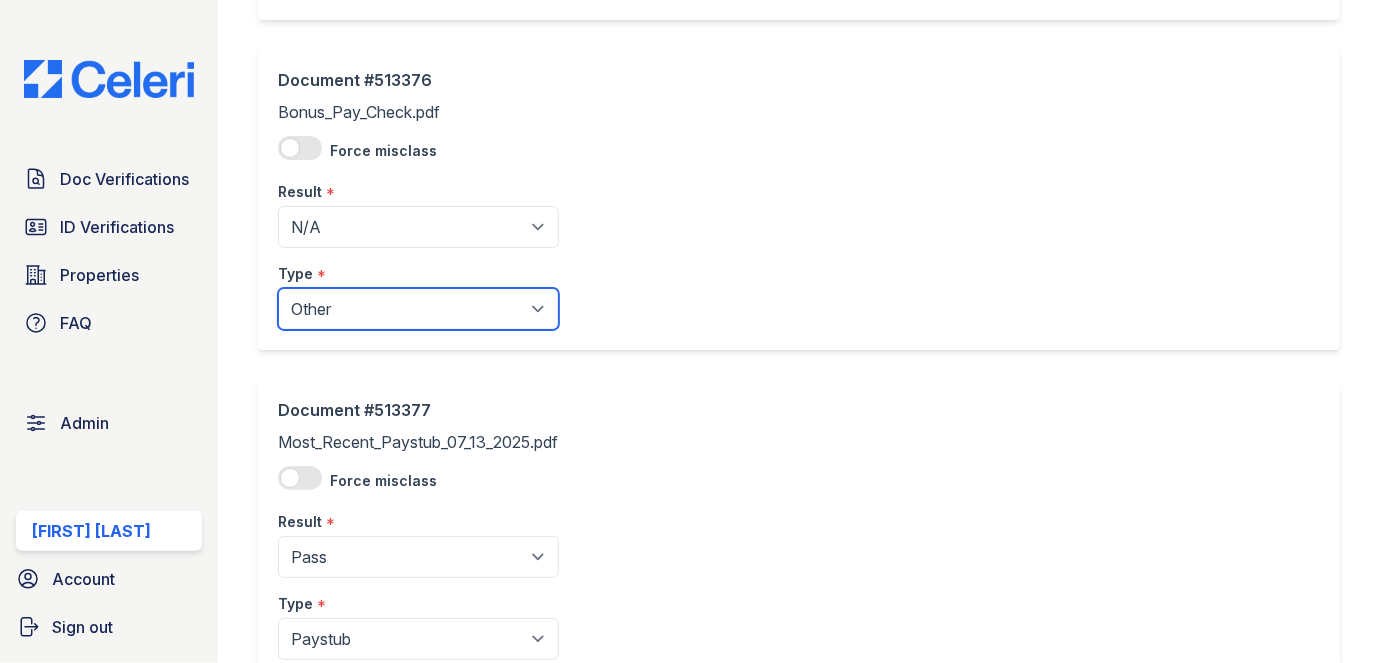 click on "Paystub
Bank Statement
Offer Letter
Tax Documents
Benefit Award Letter
Investment Account Statement
Other" at bounding box center (418, 309) 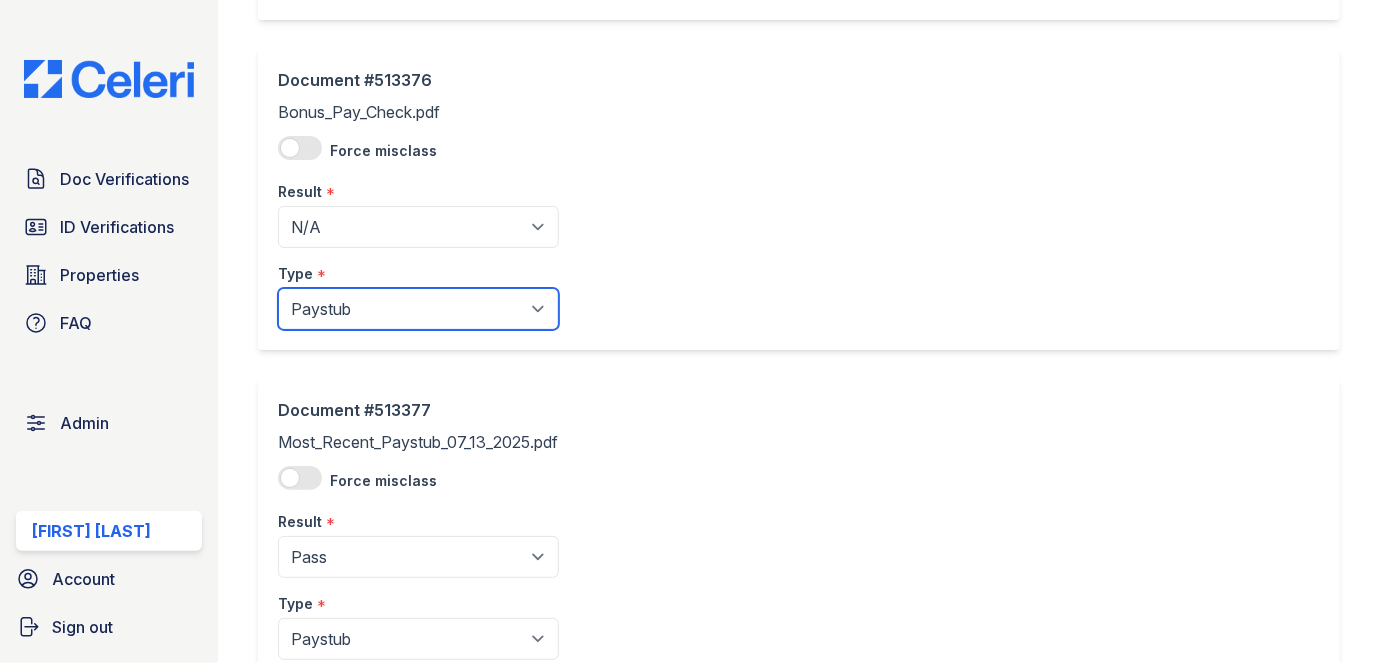 click on "Paystub
Bank Statement
Offer Letter
Tax Documents
Benefit Award Letter
Investment Account Statement
Other" at bounding box center (418, 309) 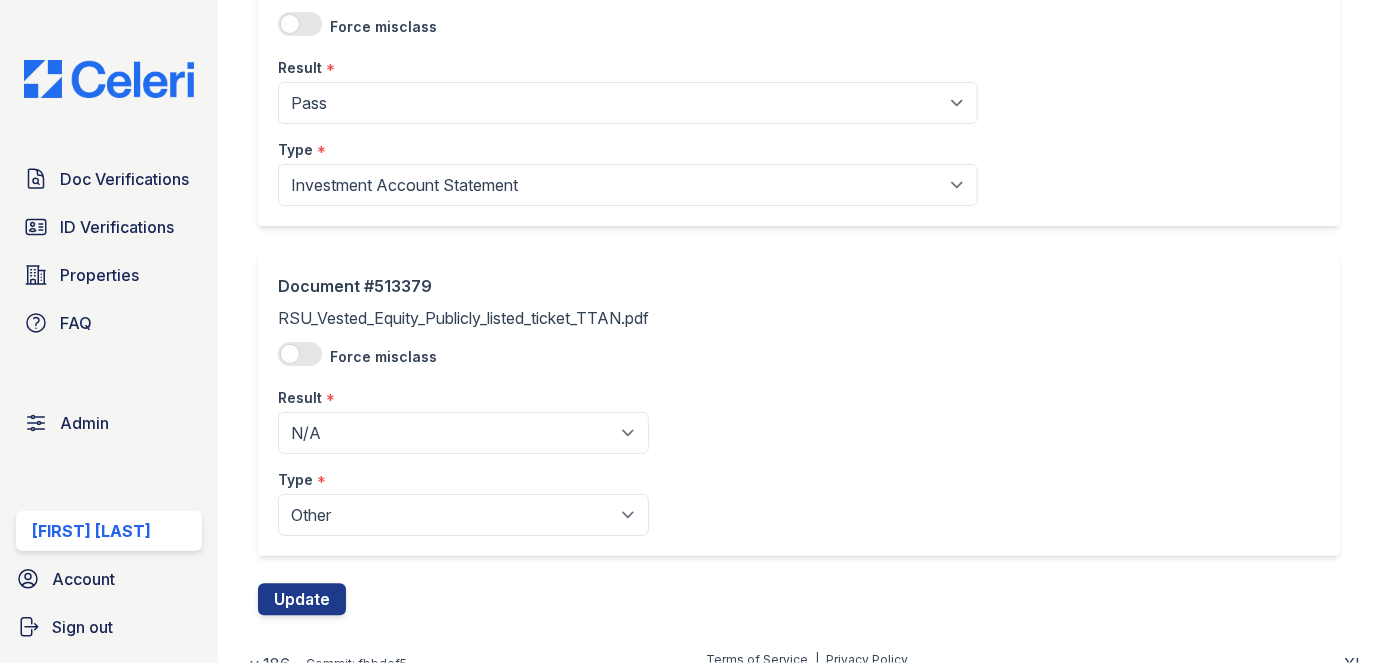 scroll, scrollTop: 1890, scrollLeft: 0, axis: vertical 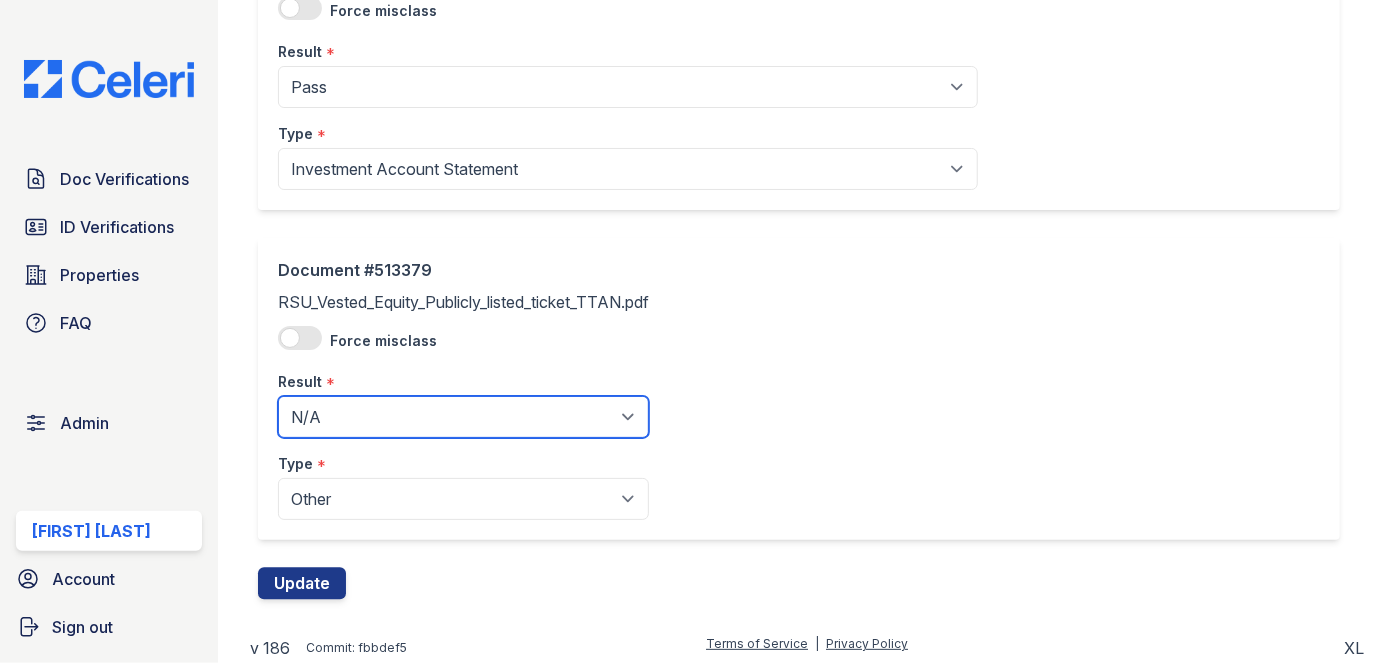 click on "Pending
Sent
Started
Processing
Pass
Fail
Caution
Error
N/A" at bounding box center [463, 417] 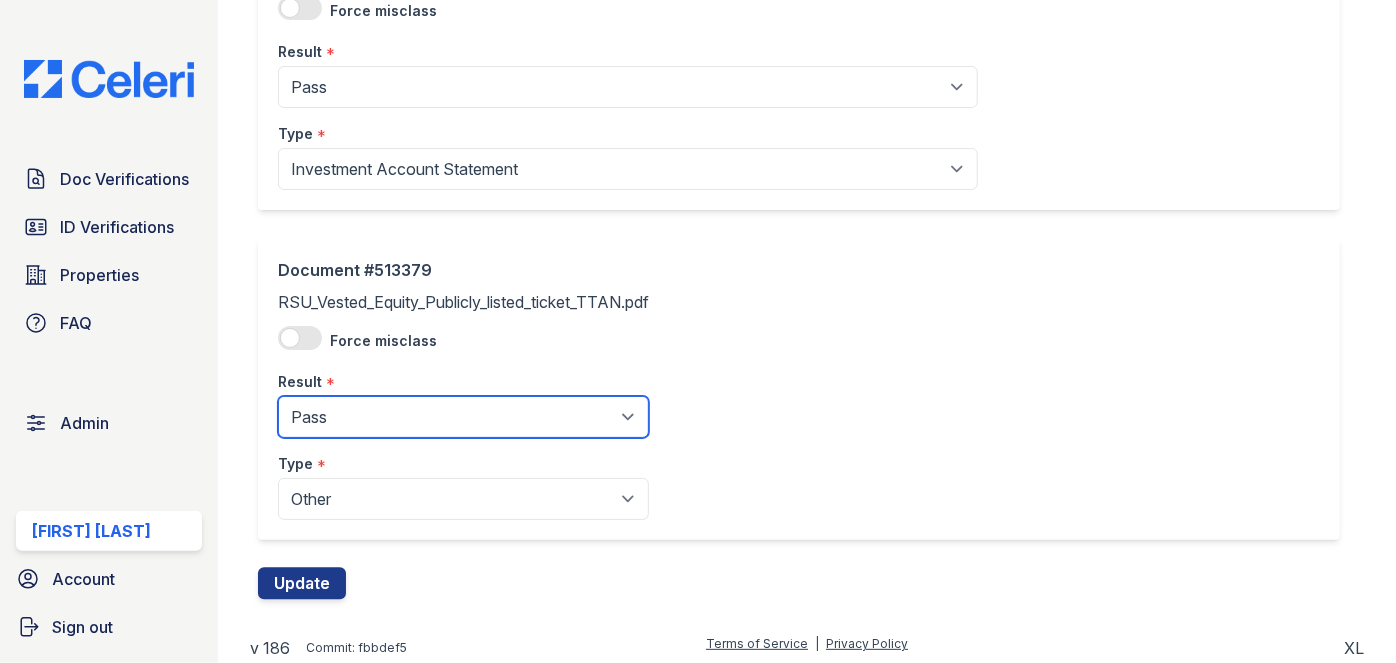 click on "Pending
Sent
Started
Processing
Pass
Fail
Caution
Error
N/A" at bounding box center (463, 417) 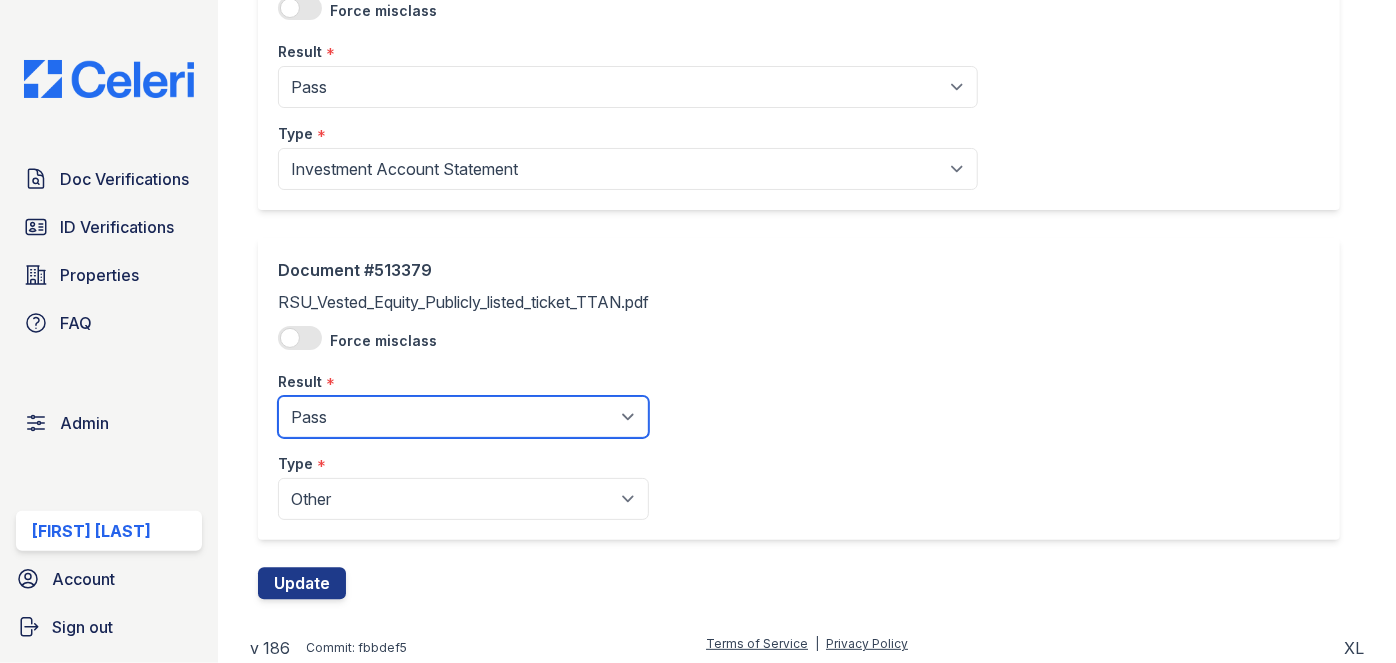 select on "n/a" 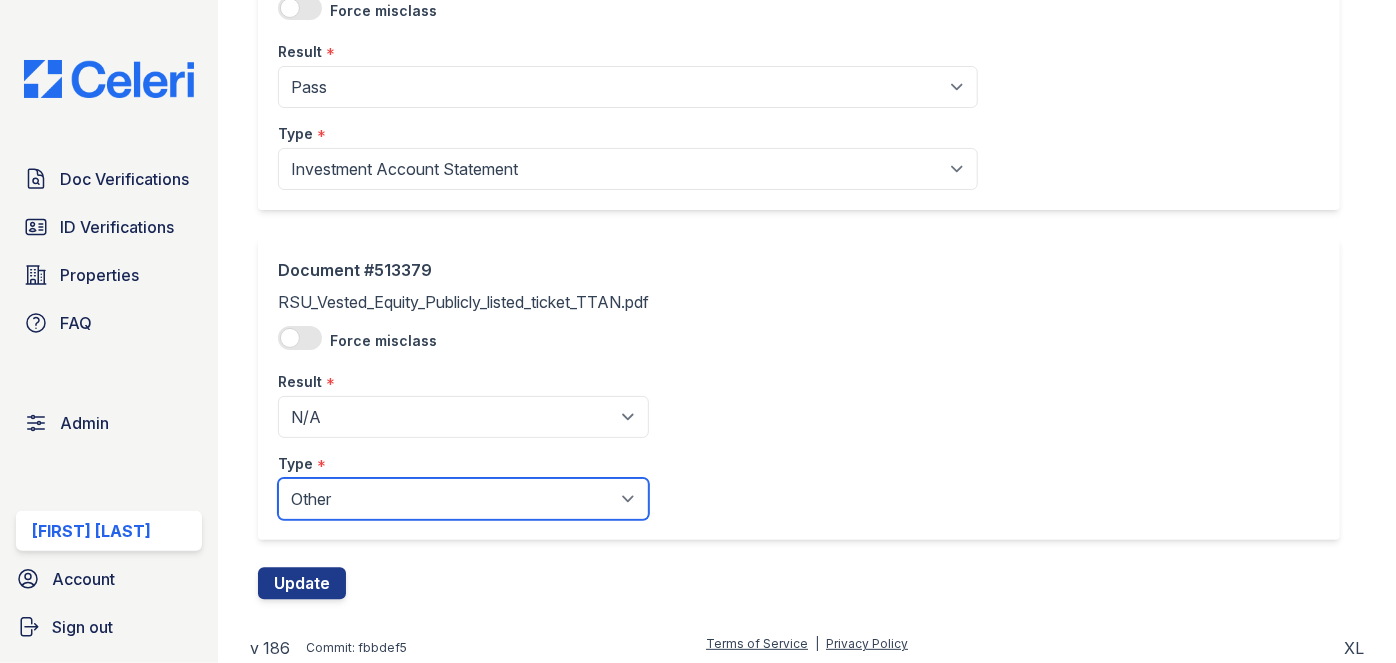 click on "Paystub
Bank Statement
Offer Letter
Tax Documents
Benefit Award Letter
Investment Account Statement
Other" at bounding box center [463, 499] 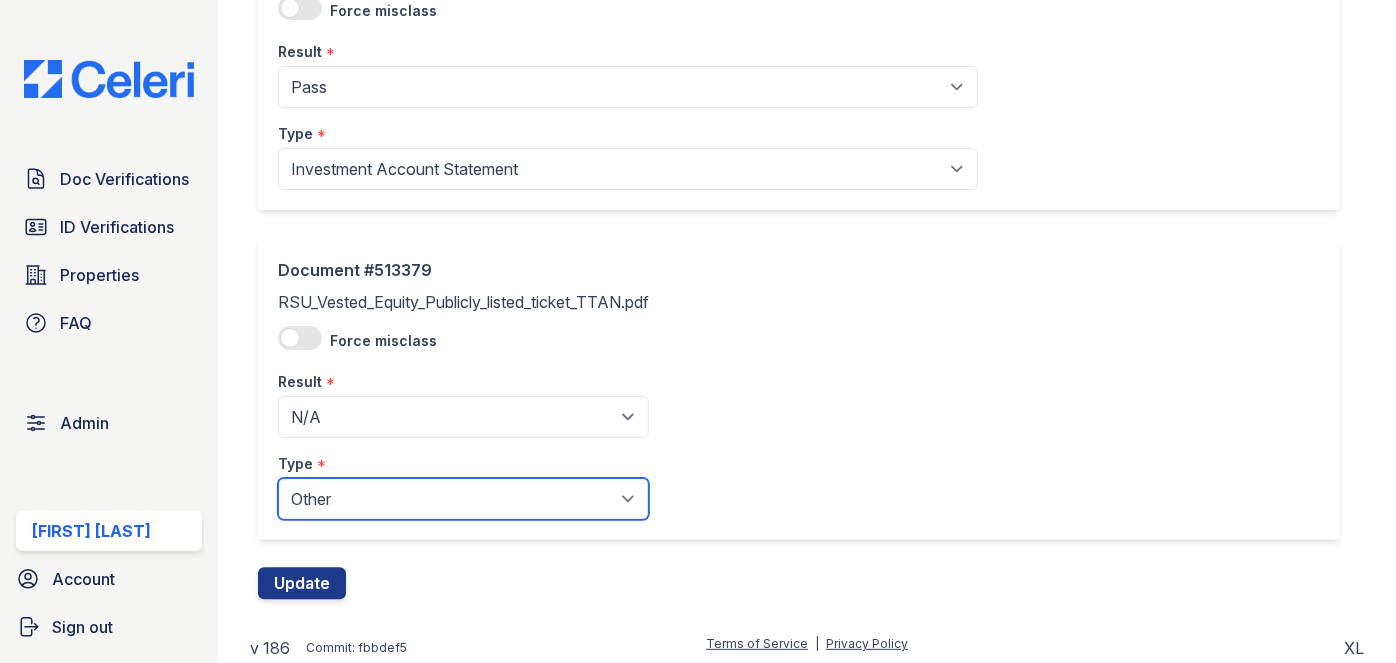 select on "paystub" 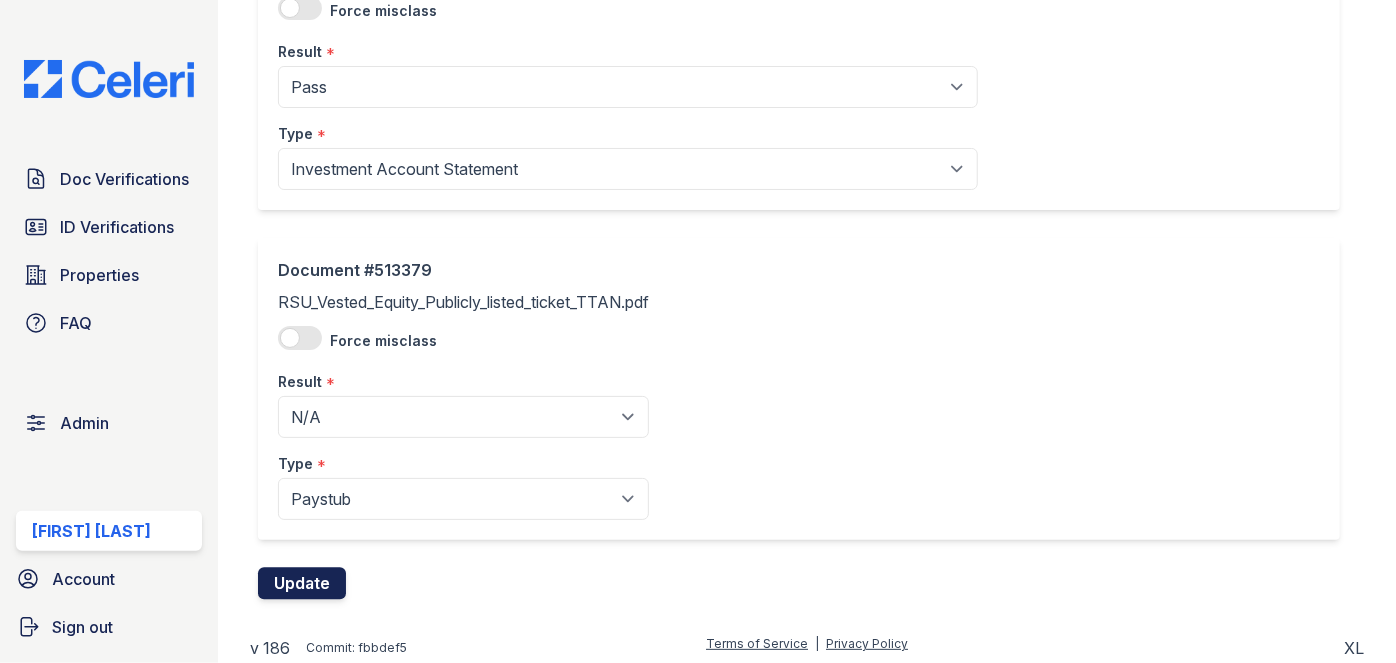 click on "Update" at bounding box center [302, 584] 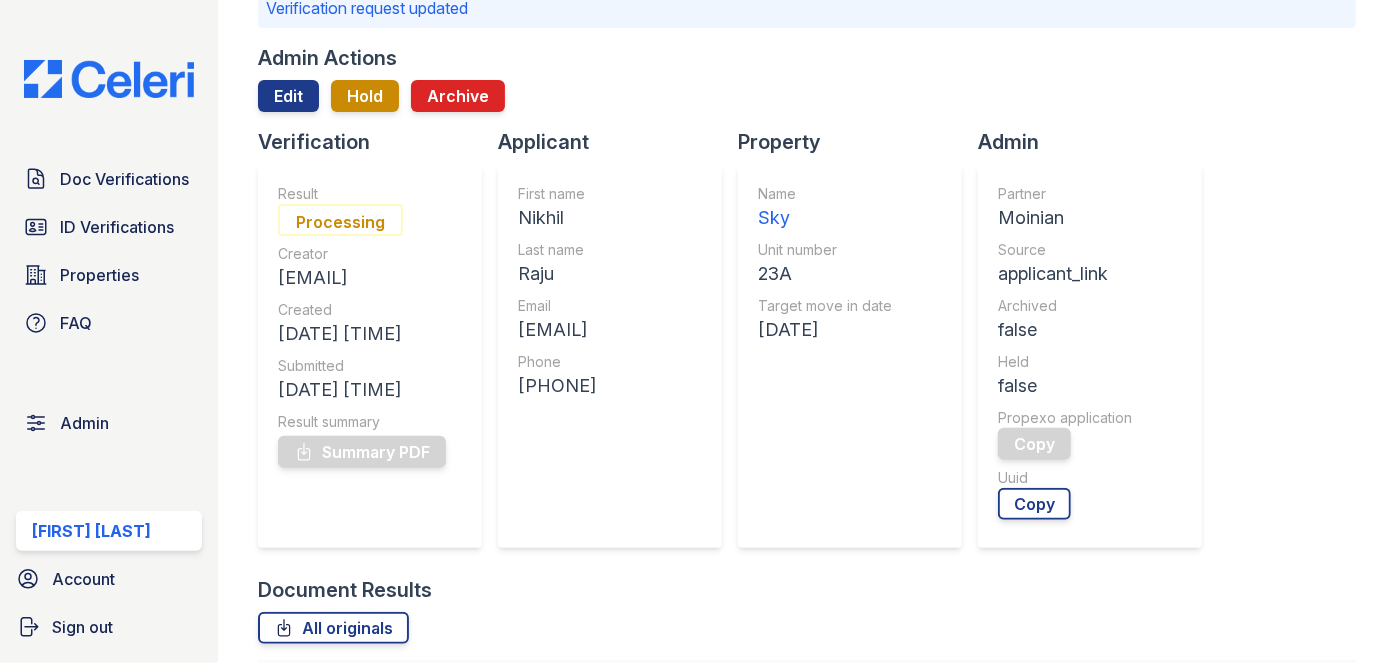 scroll, scrollTop: 181, scrollLeft: 0, axis: vertical 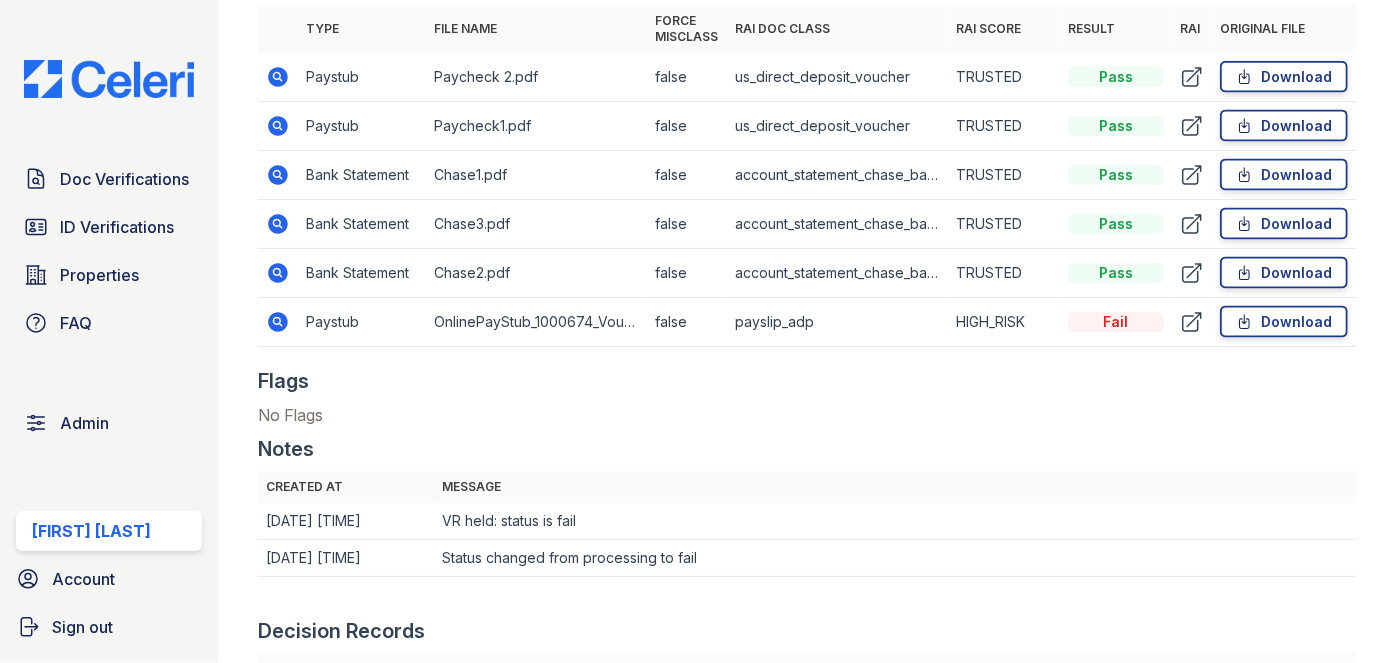 drag, startPoint x: 282, startPoint y: 269, endPoint x: 279, endPoint y: 214, distance: 55.081757 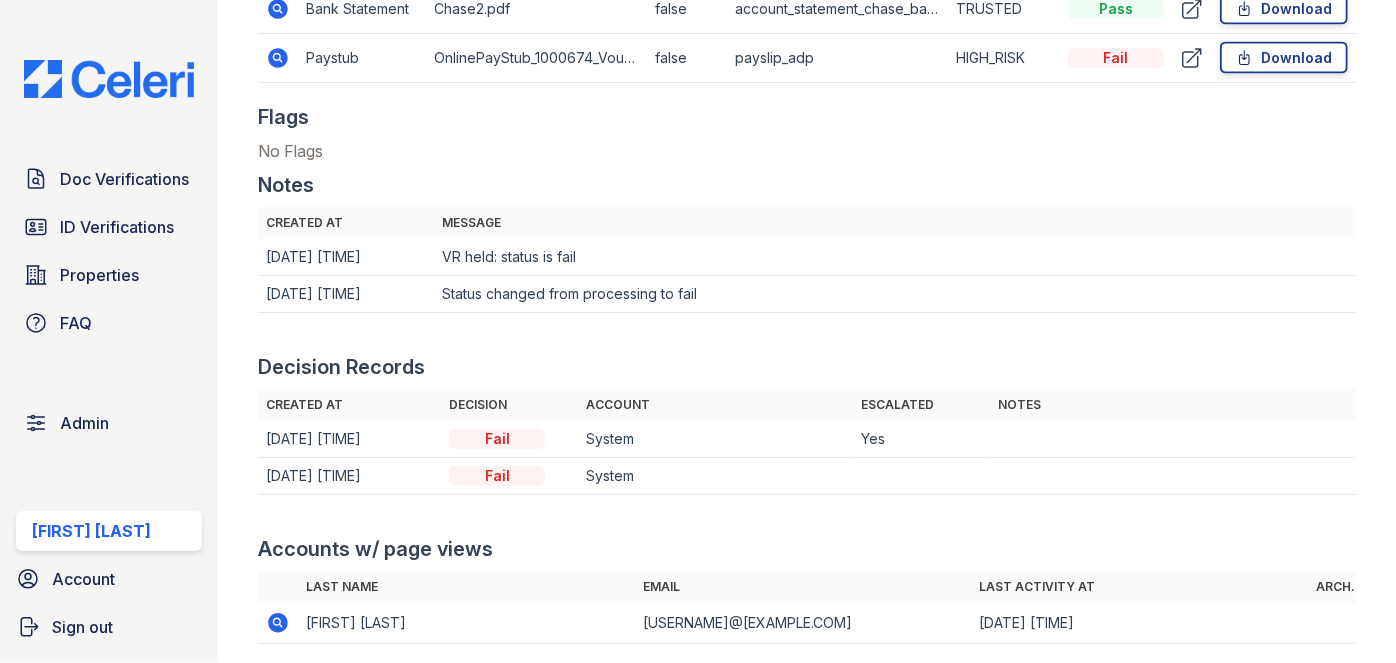 scroll, scrollTop: 1636, scrollLeft: 0, axis: vertical 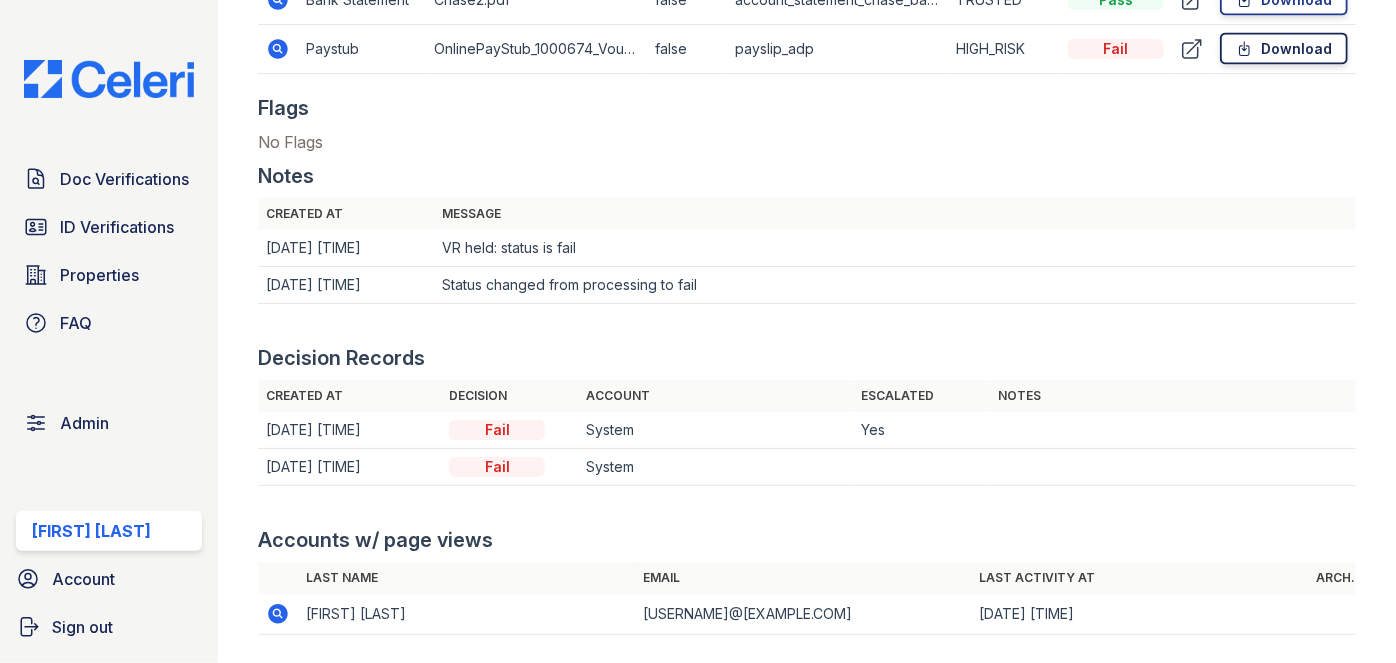 click on "Download" at bounding box center (1284, 49) 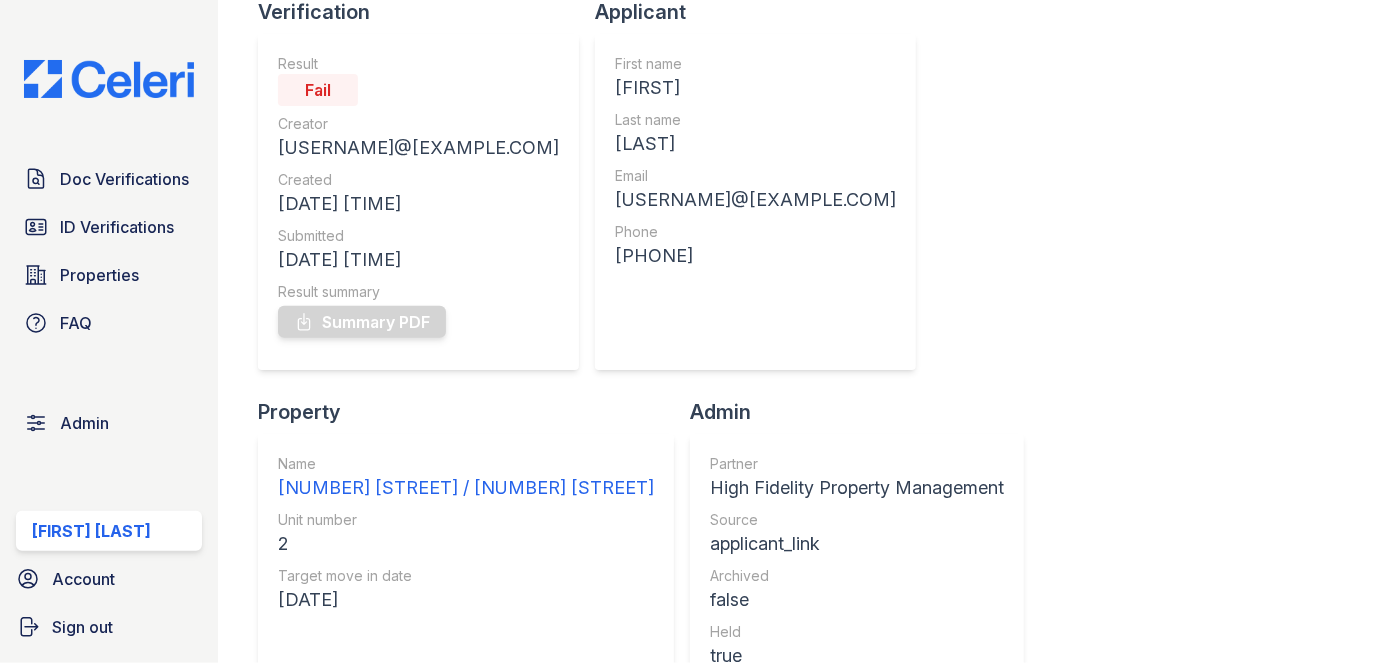 scroll, scrollTop: 90, scrollLeft: 0, axis: vertical 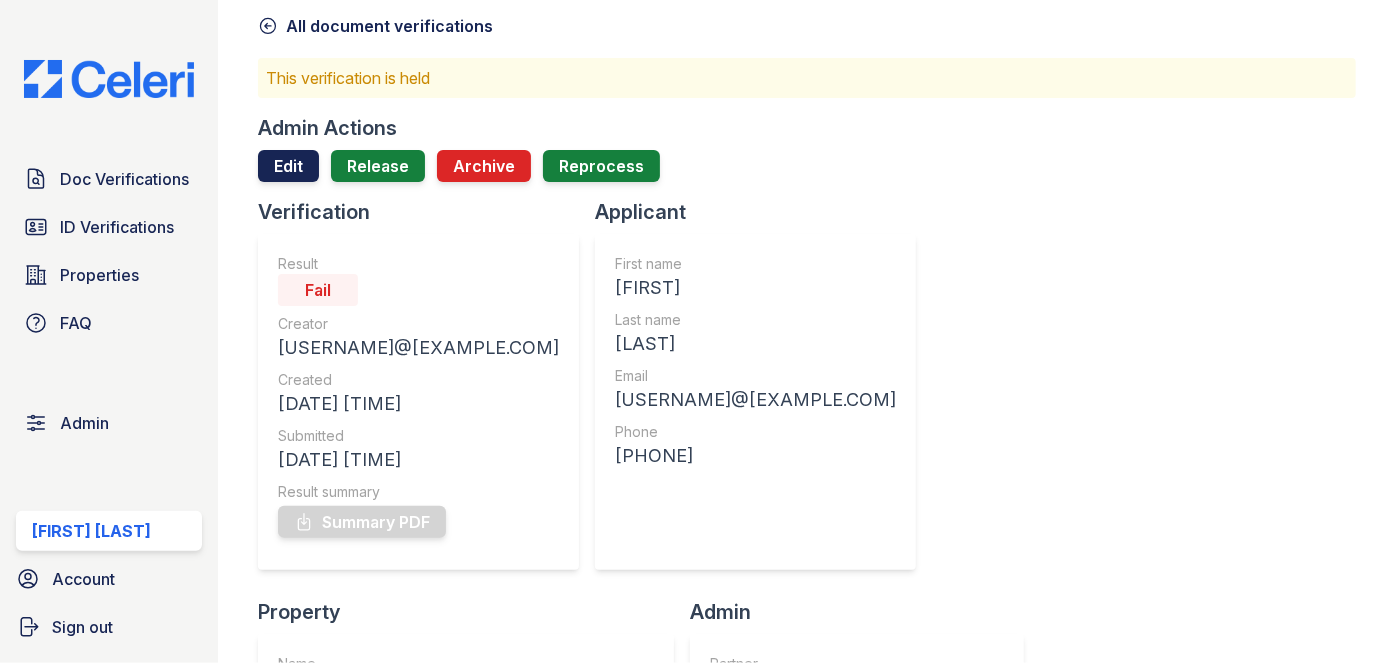 click on "Edit" at bounding box center [288, 166] 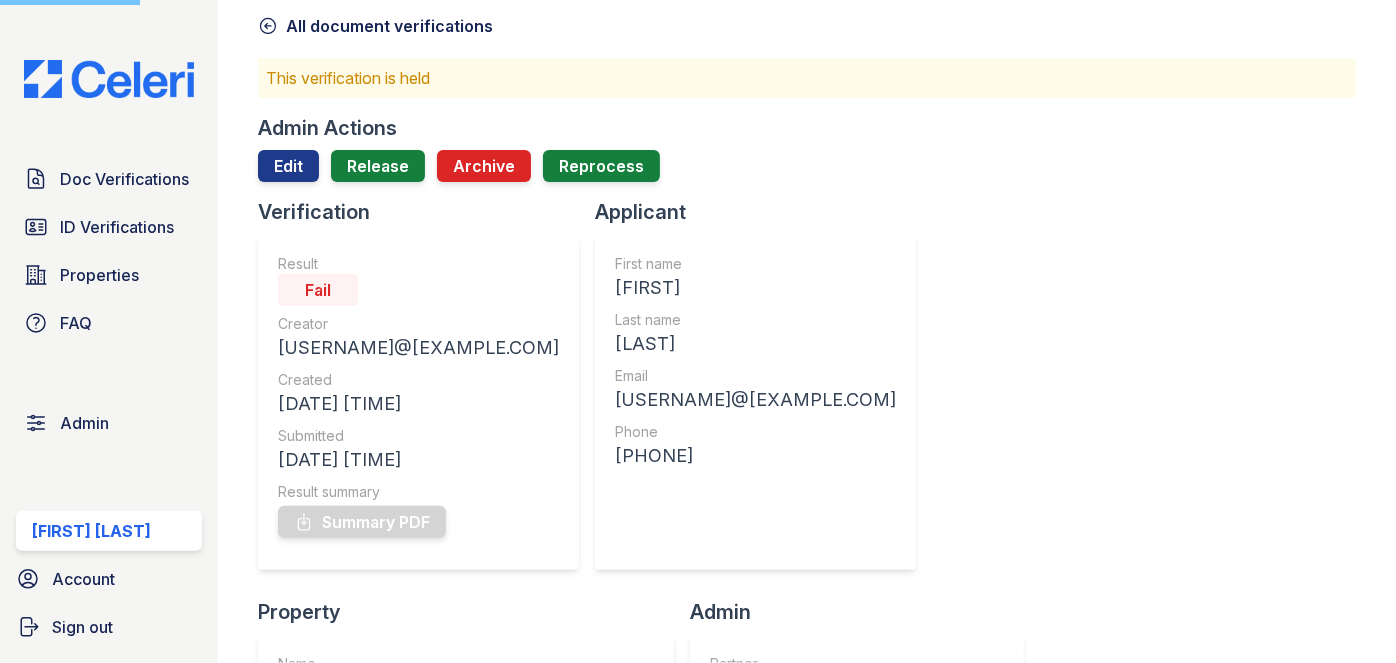 scroll, scrollTop: 0, scrollLeft: 0, axis: both 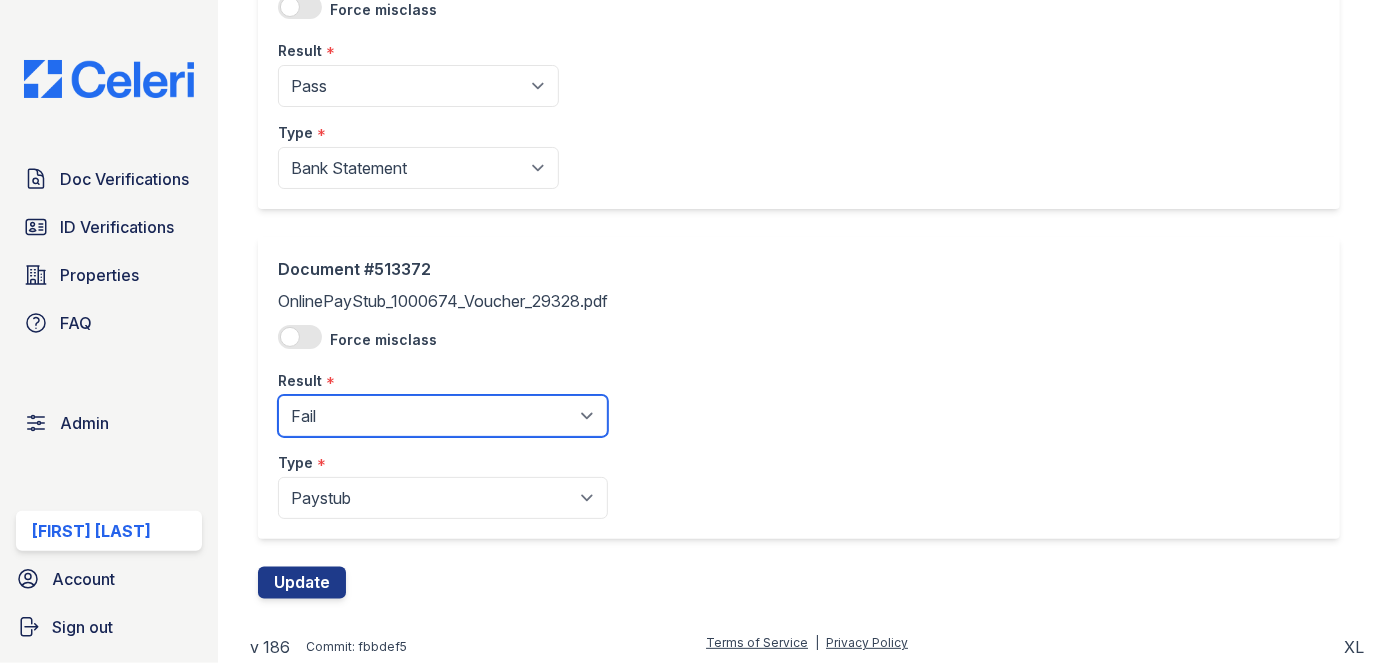 click on "Pending
Sent
Started
Processing
Pass
Fail
Caution
Error
N/A" at bounding box center (443, 416) 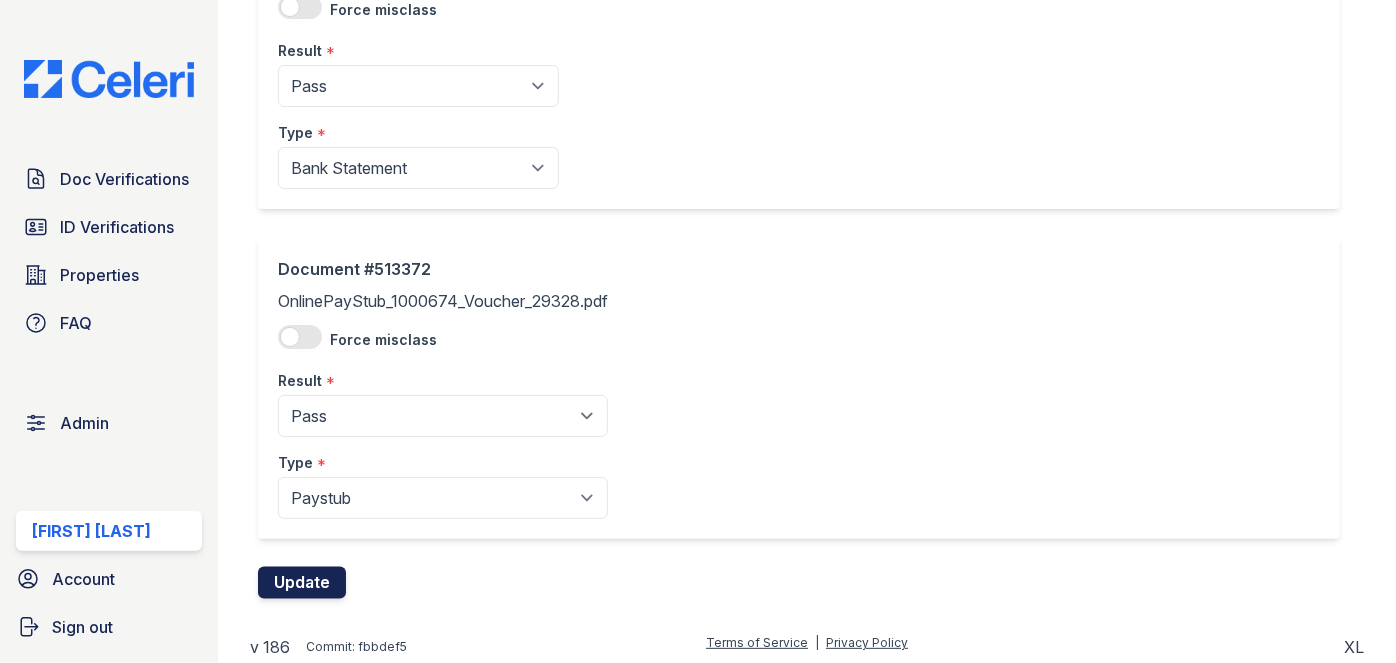 click on "Update" at bounding box center [302, 583] 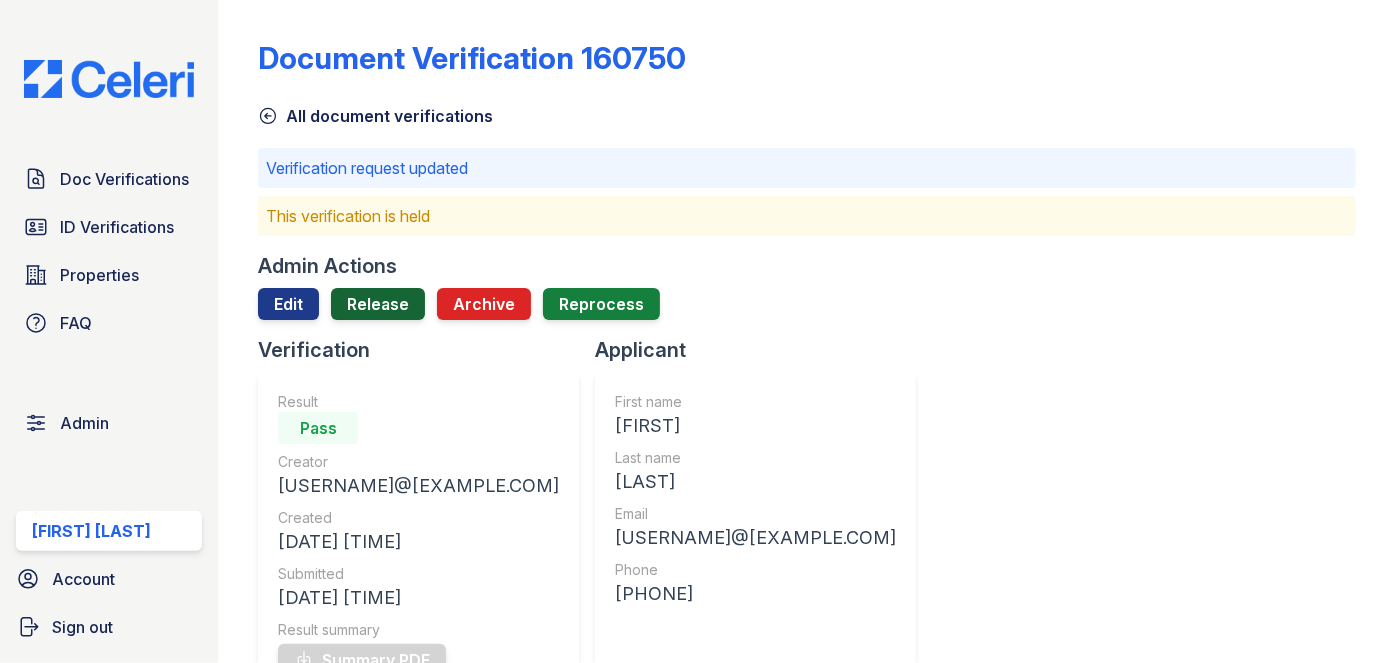 click on "Release" at bounding box center (378, 304) 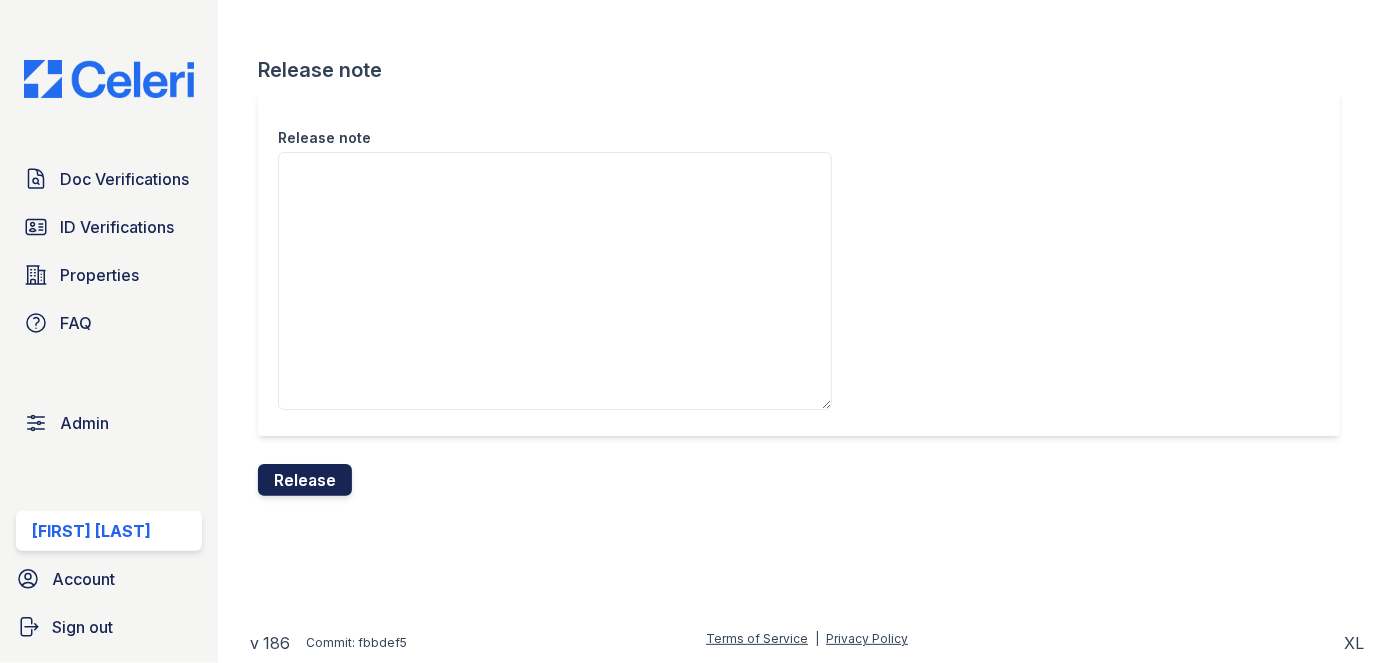 click on "Release" at bounding box center (305, 480) 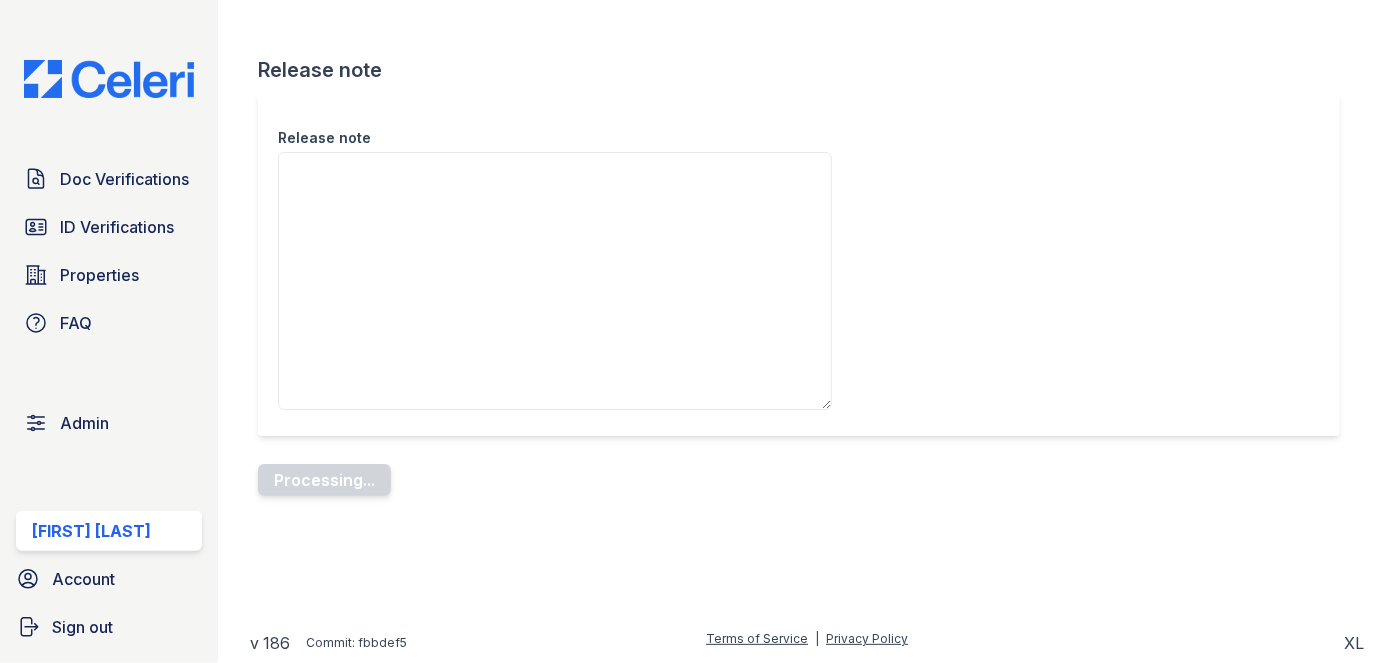 click on "Release note" at bounding box center [799, 264] 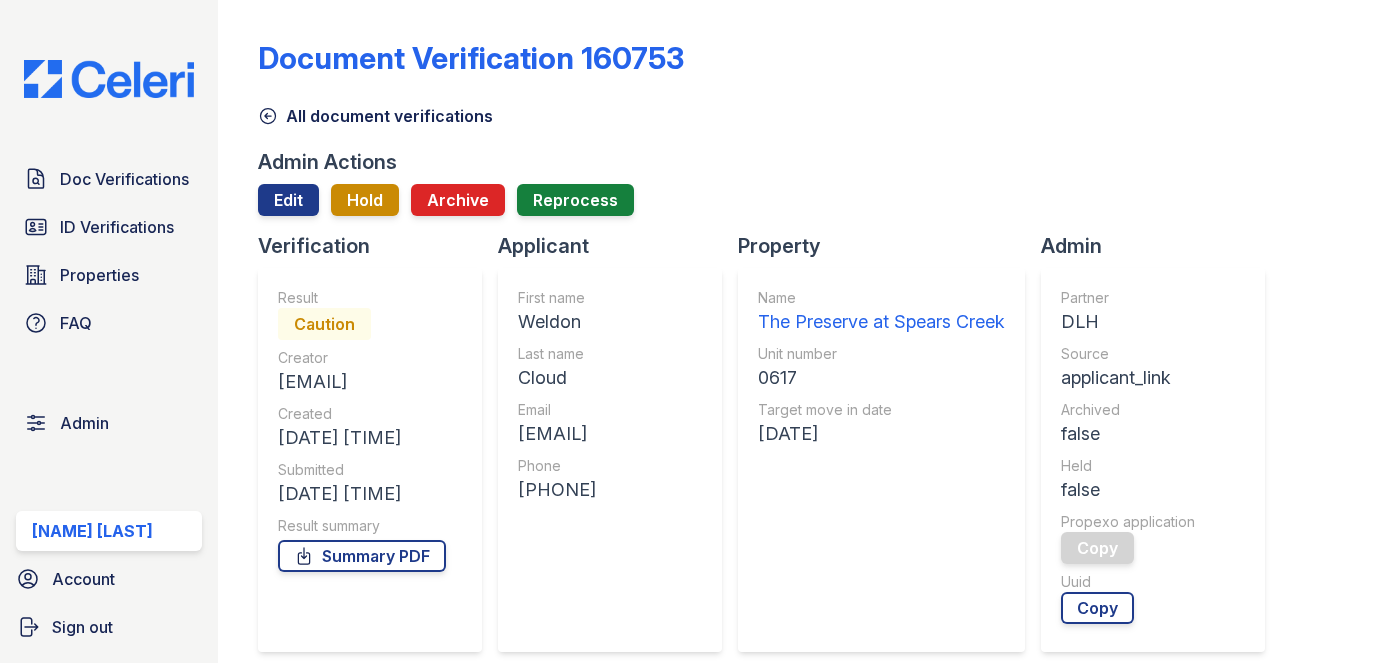 scroll, scrollTop: 0, scrollLeft: 0, axis: both 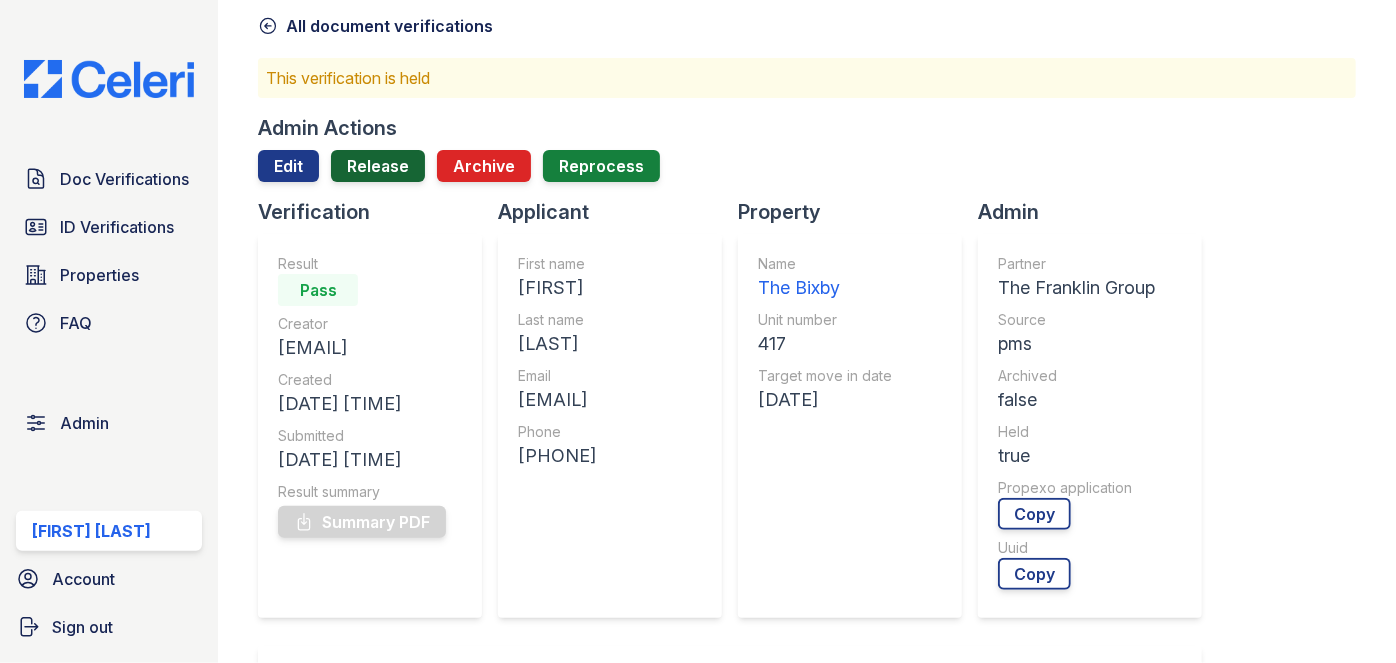 click on "Release" at bounding box center [378, 166] 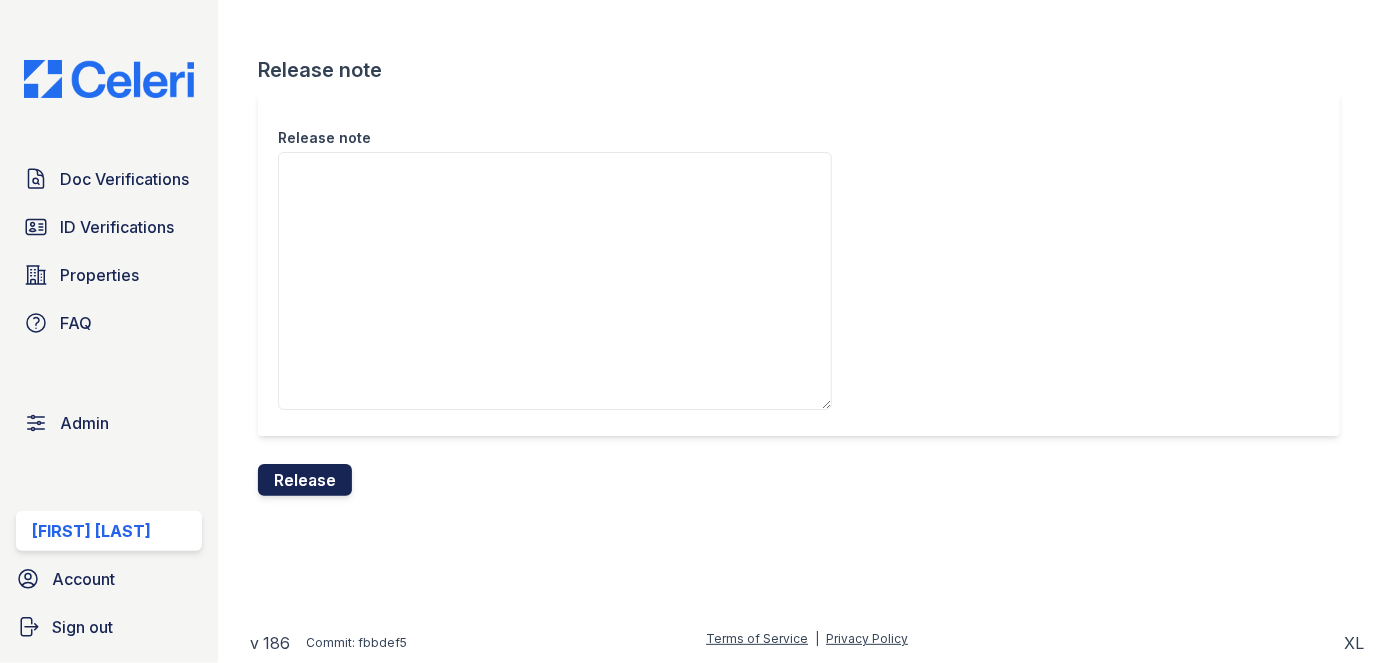 click on "Release" at bounding box center [305, 480] 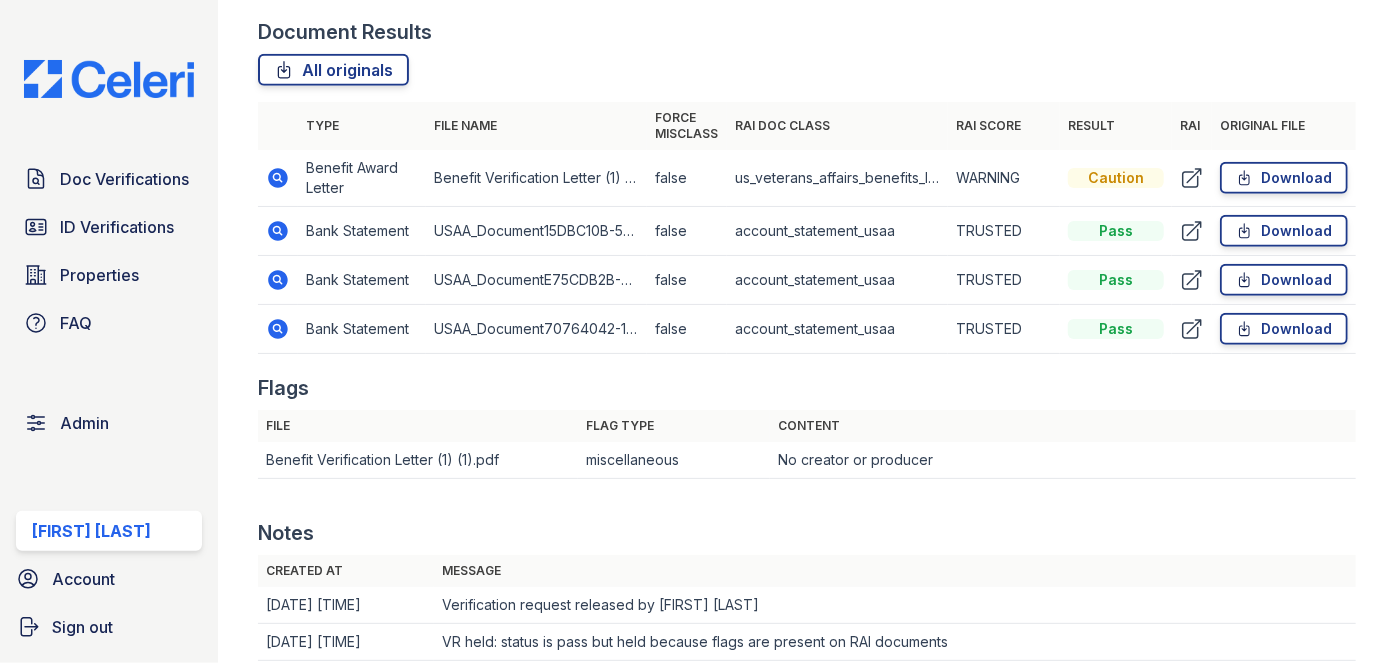 scroll, scrollTop: 727, scrollLeft: 0, axis: vertical 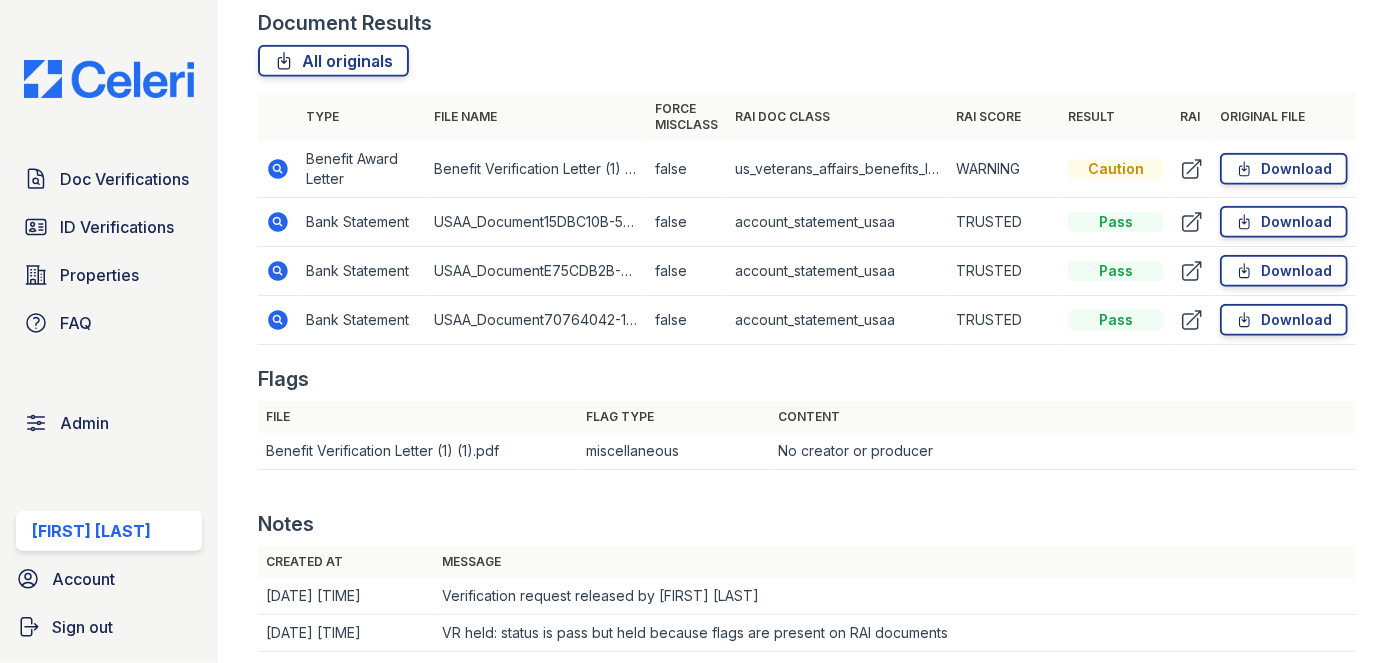 click 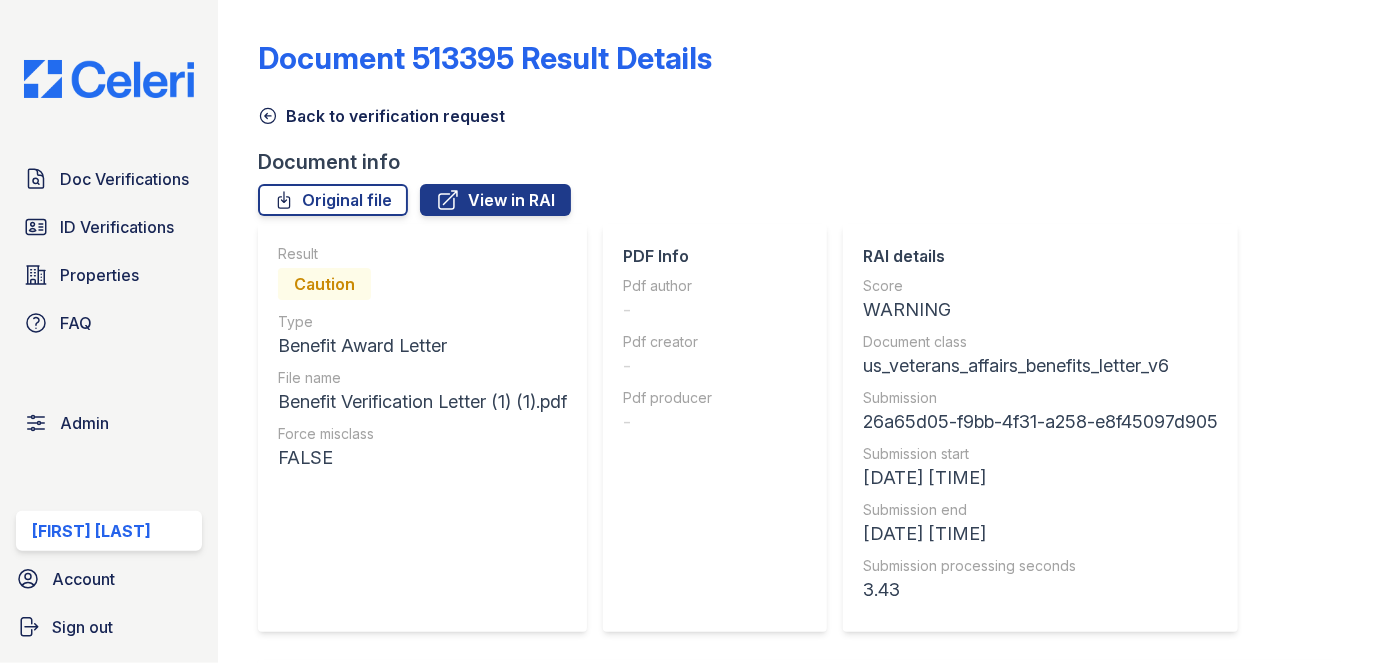scroll, scrollTop: 0, scrollLeft: 0, axis: both 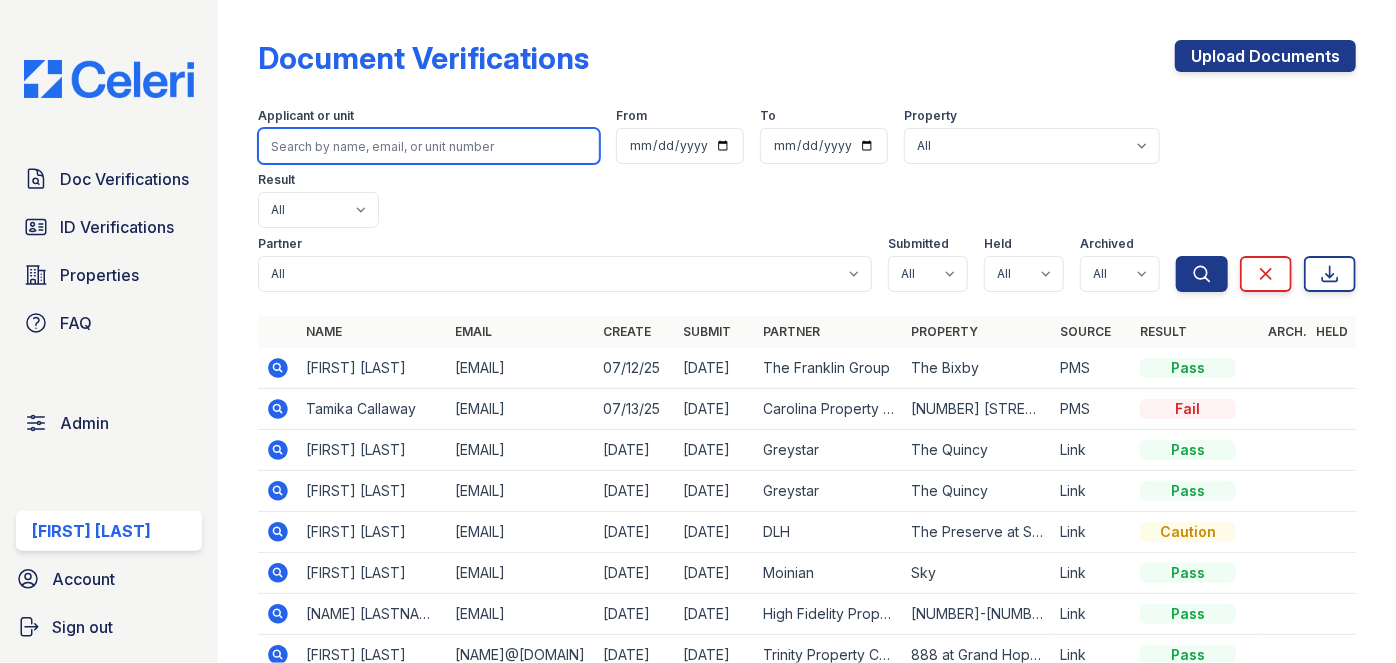 click at bounding box center (429, 146) 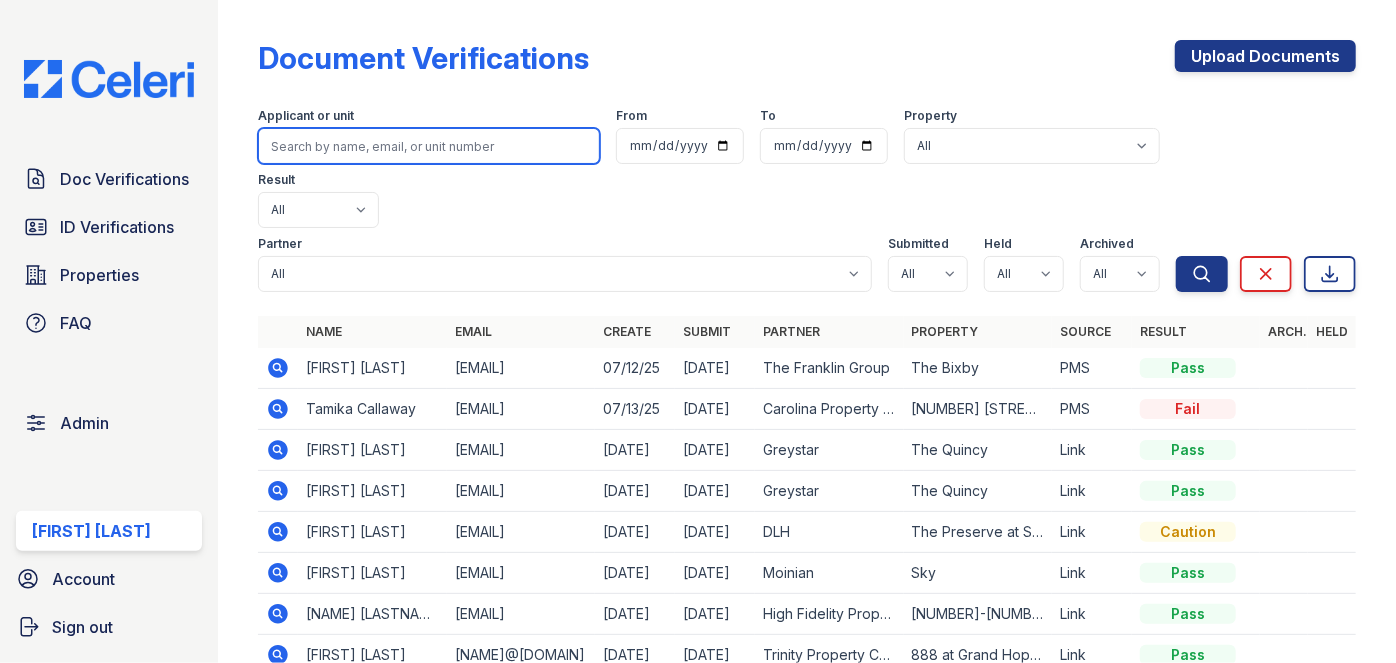paste on "[FIRST] [LAST]" 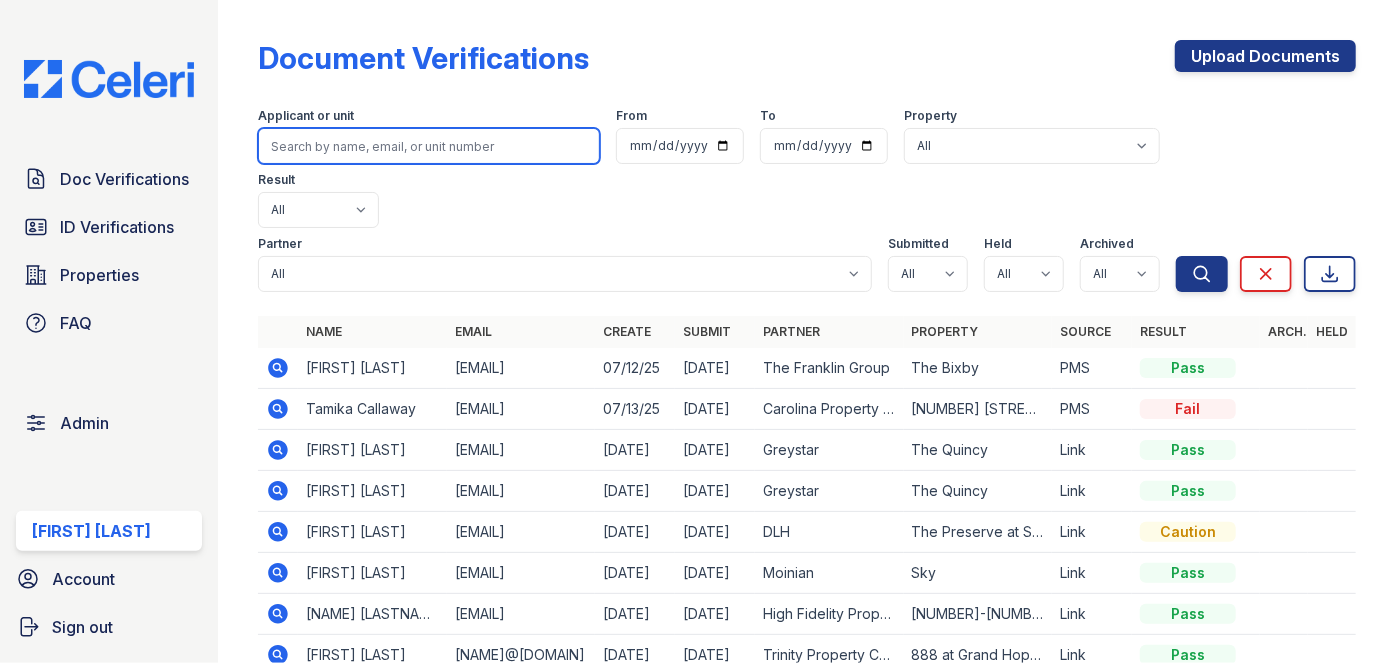 type on "[FIRST] [LAST]" 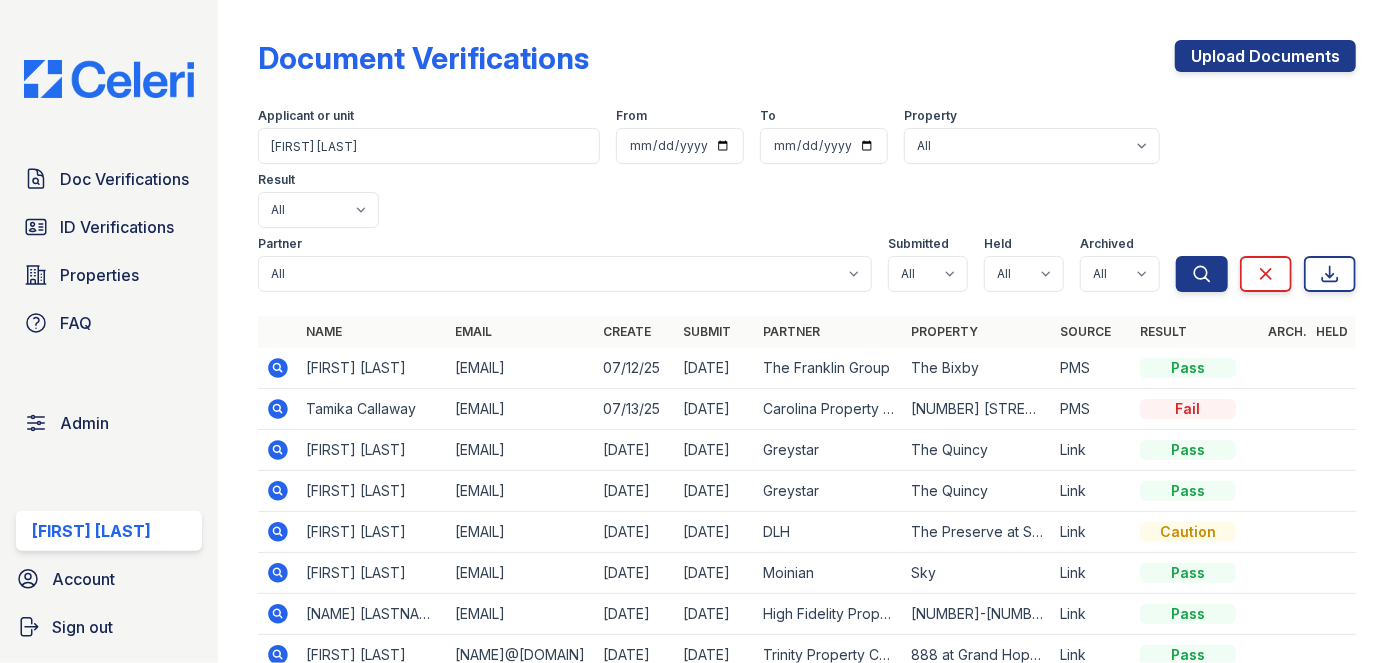 drag, startPoint x: 295, startPoint y: 141, endPoint x: 378, endPoint y: 342, distance: 217.46265 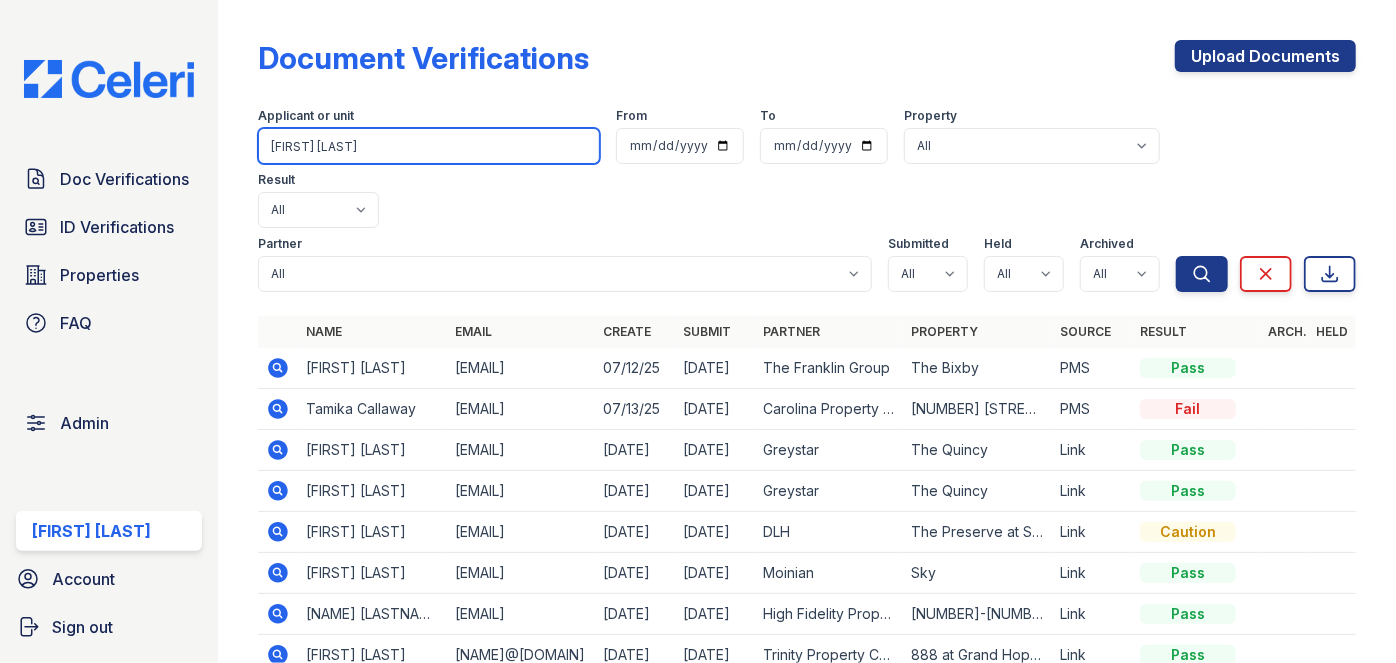 click on "[FIRST] [LAST]" at bounding box center (429, 146) 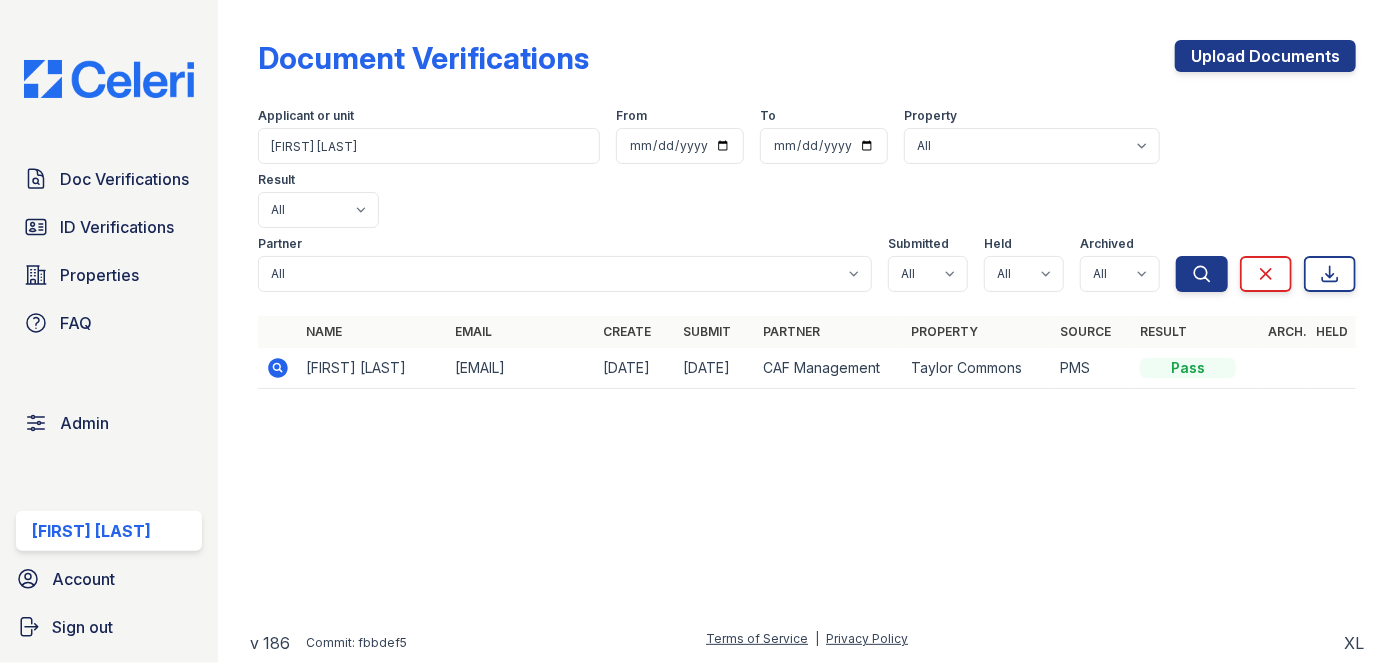 click 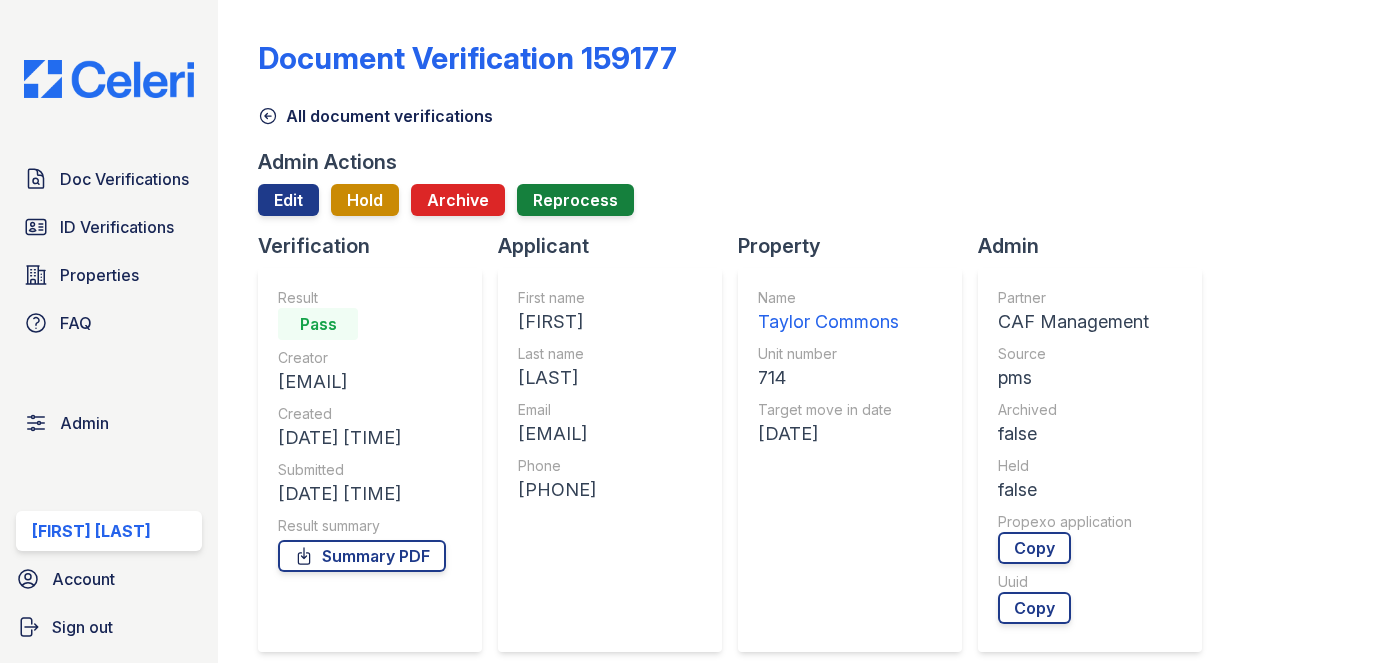 scroll, scrollTop: 0, scrollLeft: 0, axis: both 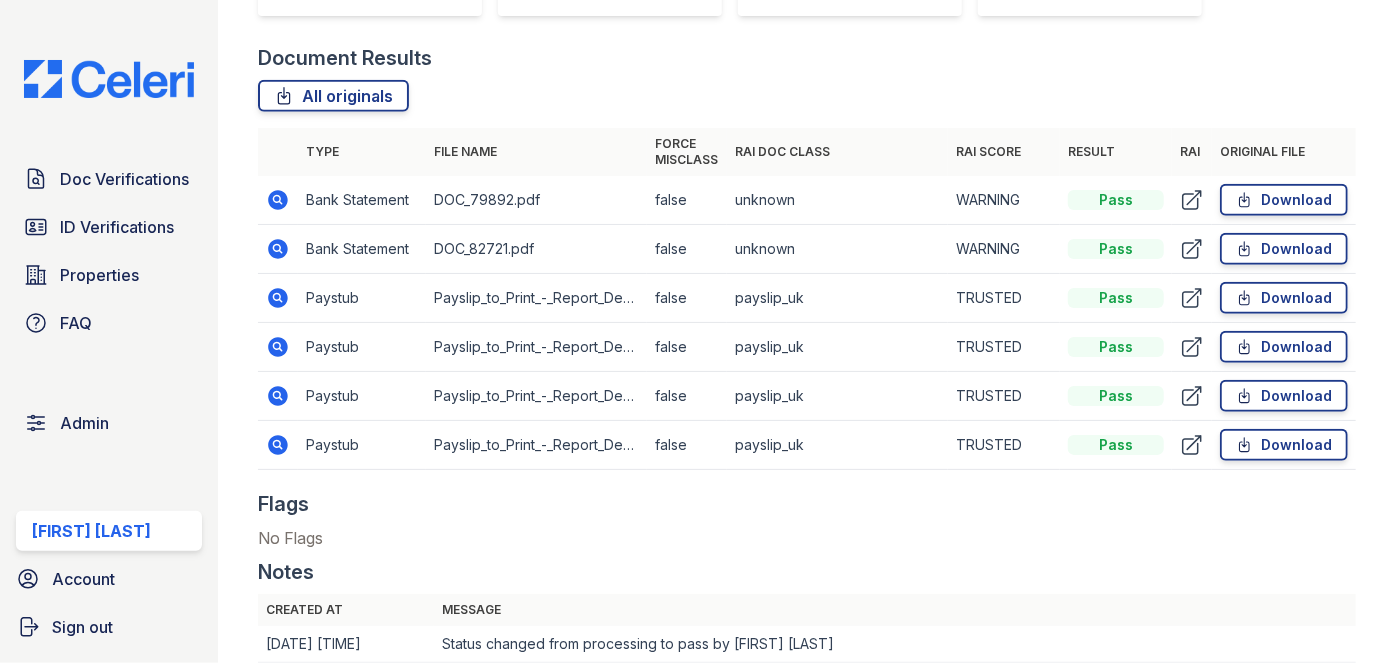 click on "Bank Statement" at bounding box center [362, 200] 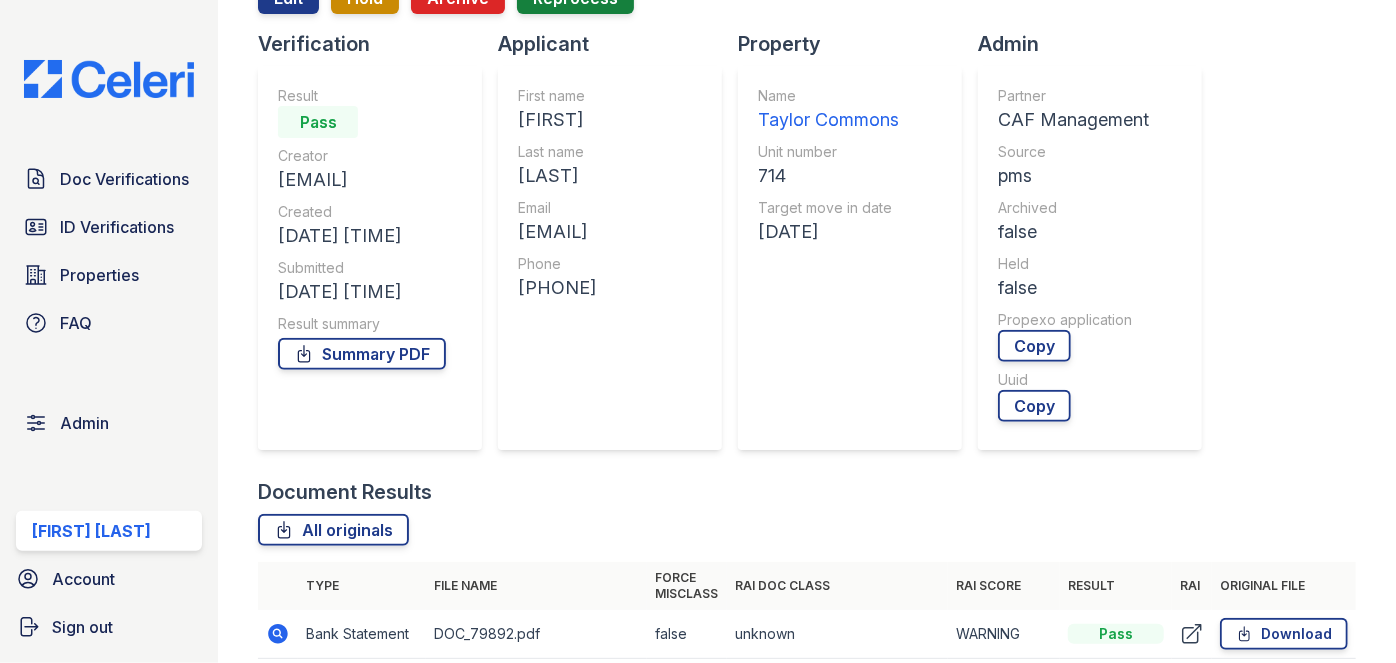 scroll, scrollTop: 90, scrollLeft: 0, axis: vertical 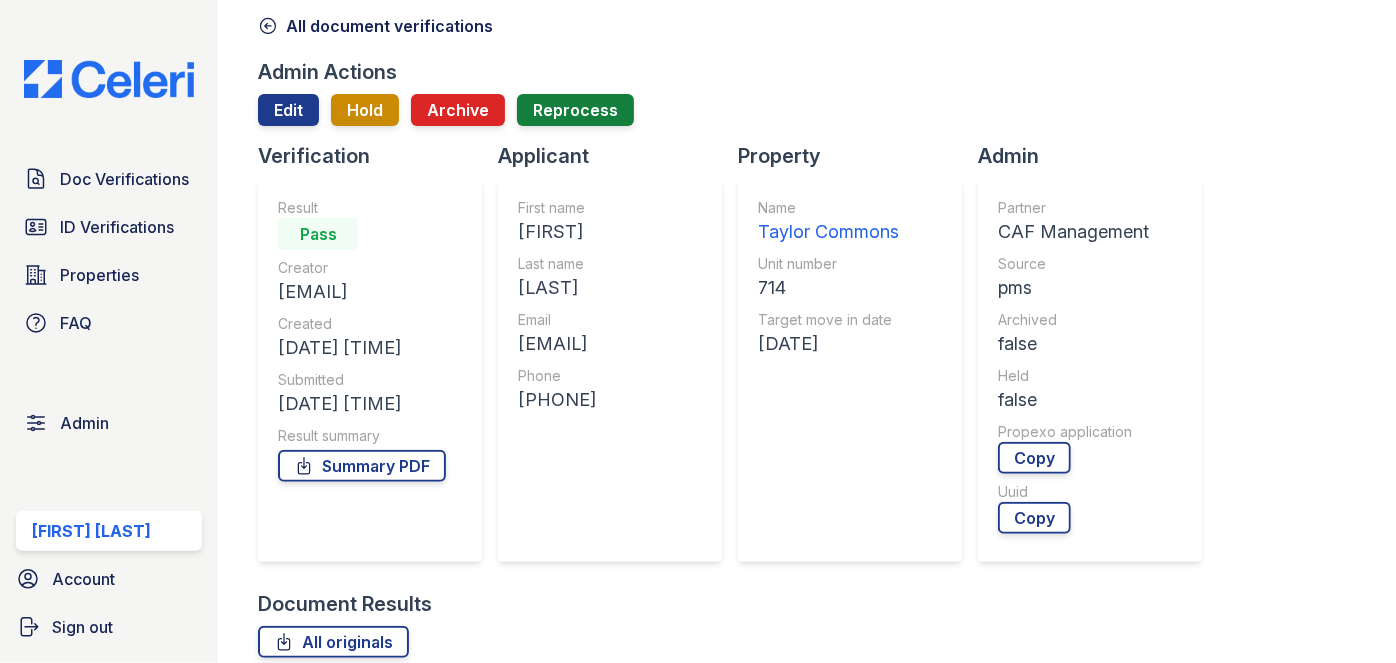click on "[FIRST]" at bounding box center [557, 232] 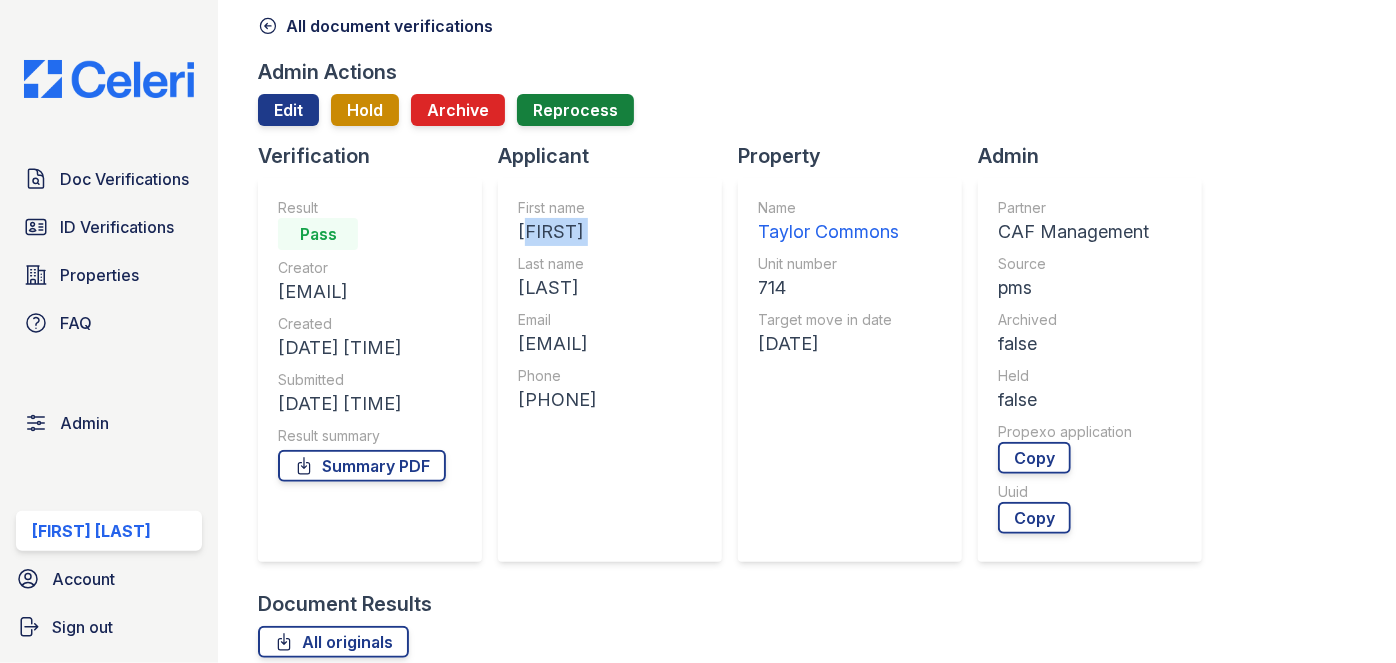 click on "[FIRST]" at bounding box center (557, 232) 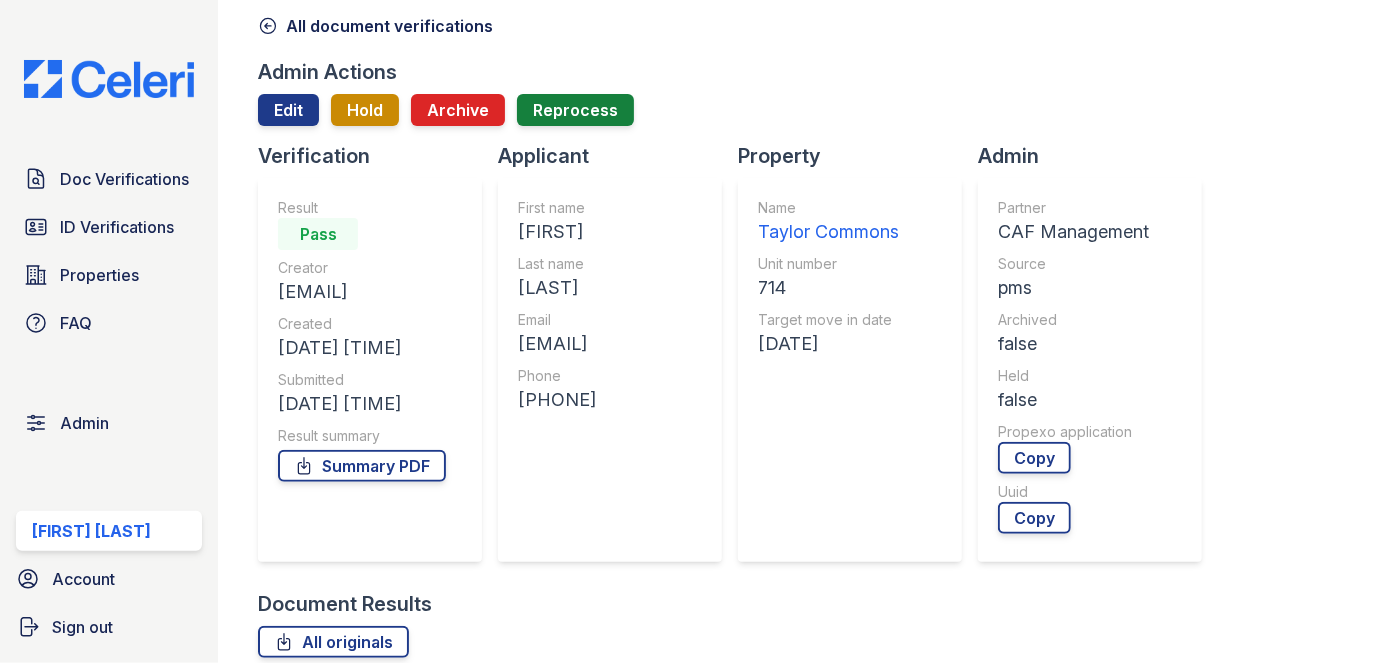 click on "[LAST]" at bounding box center [557, 288] 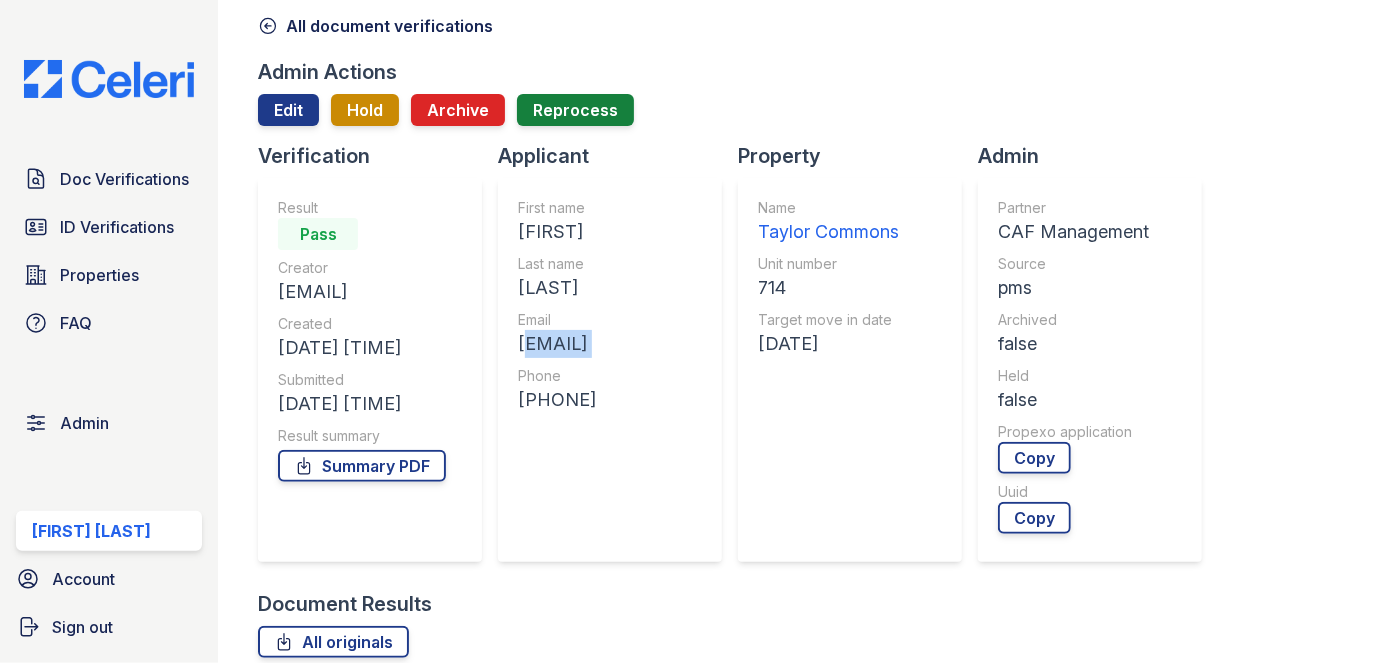 click on "[EMAIL]" at bounding box center (557, 344) 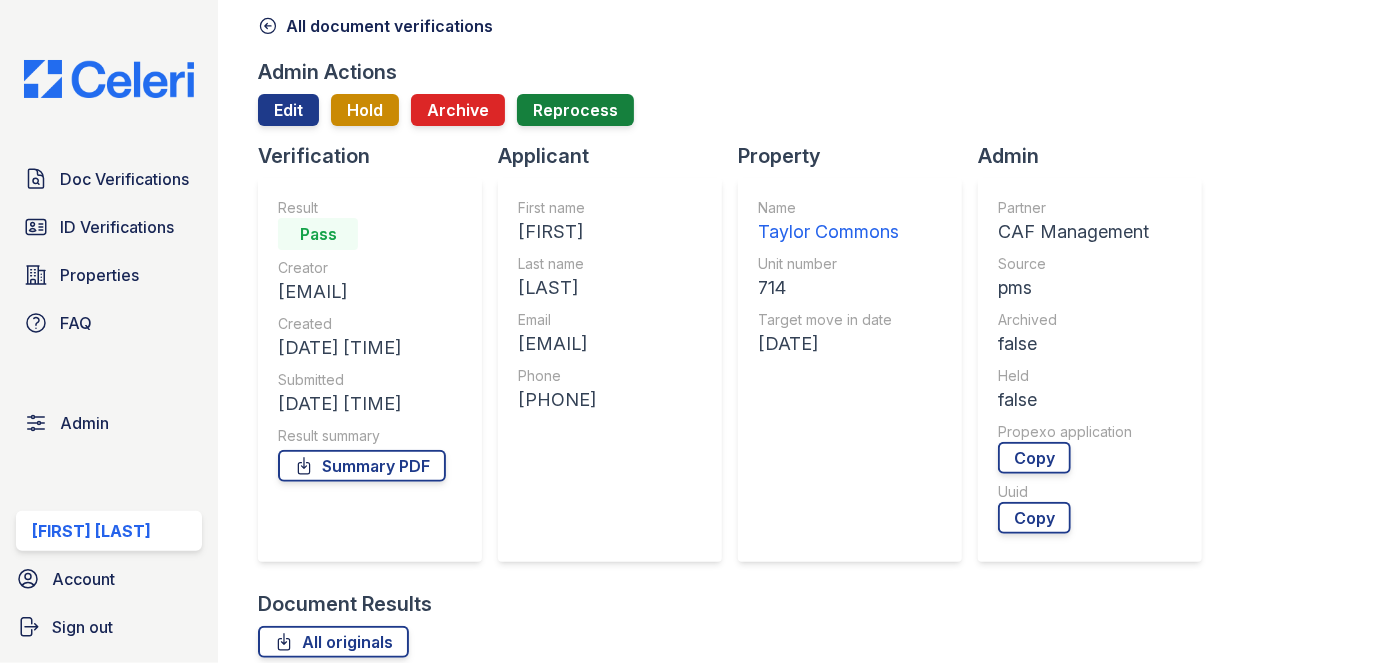 click on "[PHONE]" at bounding box center [557, 400] 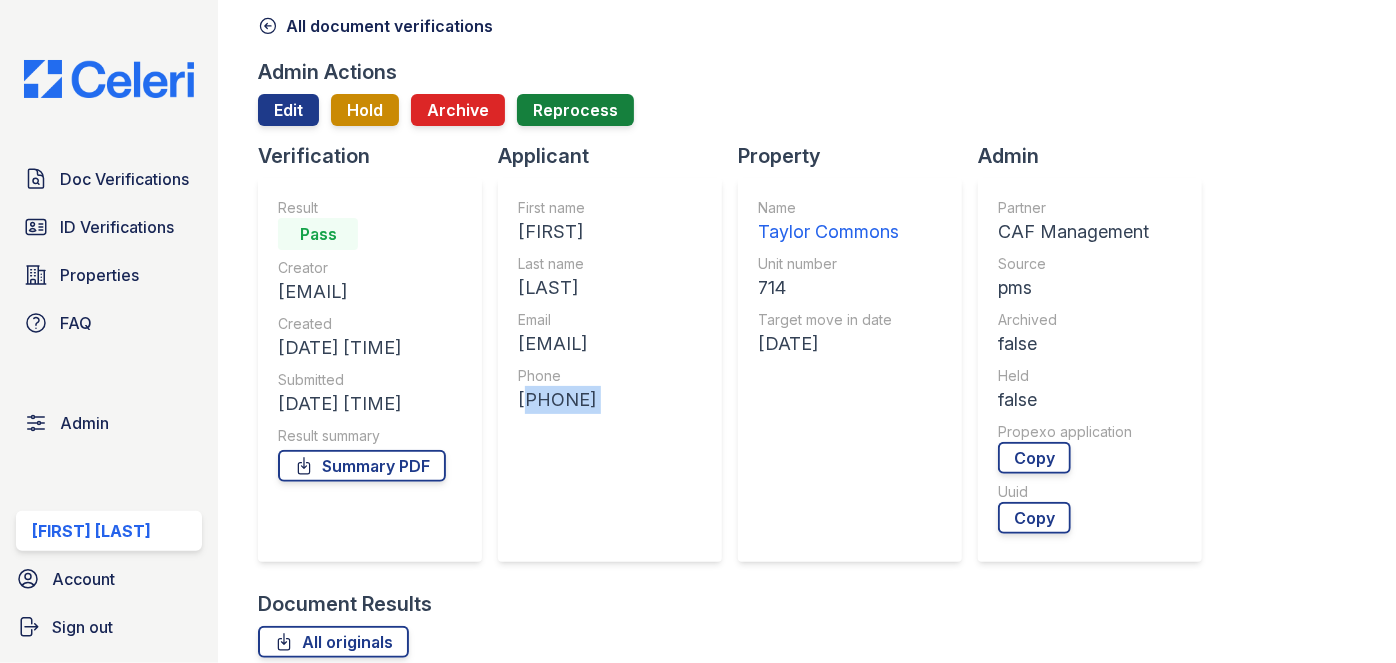 copy on "[PHONE]" 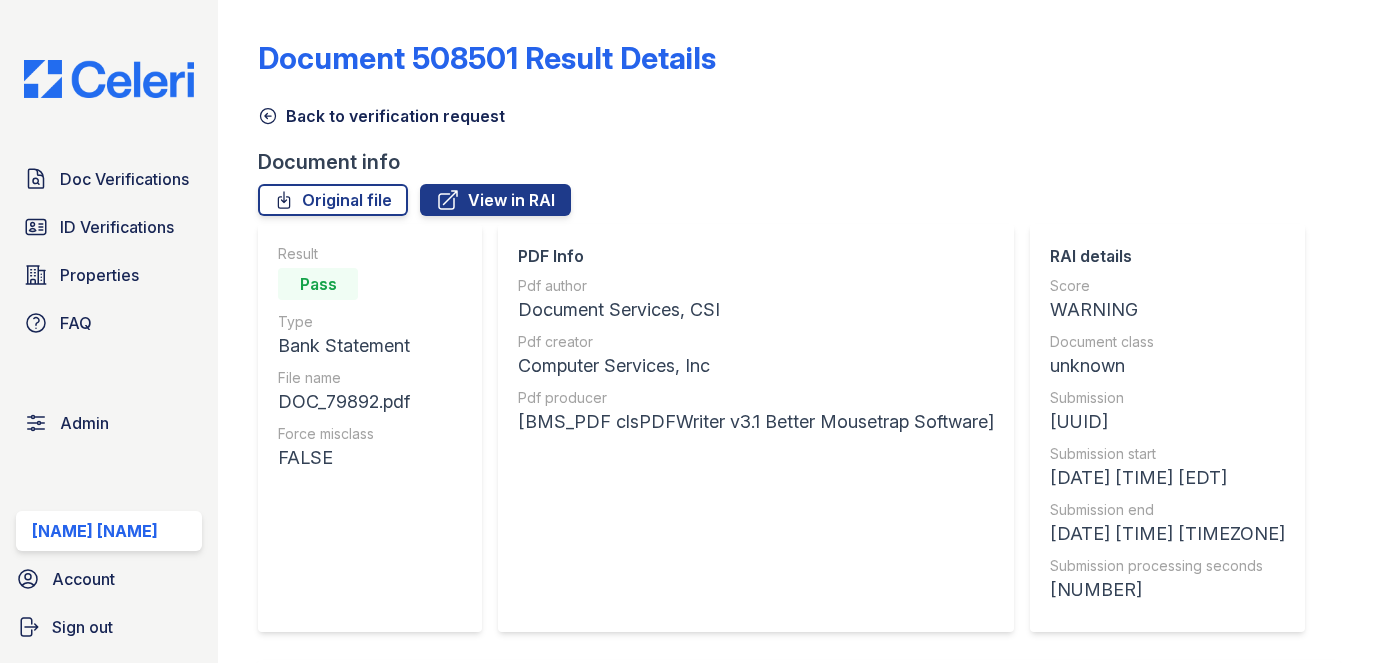 scroll, scrollTop: 0, scrollLeft: 0, axis: both 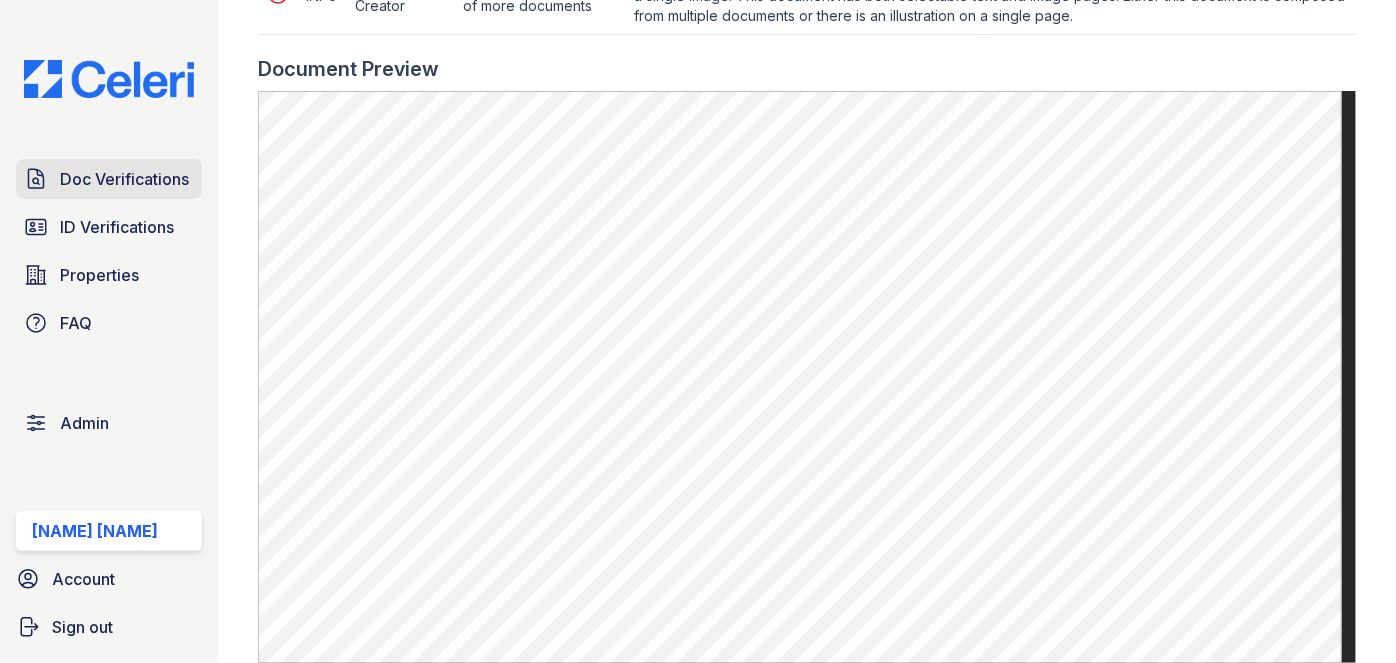 click on "Doc Verifications" at bounding box center (124, 179) 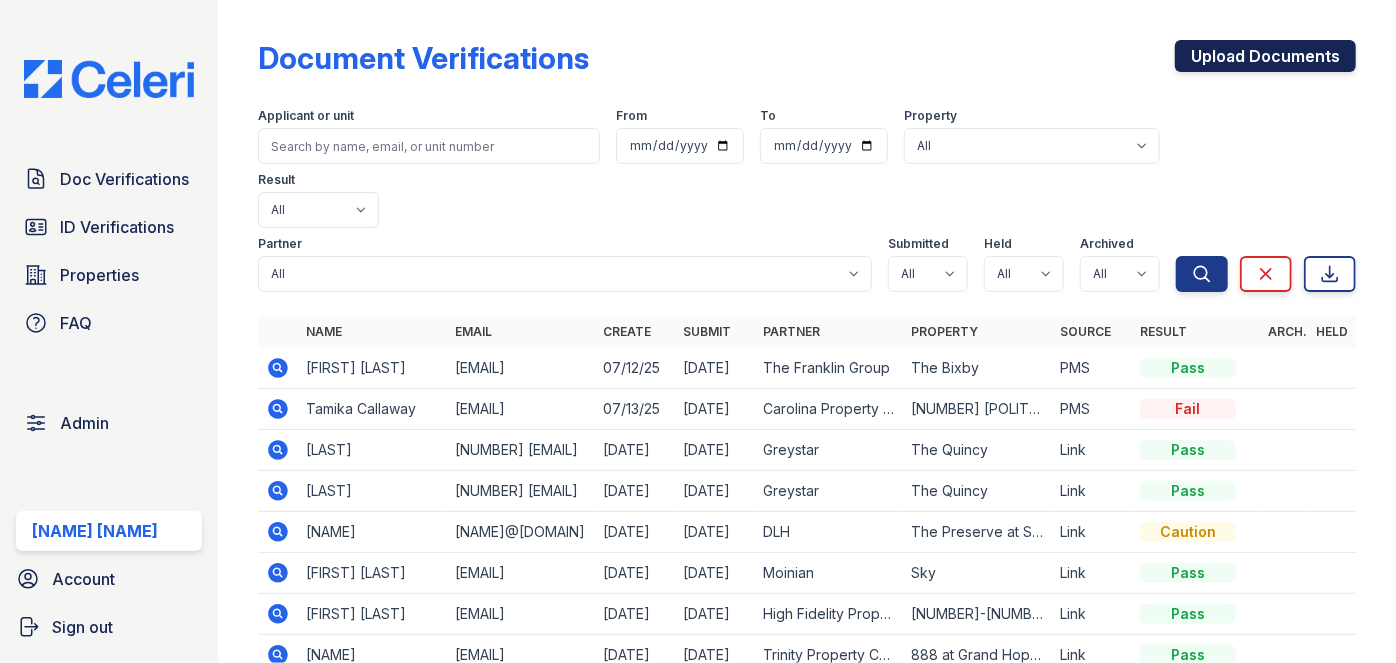 click on "Upload Documents" at bounding box center [1265, 56] 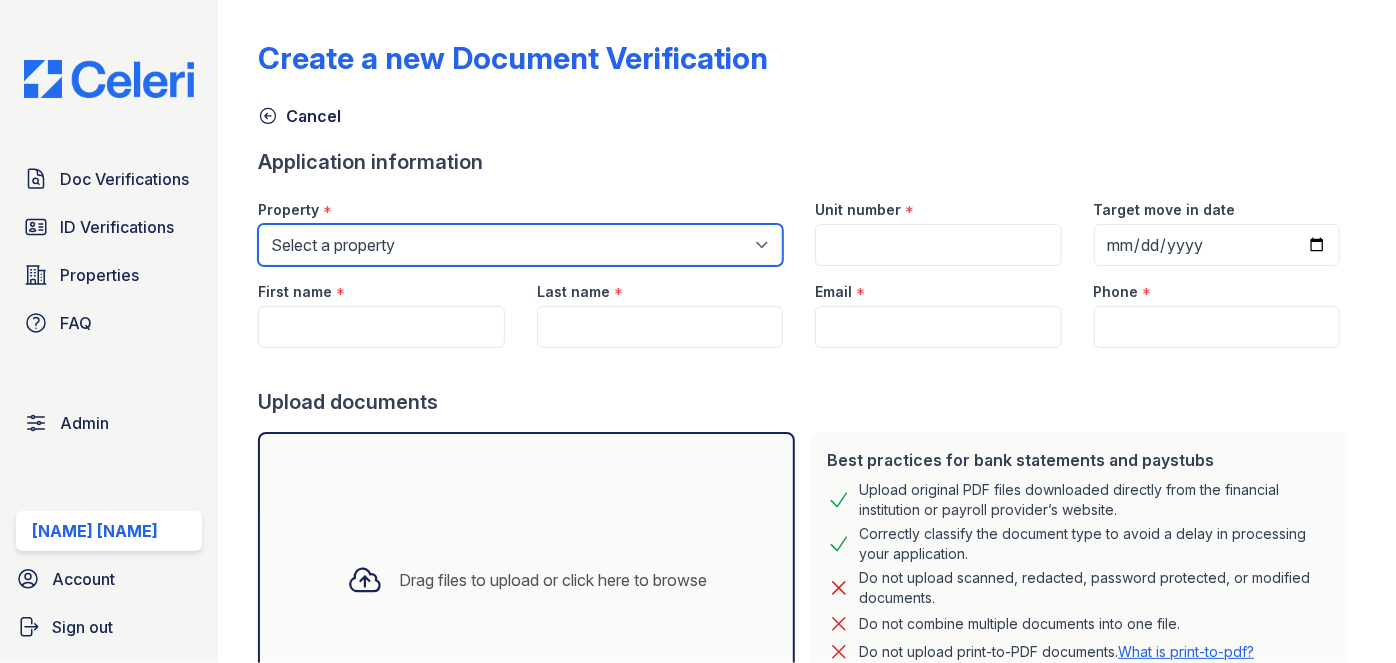 click on "Select a property
[NUMBER] [STREET]
[NUMBER] [CITY]
[NUMBER] [STREET]
[NUMBER] [SERVICE] #[NUMBER]
[NUMBER] [DRIVE], #[NUMBER]
[NUMBER] [STREET]
[NUMBER] [PLACE]
[NUMBER] [LANE]
[NUMBER] [AVENUE]
[NUMBER] [STREET] Apt. Frt.
[NUMBER] [STREET] Apt. rear
[NUMBER] [STREET]
[NUMBER] [DRIVE]
[NUMBER] [AVENUE]
[NUMBER] [SPRING]
[NUMBER] [COURT]
[NUMBER] [AVENUE]
[NUMBER] [STREET]
[NAME]
[NUMBER] [ROAD] [LETTER]
[NUMBER] [ROAD]
[NUMBER] [LAKES]
[NUMBER] [DRIVE]
[NUMBER] [STREET]
[NUMBER] [NUMBER] [STREET]
[NUMBER] [LANE]
[NUMBER] [AVENUE] M
[NUMBER] [COURT]
[NUMBER] [AVENUE]
[NUMBER] [AVENUE]
[NUMBER] [STREET] [NUMBER] Flr.
[NUMBER] [STREET] [NUMBER] Flr.
[NUMBER] [STREET]
[NUMBER] [STREET] Apt. A [NUMBER] floor
[NUMBER] [STREET] Apt [LETTER] [NUMBER] floor" at bounding box center [520, 245] 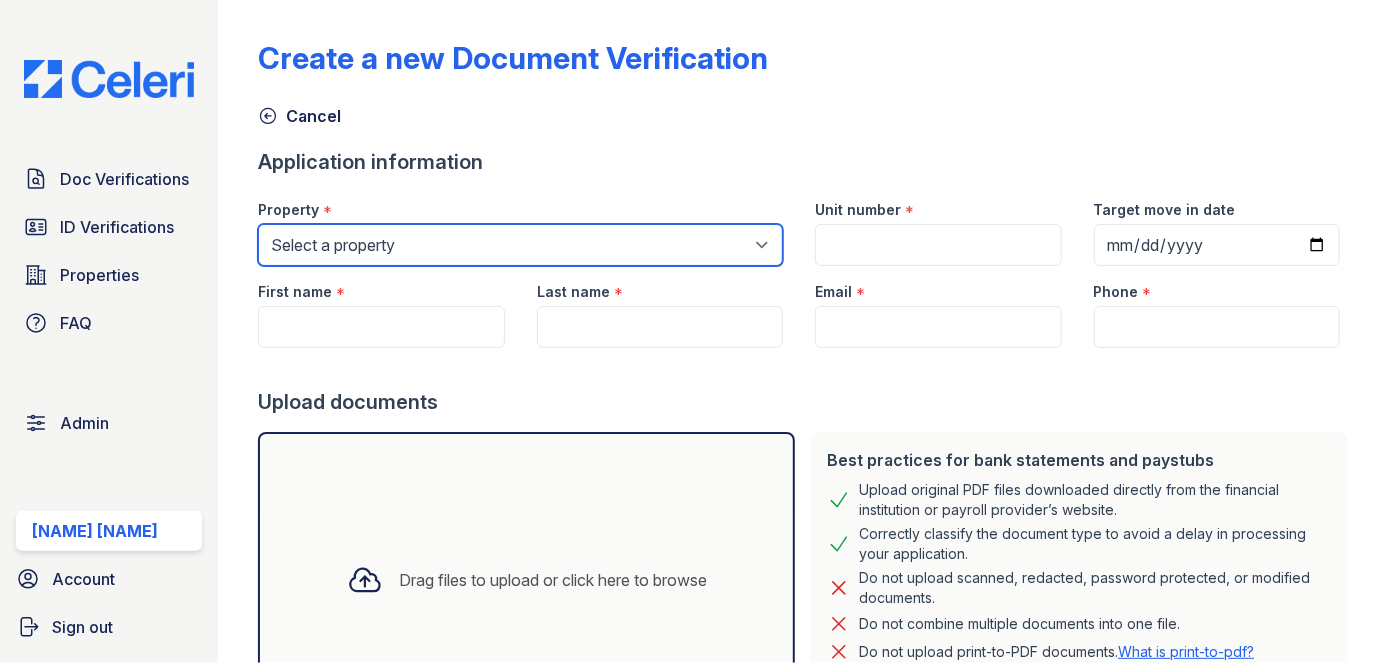 select on "[NUMBER]" 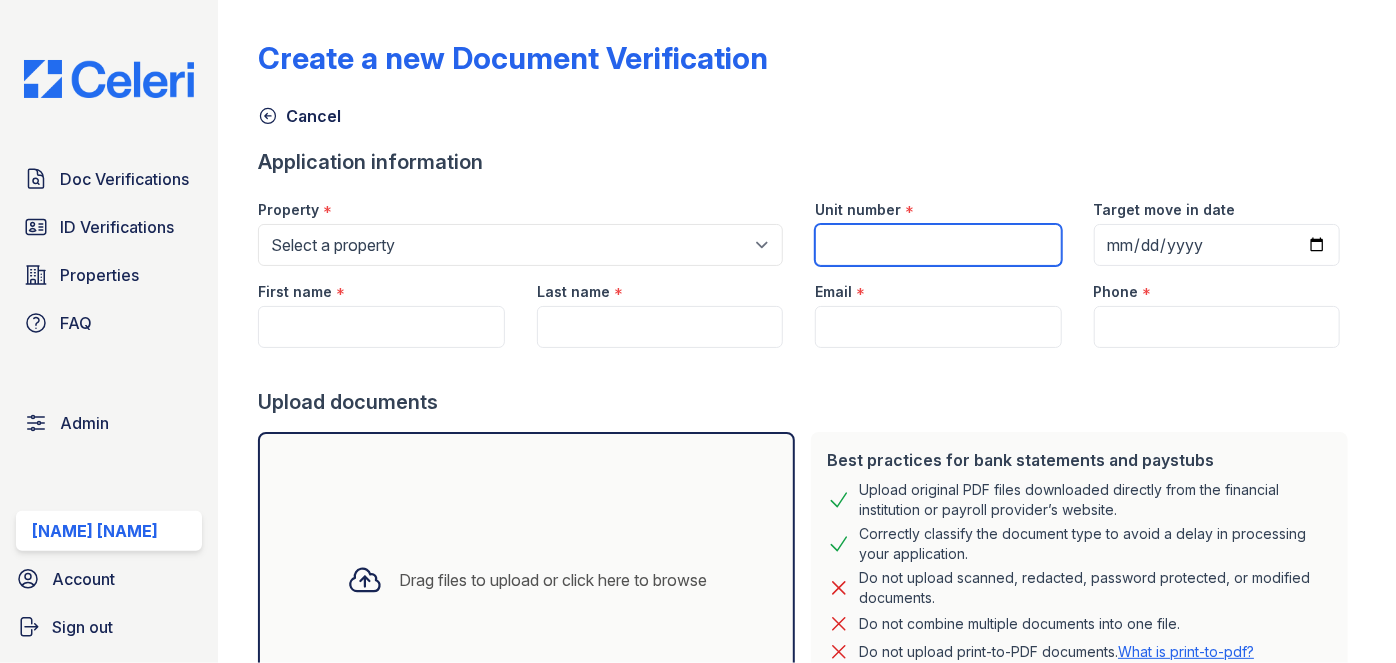 click on "Unit number" at bounding box center (938, 245) 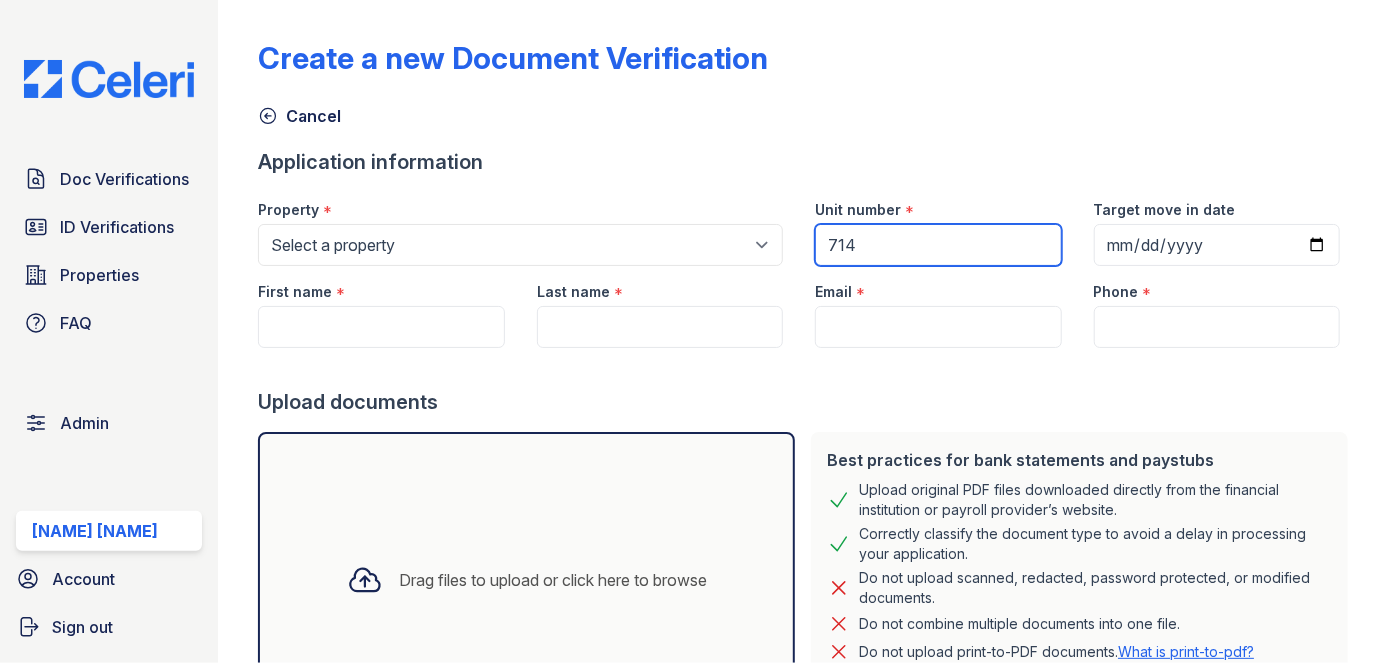 type on "714" 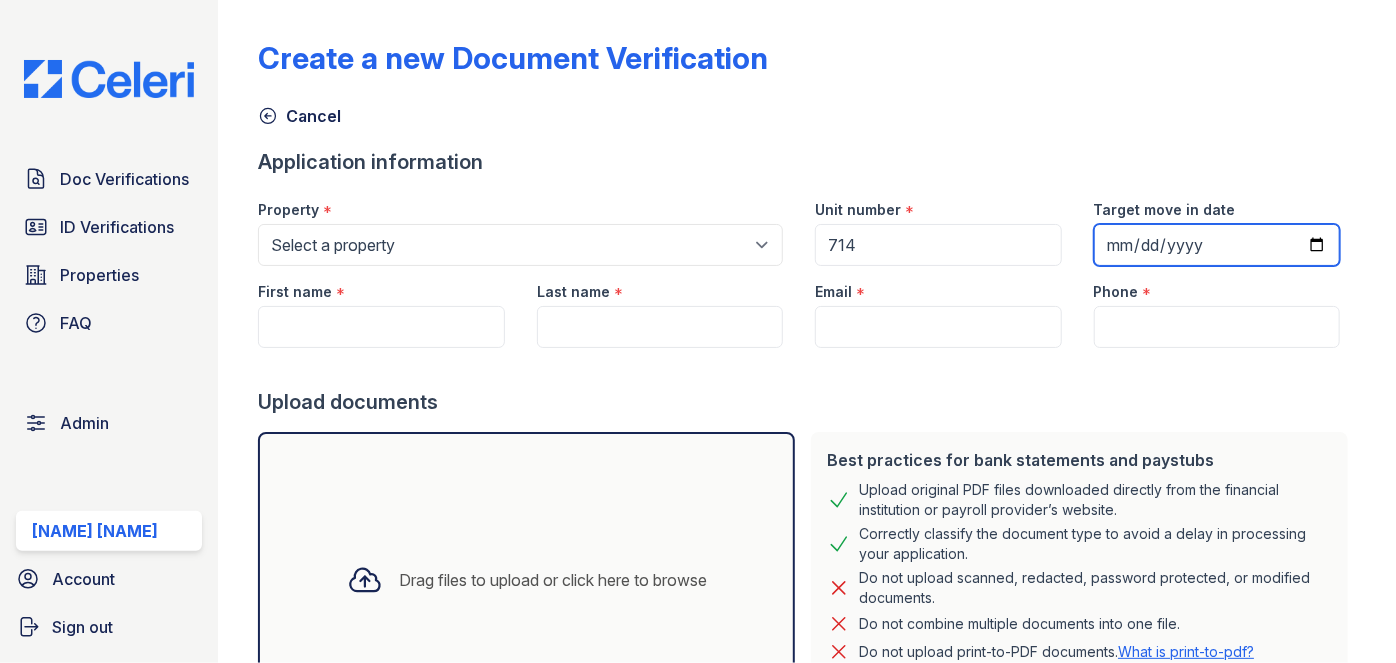 click on "Target move in date" at bounding box center [1217, 245] 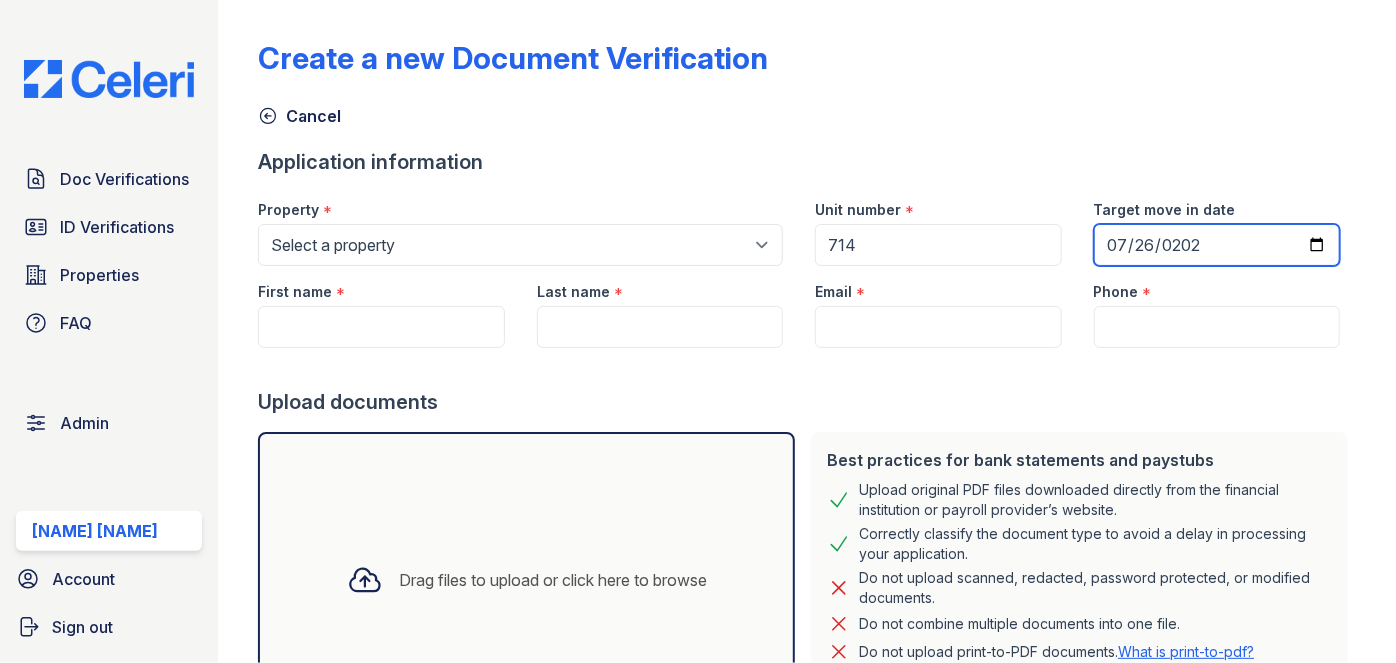 type on "[DATE]" 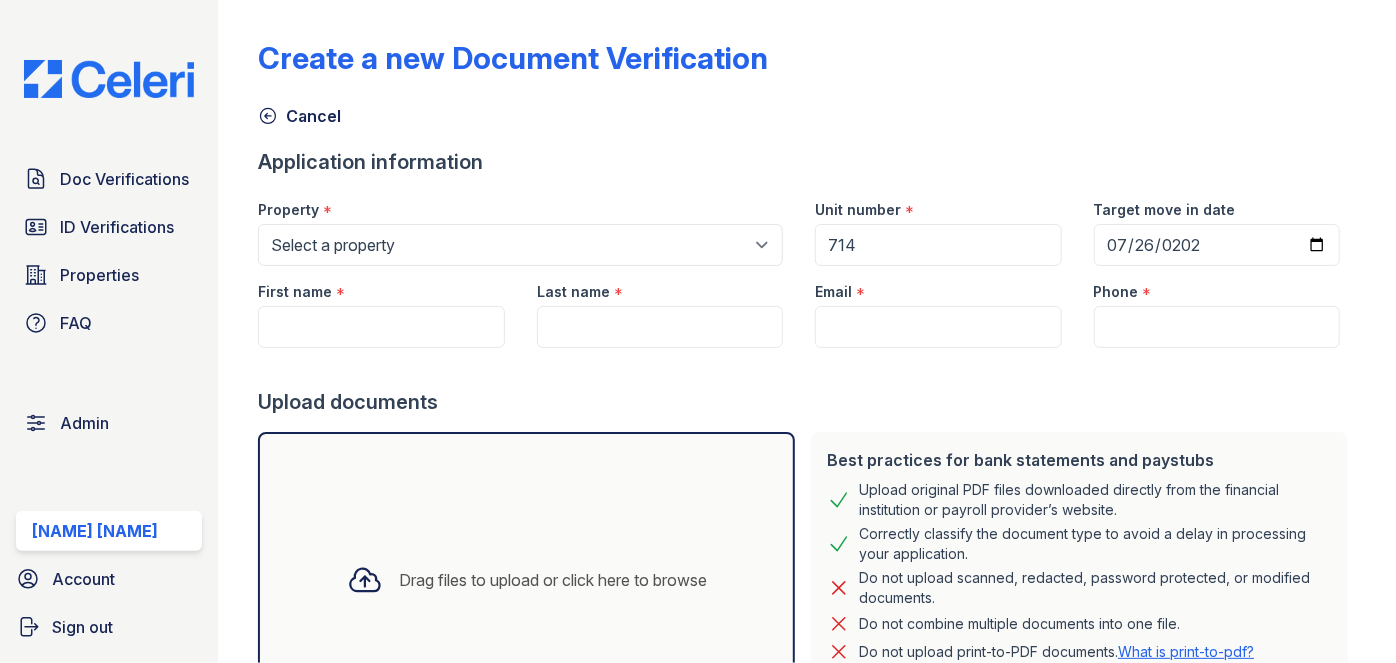 click on "Create a new Document Verification
Cancel
Application information
Property
*
Select a property
[NUMBER] [STREET]
[NUMBER] [CITY]
[NUMBER] [STREET]
[NUMBER] [SERVICE] #[NUMBER]
[NUMBER] [DRIVE], #[NUMBER]
[NUMBER] [STREET]
[NUMBER] [PLACE]
[NUMBER] [LANE]
[NUMBER] [AVENUE]
[NUMBER] [STREET] Apt. Frt.
[NUMBER] [STREET] Apt. rear
[NUMBER] [STREET]
[NUMBER] [DRIVE]
[NUMBER] [AVENUE]
[NUMBER] [SPRING]
[NUMBER] [COURT]
[NUMBER] [AVENUE]
[NUMBER] [STREET]
[NAME]
[NUMBER] [ROAD] [LETTER]
[NUMBER] [ROAD]
[NUMBER] [LAKES]
[NUMBER] [DRIVE]
[NUMBER] [STREET]
[NUMBER] [NUMBER] [STREET]
[NUMBER] [LANE]
[NUMBER] [AVENUE] M
[NUMBER] [COURT]
[NUMBER] [AVENUE]
[NUMBER] [AVENUE]
[NUMBER] [STREET] [NUMBER] Flr.
[NUMBER] [STREET] [NUMBER] Flr.
[NUMBER] [STREET]
[NUMBER] [STREET] Apt. A [NUMBER] floor
[NUMBER] [STREET] Apt [LETTER] [NUMBER] floor" at bounding box center (807, 331) 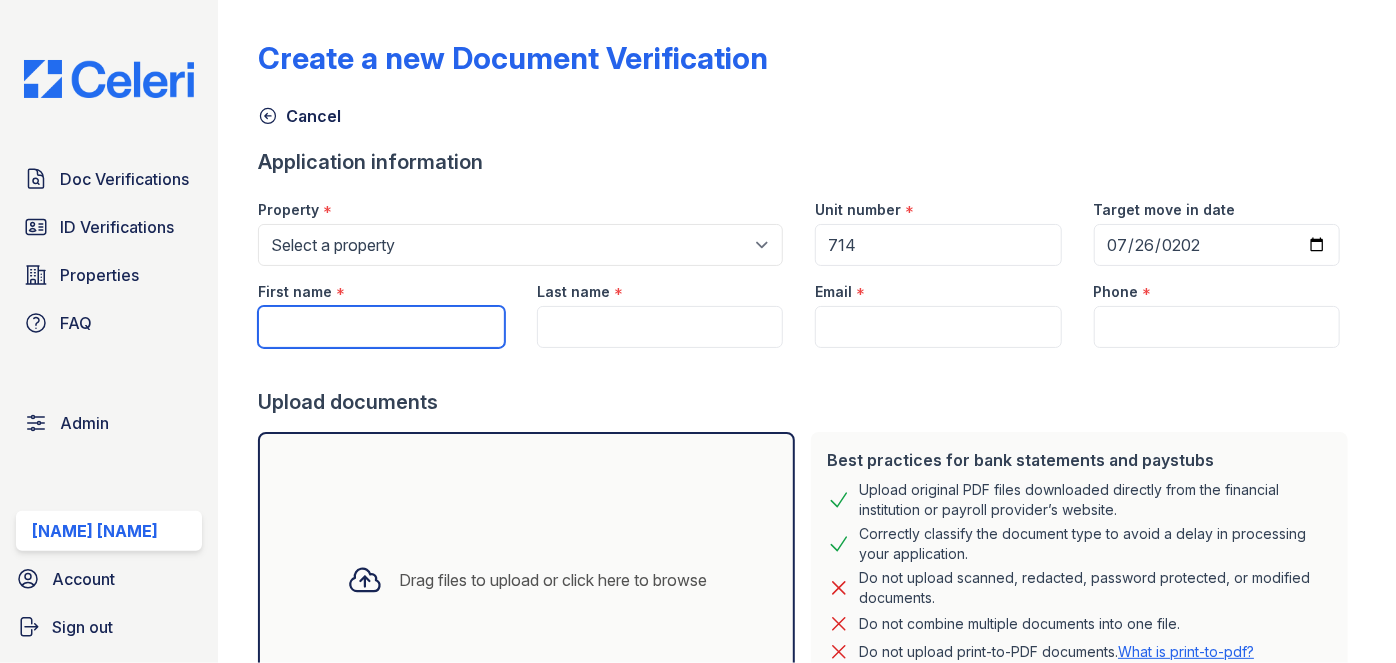 click on "First name" at bounding box center [381, 327] 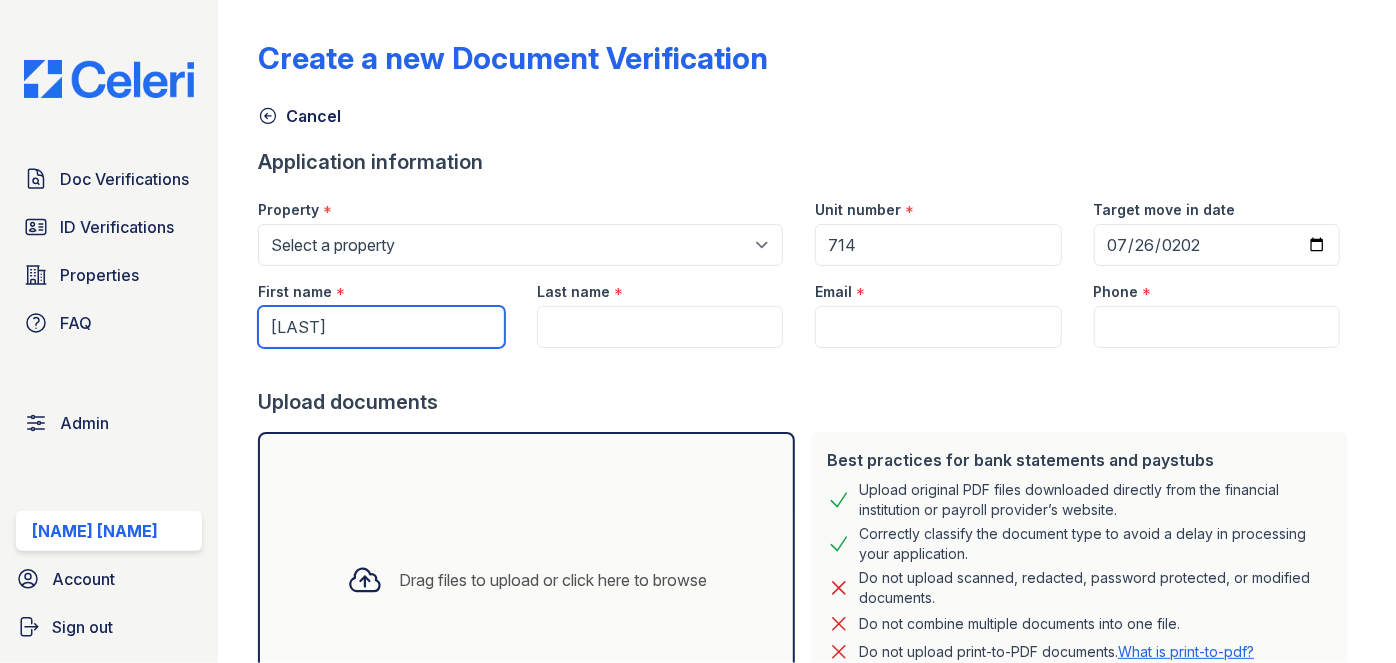 type on "[LAST]" 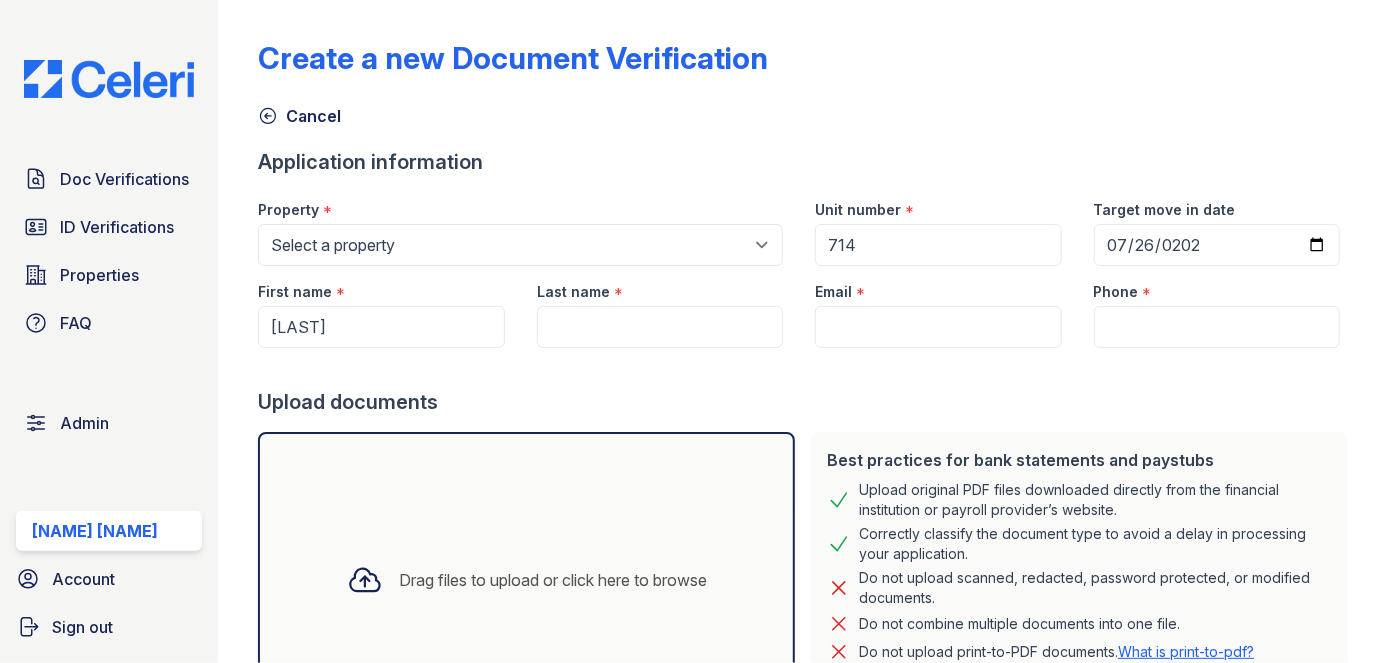 drag, startPoint x: 496, startPoint y: 206, endPoint x: 594, endPoint y: 7, distance: 221.822 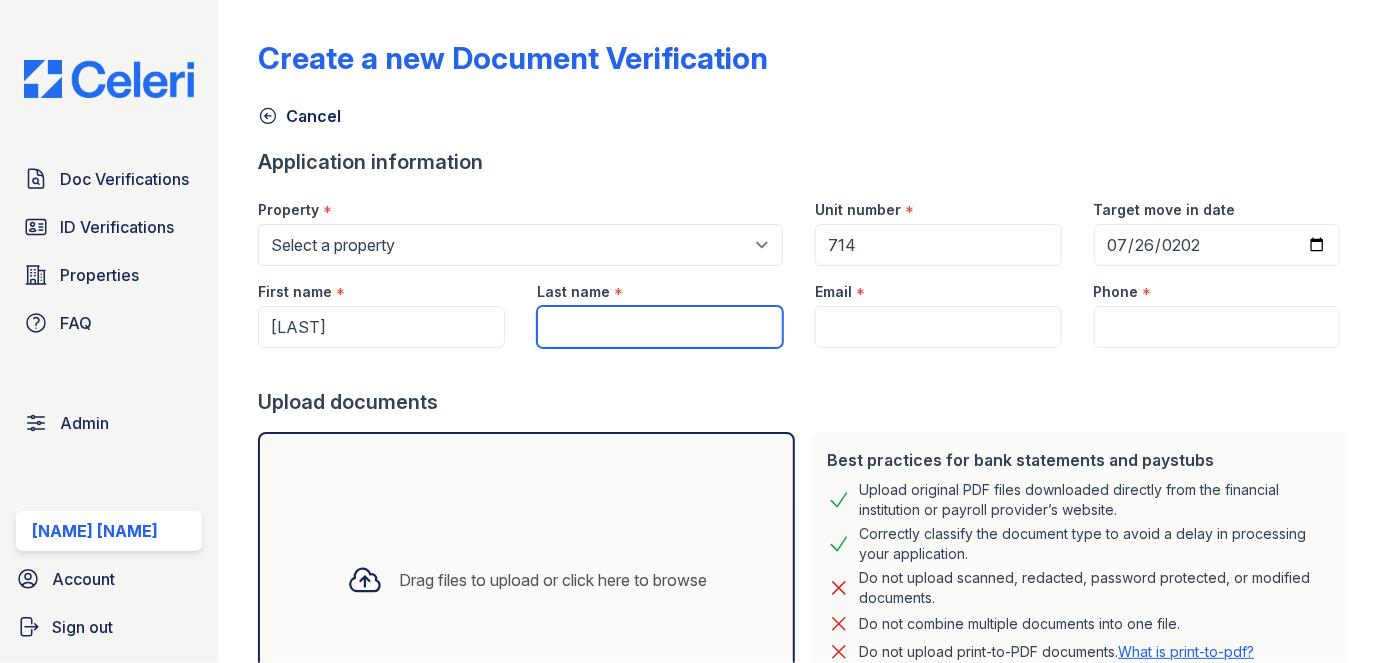 click on "Last name" at bounding box center (660, 327) 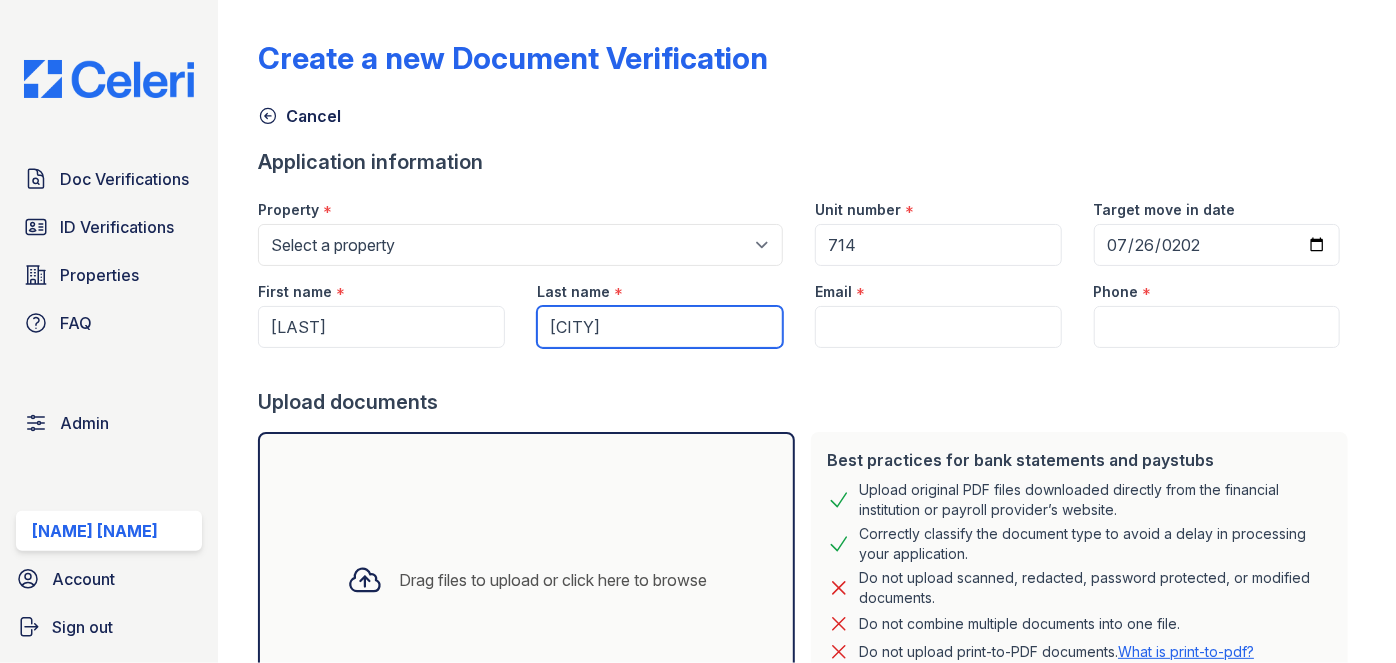 type on "[CITY]" 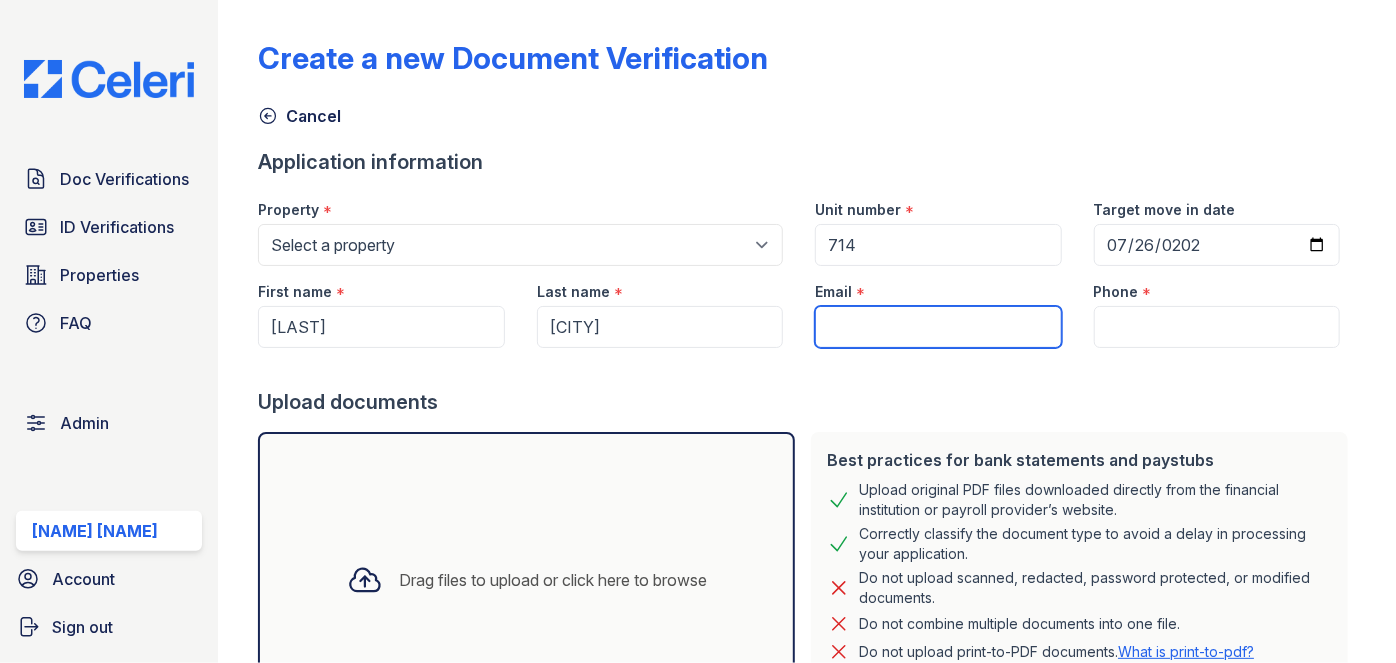 click on "Email" at bounding box center [938, 327] 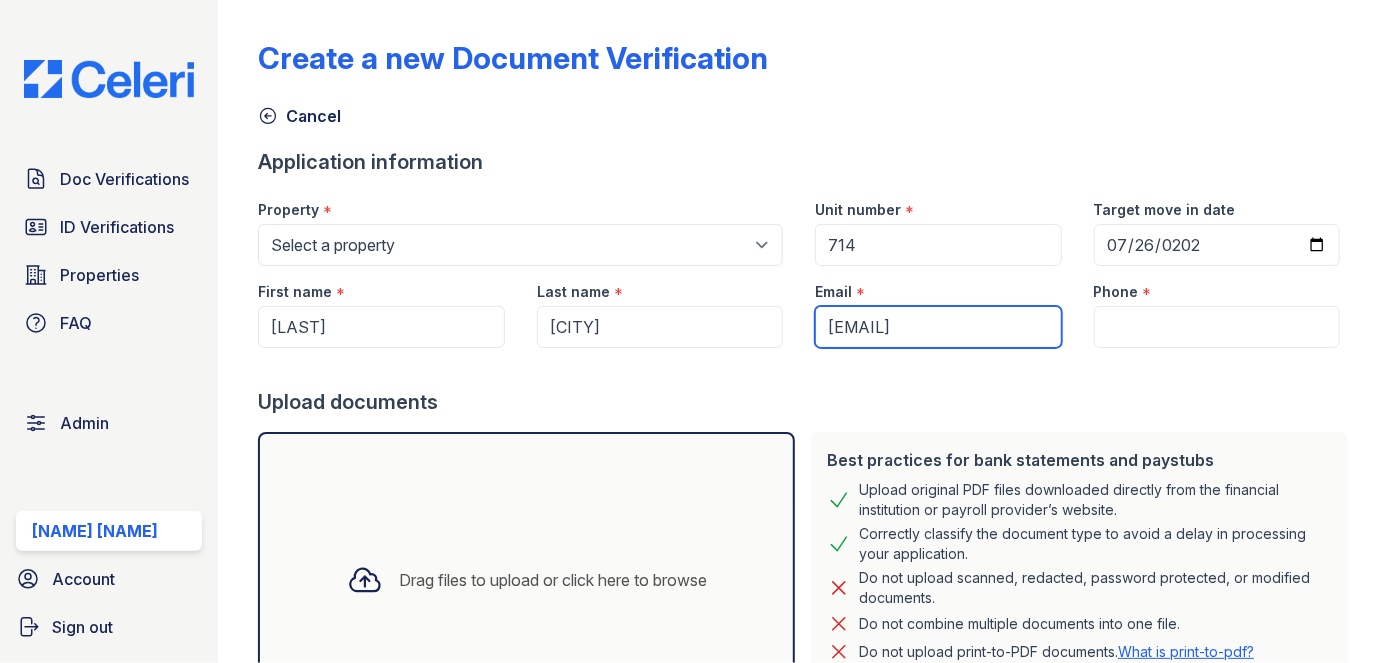 type on "[EMAIL]" 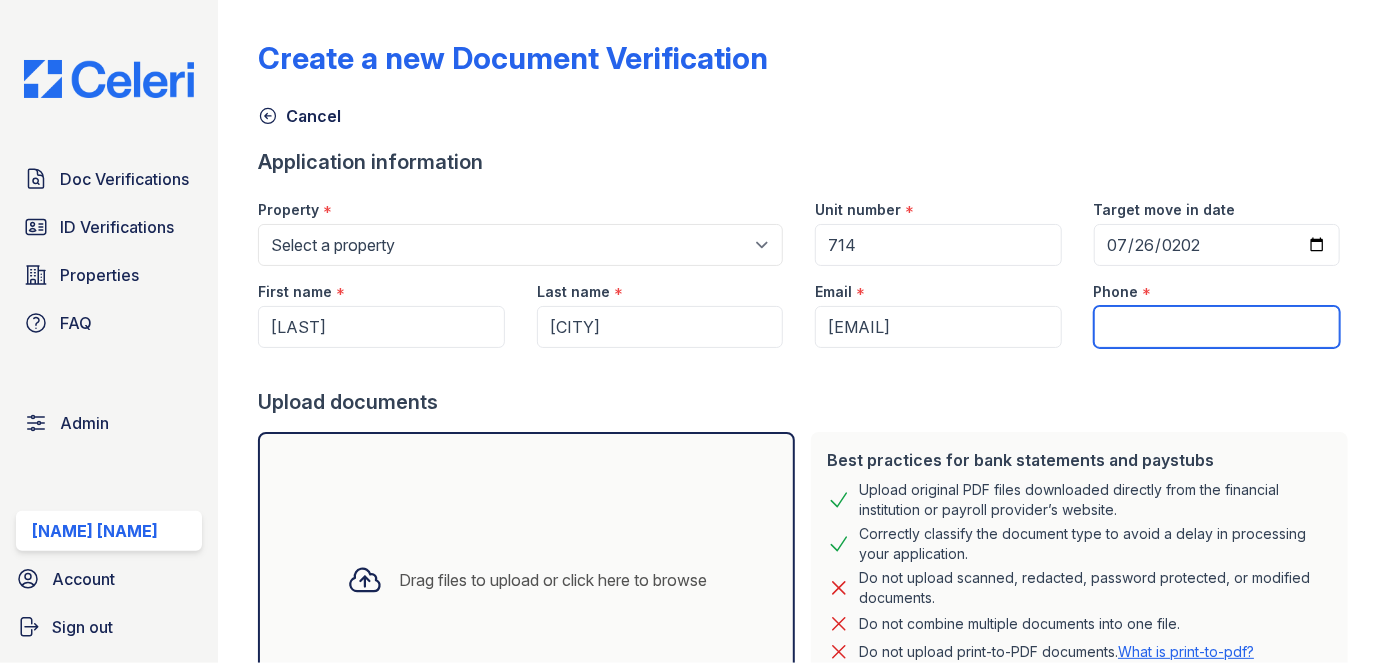 click on "Phone" at bounding box center [1217, 327] 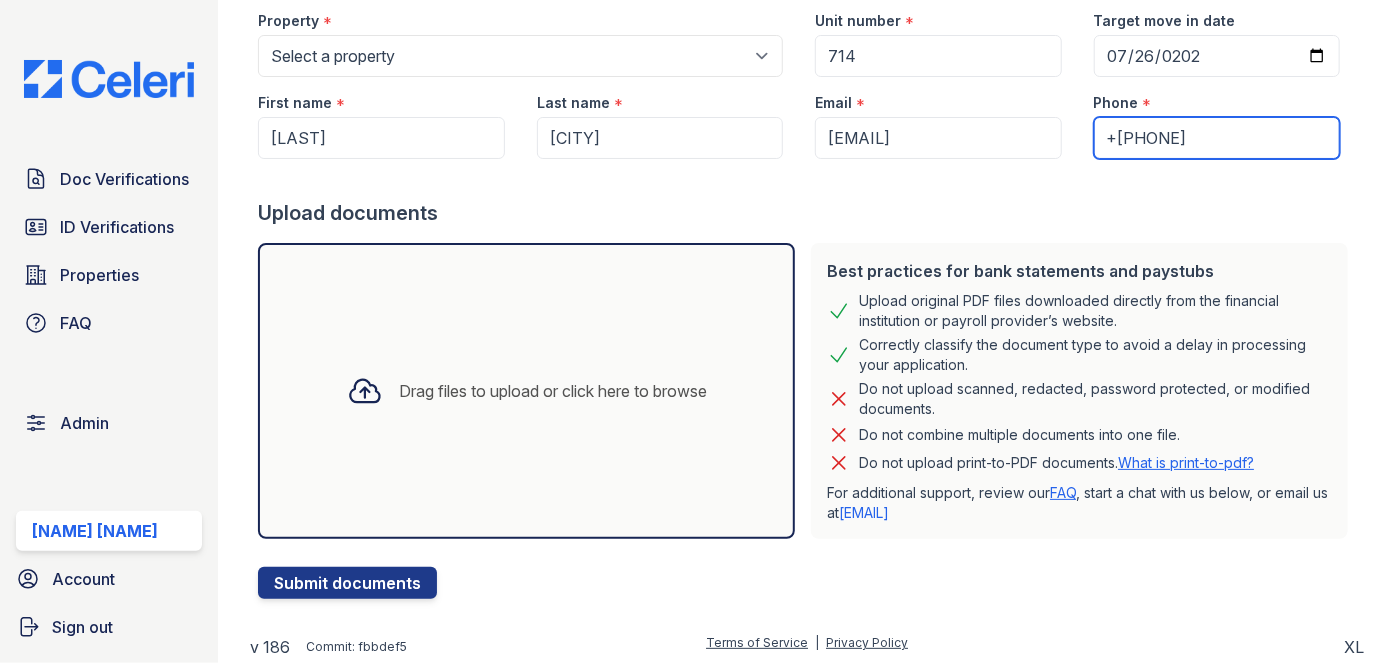 scroll, scrollTop: 192, scrollLeft: 0, axis: vertical 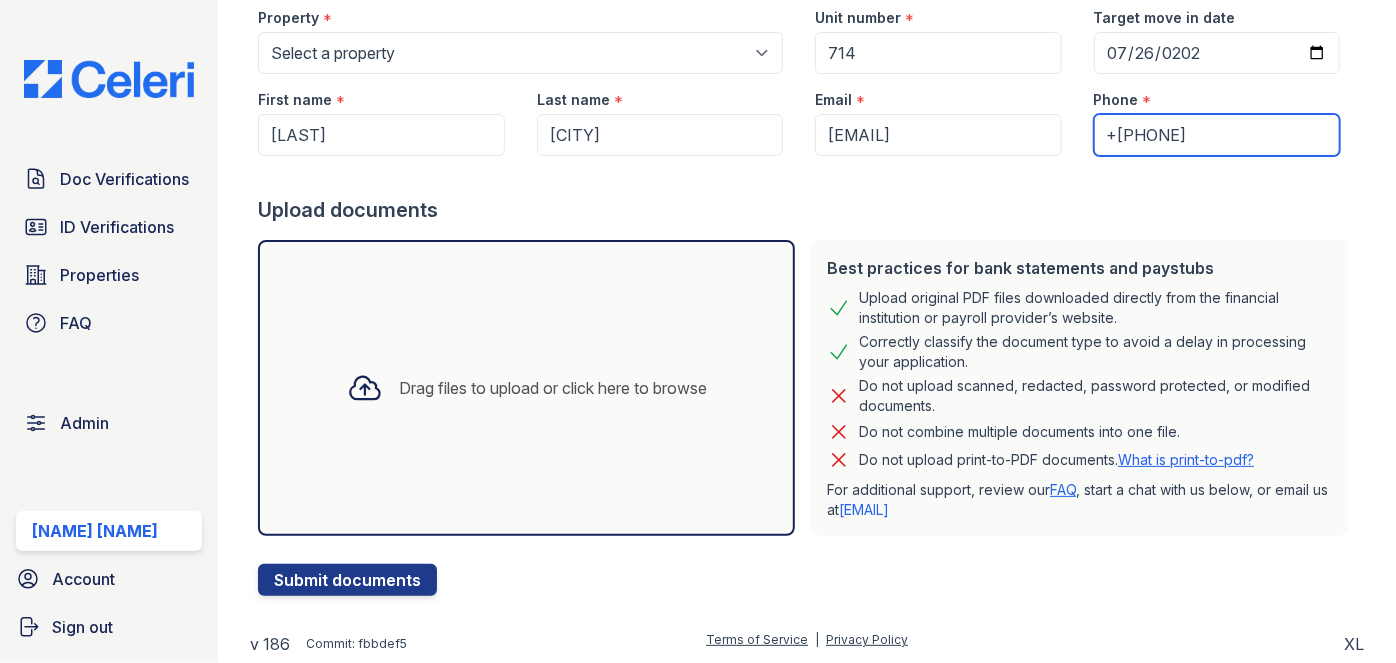 type on "+[PHONE]" 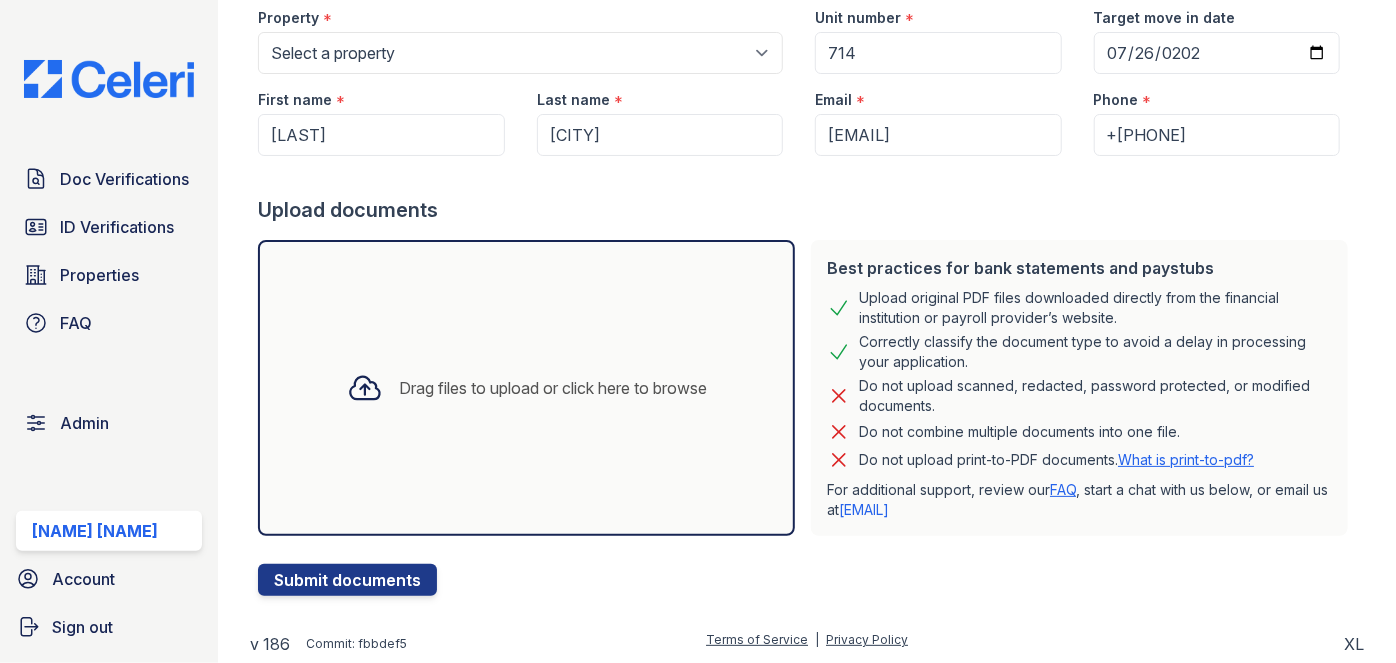 click on "Drag files to upload or click here to browse" at bounding box center [526, 388] 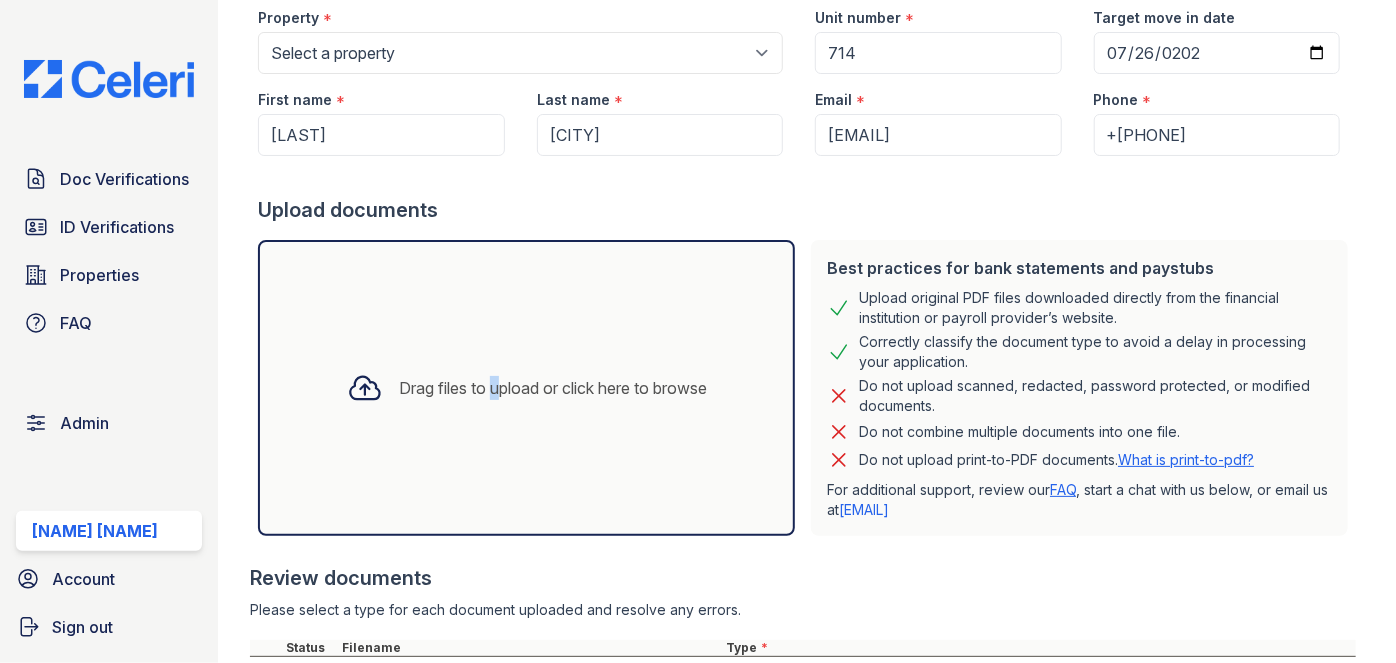 scroll, scrollTop: 378, scrollLeft: 0, axis: vertical 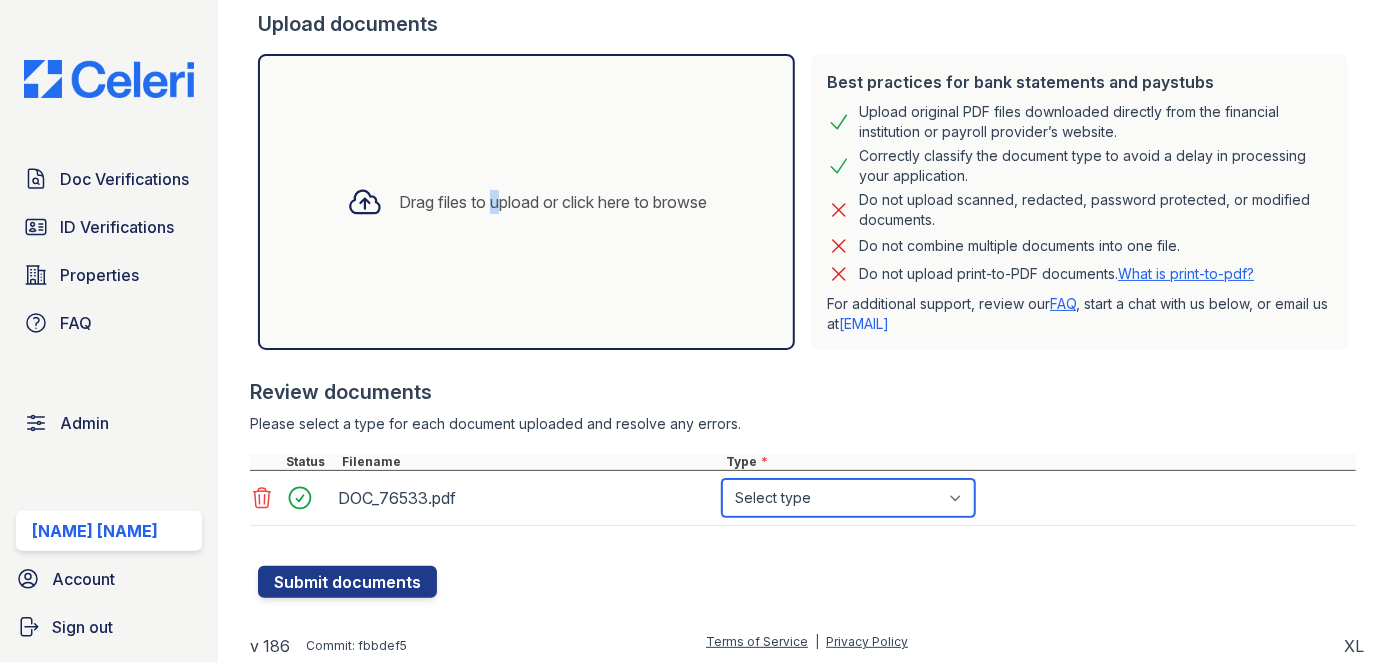 click on "Select type
Paystub
Bank Statement
Offer Letter
Tax Documents
Benefit Award Letter
Investment Account Statement
Other" at bounding box center [848, 498] 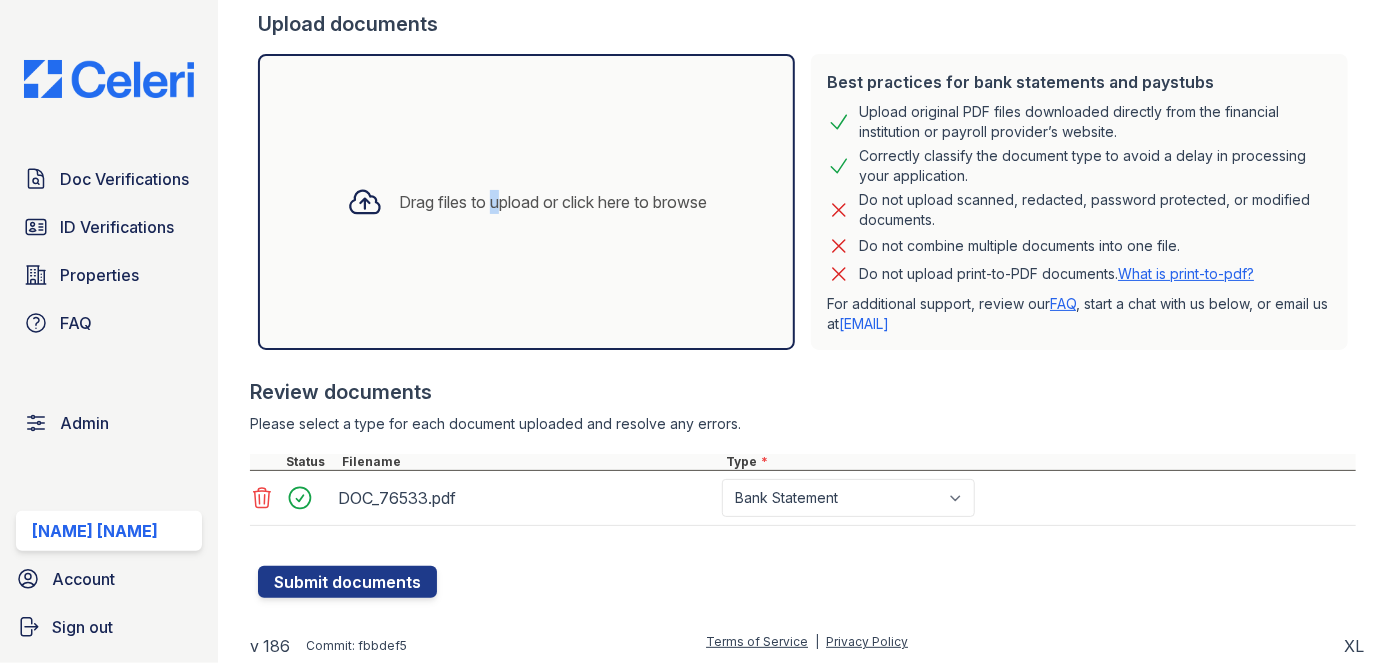 click on "Best practices for bank statements and paystubs
Upload original PDF files downloaded directly from the financial institution or payroll provider’s website.
Correctly classify the document type to avoid a delay in processing your application.
Do not upload scanned, redacted, password protected, or modified documents.
Do not combine multiple documents into one file.
Do not upload print-to-PDF documents.
What is print-to-pdf?
For additional support, review our
FAQ ,
start a chat with us below, or email us at
support@example.com" at bounding box center [1079, 202] 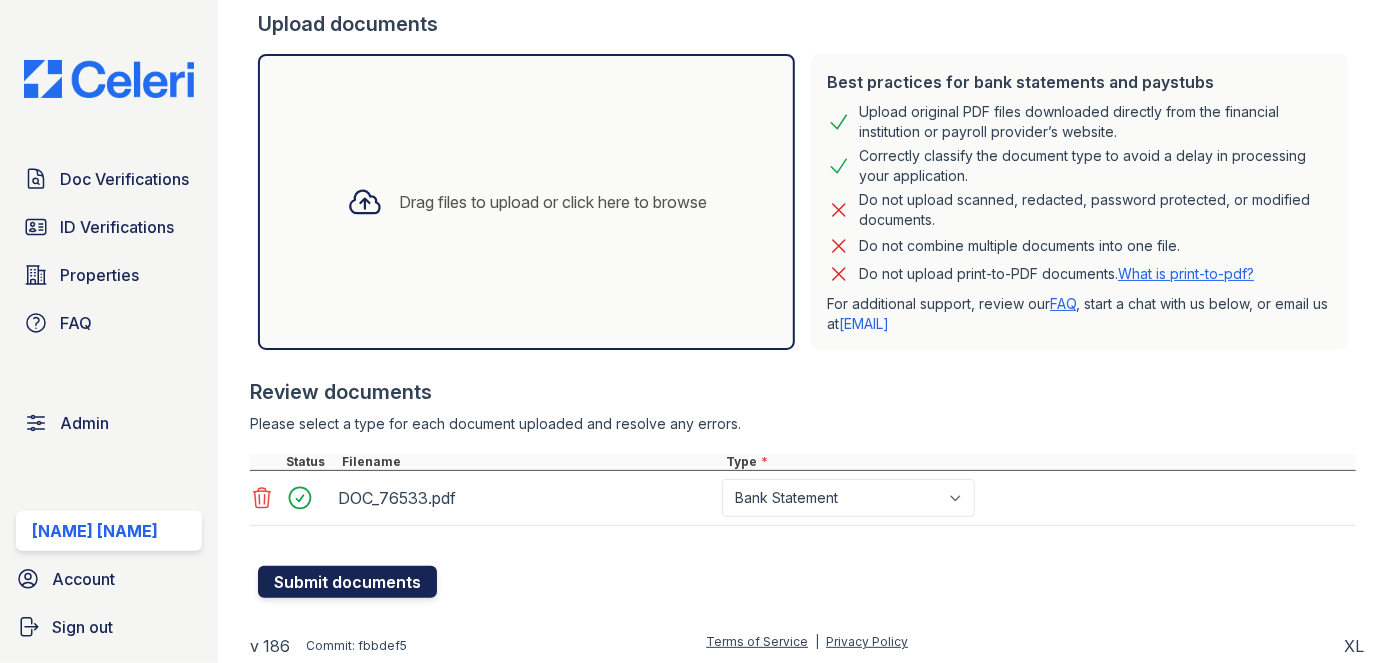click on "Submit documents" at bounding box center [347, 582] 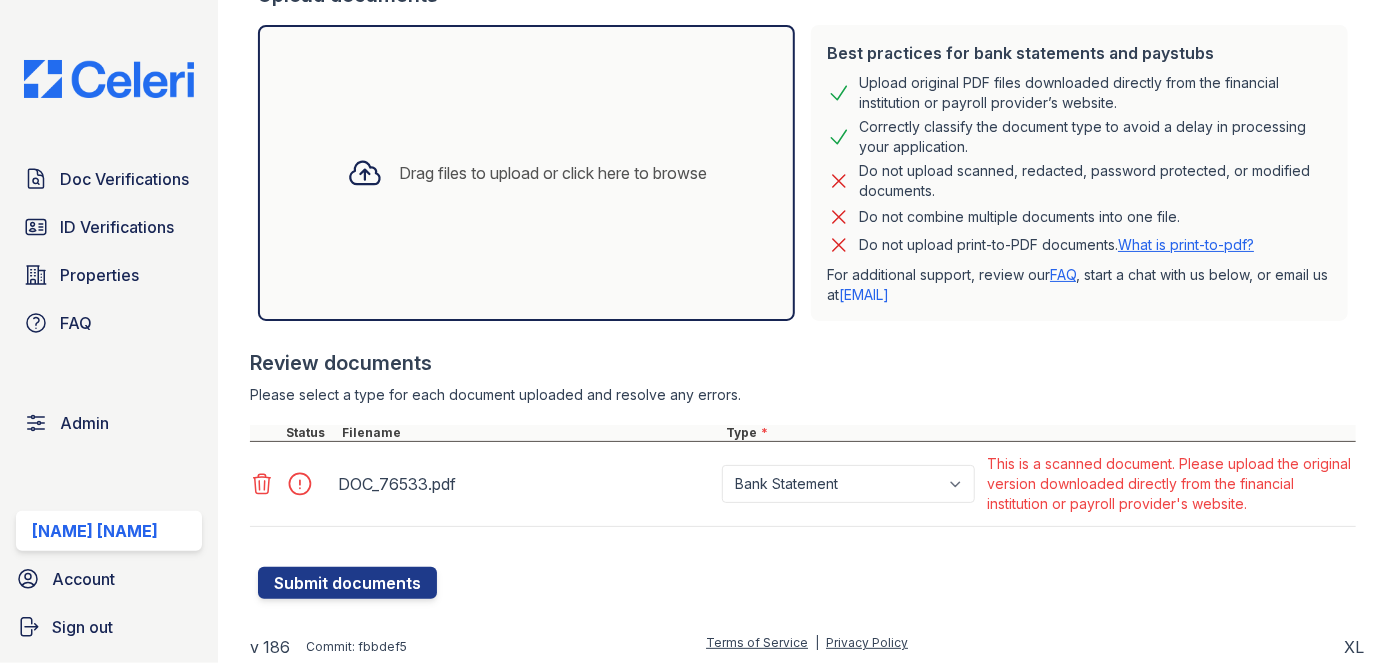 scroll, scrollTop: 465, scrollLeft: 0, axis: vertical 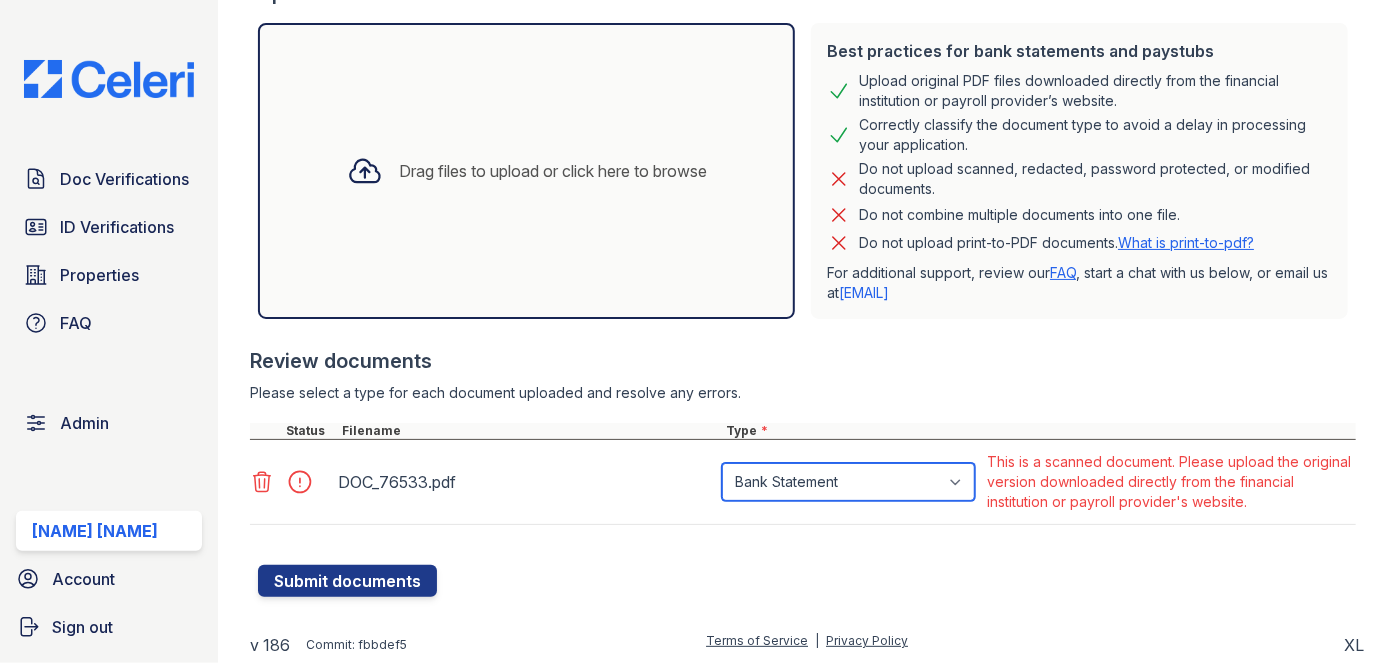 click on "Paystub
Bank Statement
Offer Letter
Tax Documents
Benefit Award Letter
Investment Account Statement
Other" at bounding box center [848, 482] 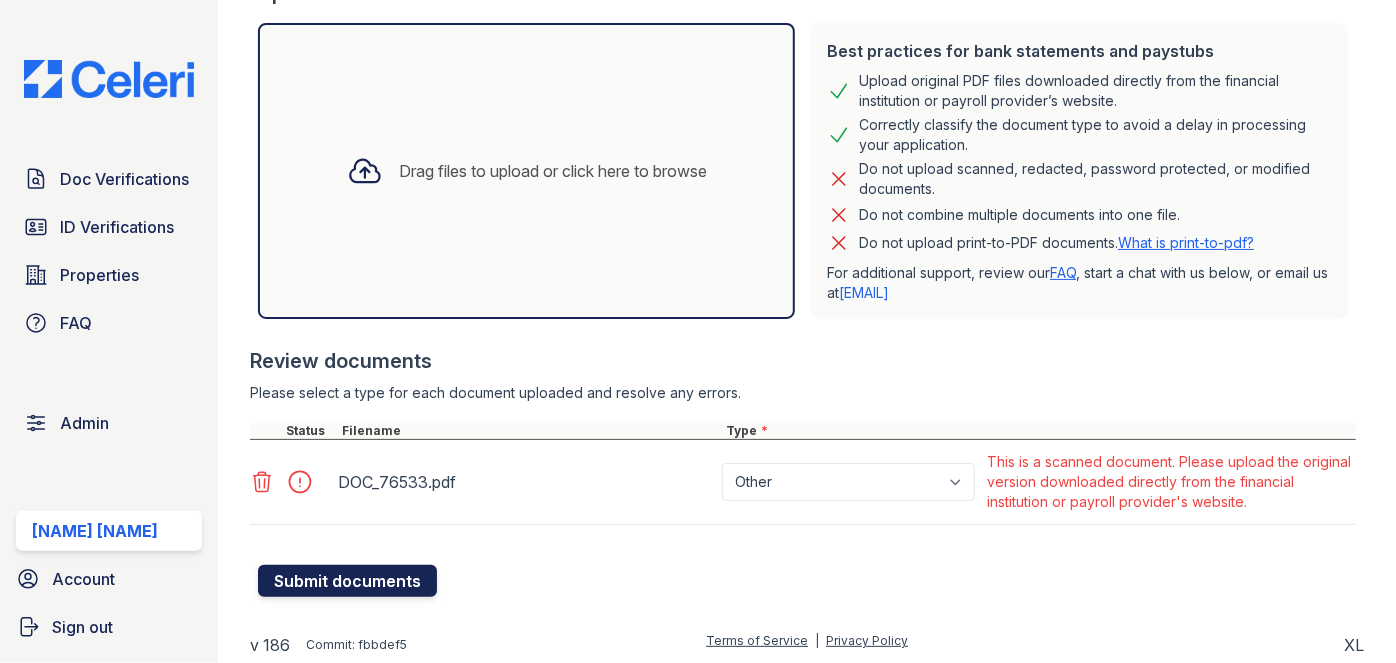 click on "Submit documents" at bounding box center (347, 581) 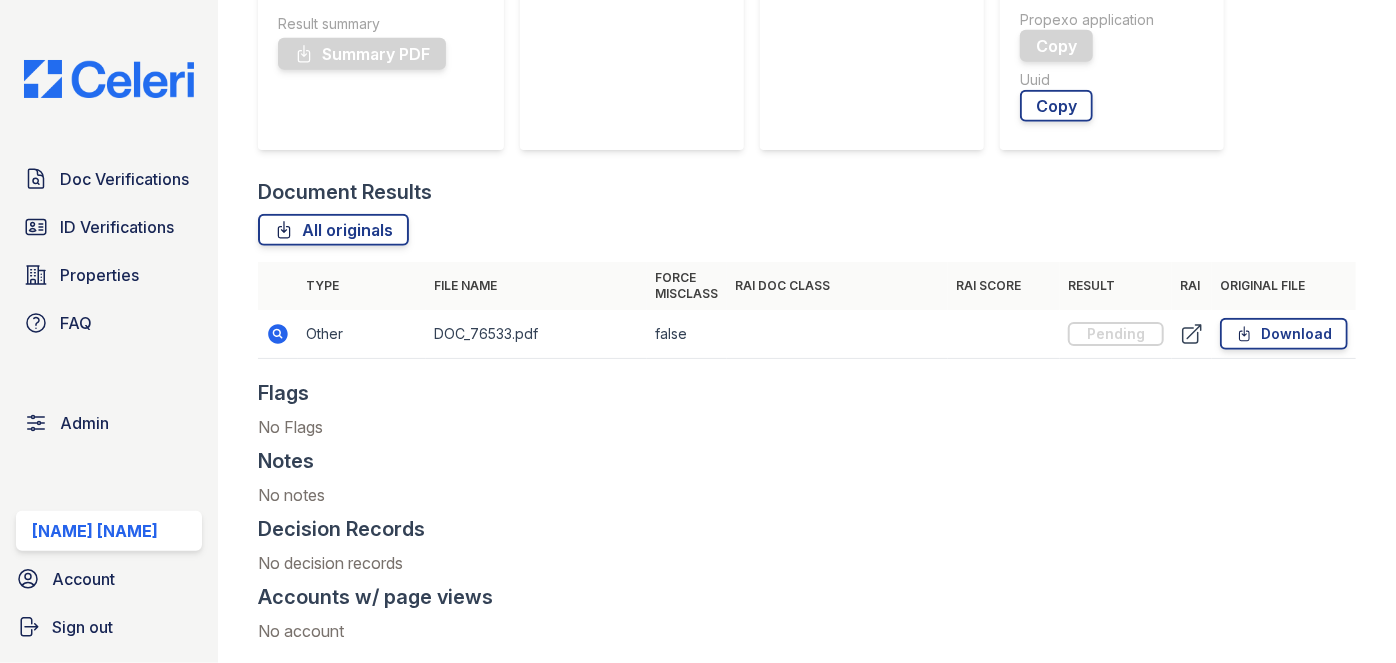 scroll, scrollTop: 613, scrollLeft: 0, axis: vertical 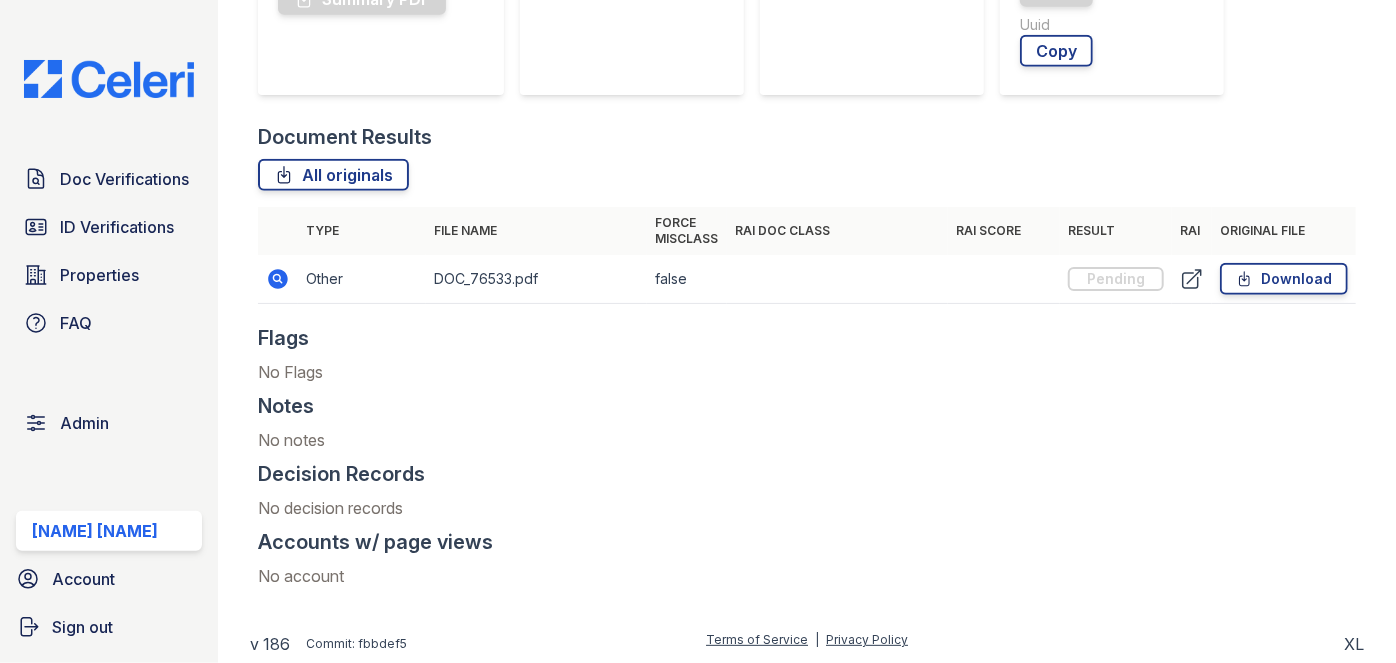 click on "Doc Verifications
ID Verifications
Properties
FAQ
Admin
[LAST] [LAST]
Account
Sign out" at bounding box center [109, 331] 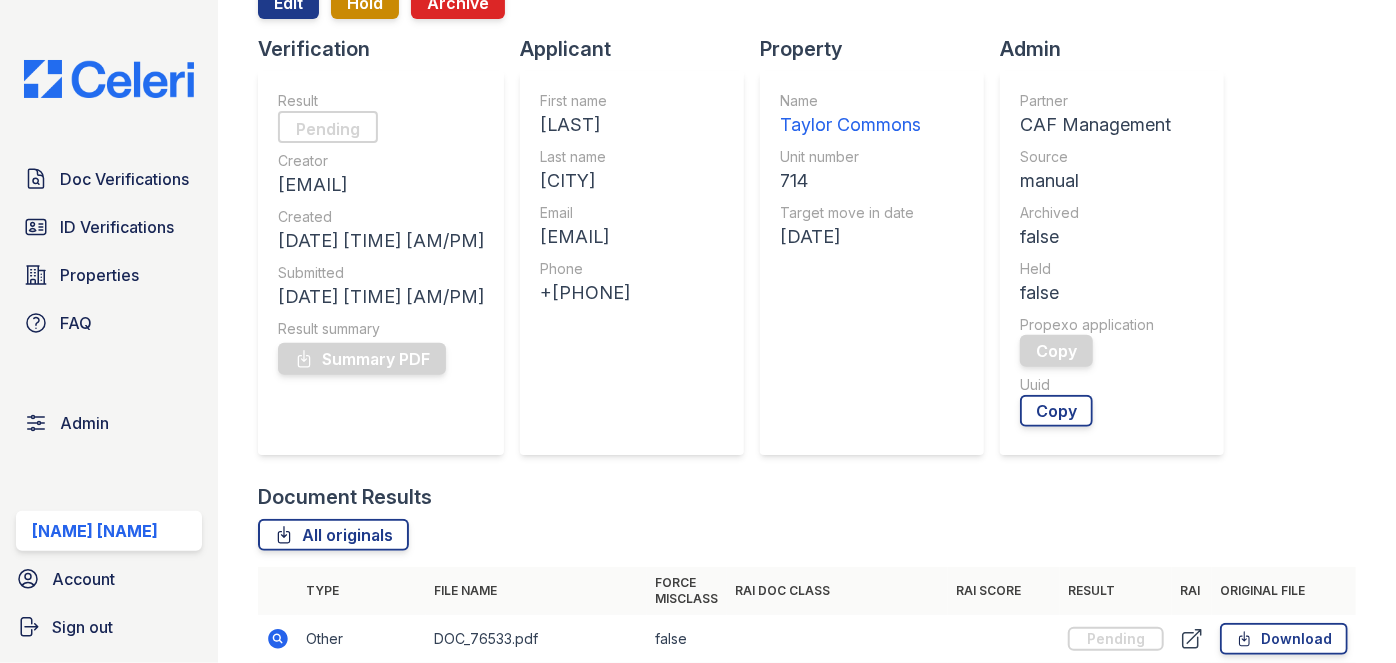 scroll, scrollTop: 0, scrollLeft: 0, axis: both 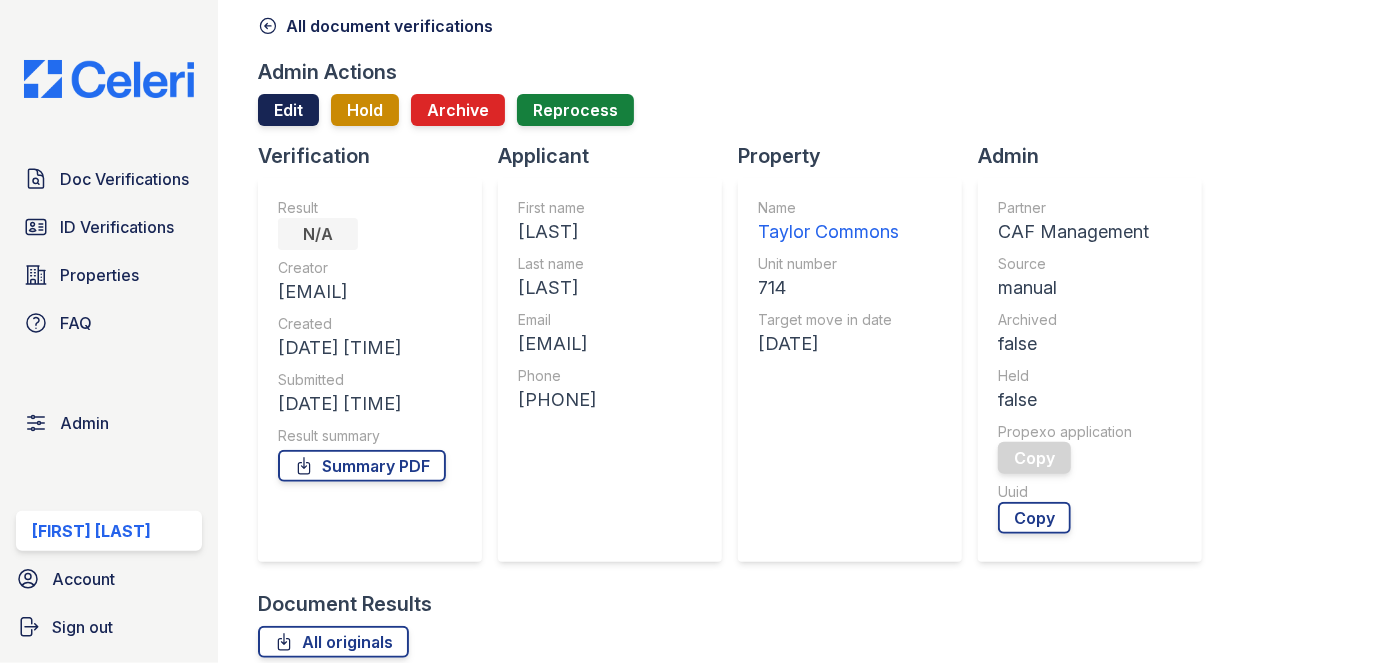 click on "Edit" at bounding box center (288, 110) 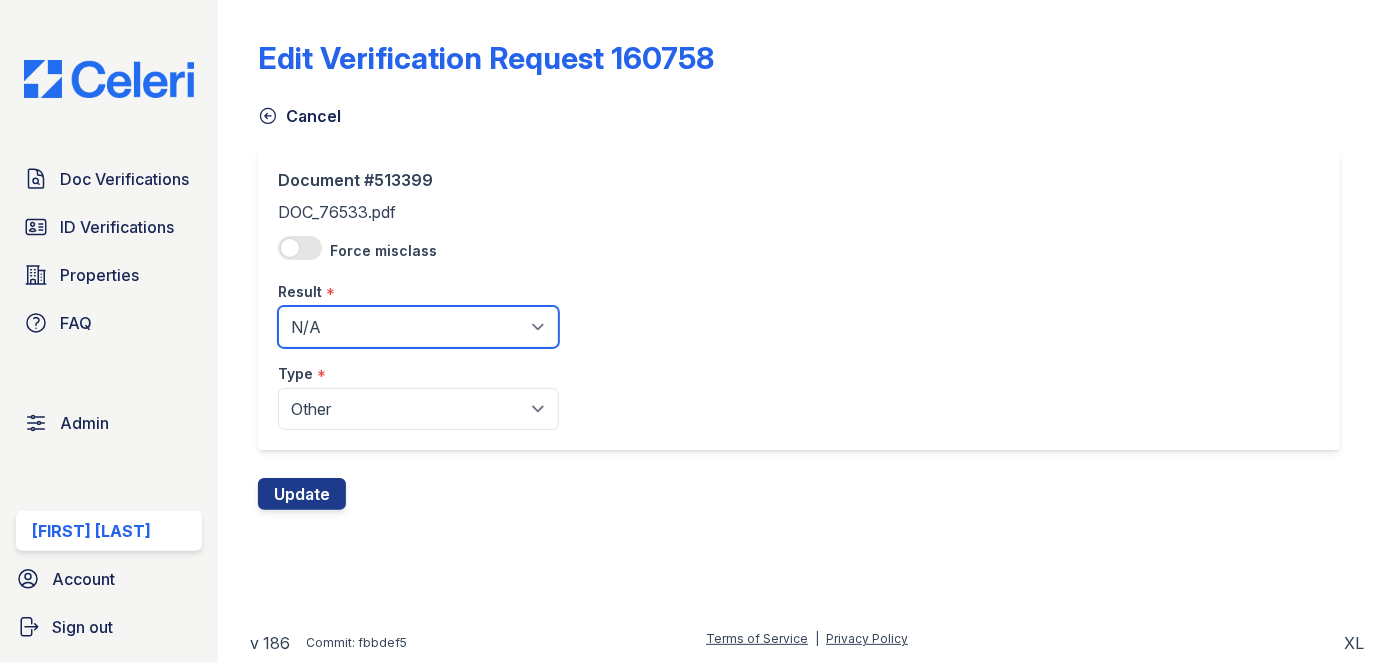 click on "Pending
Sent
Started
Processing
Pass
Fail
Caution
Error
N/A" at bounding box center (418, 327) 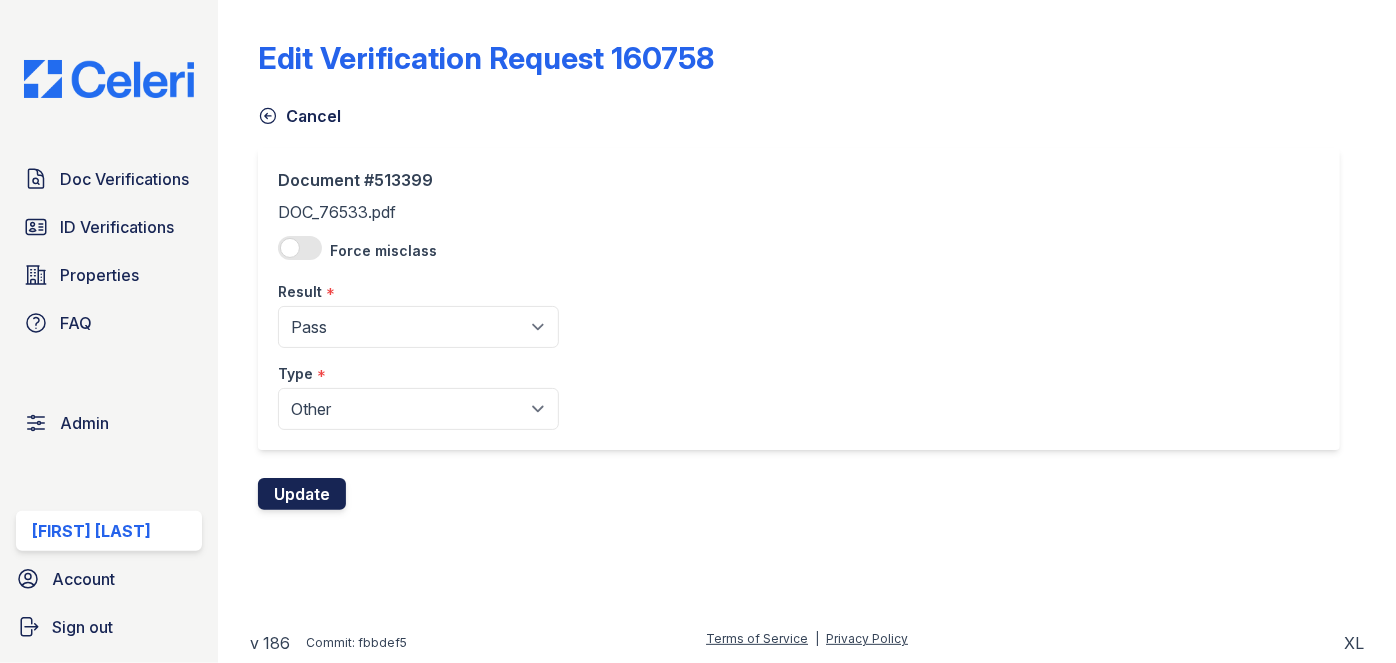 click on "Update" at bounding box center [302, 494] 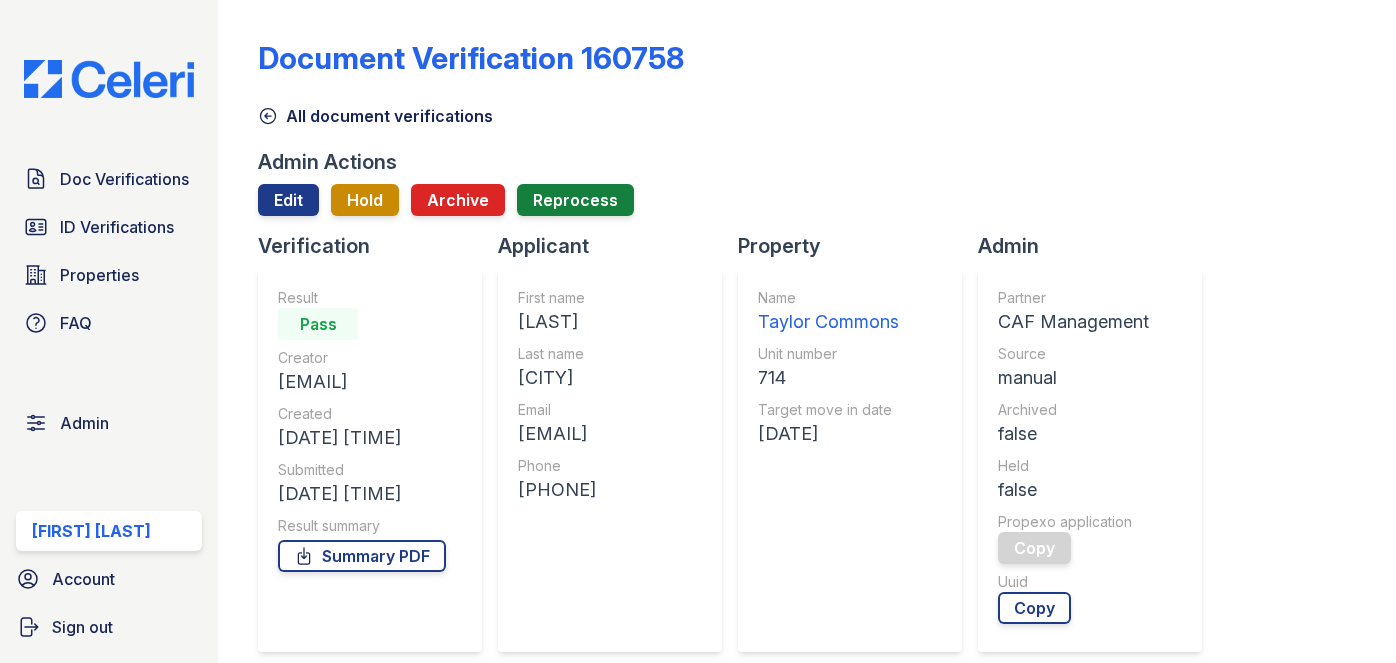 scroll, scrollTop: 0, scrollLeft: 0, axis: both 